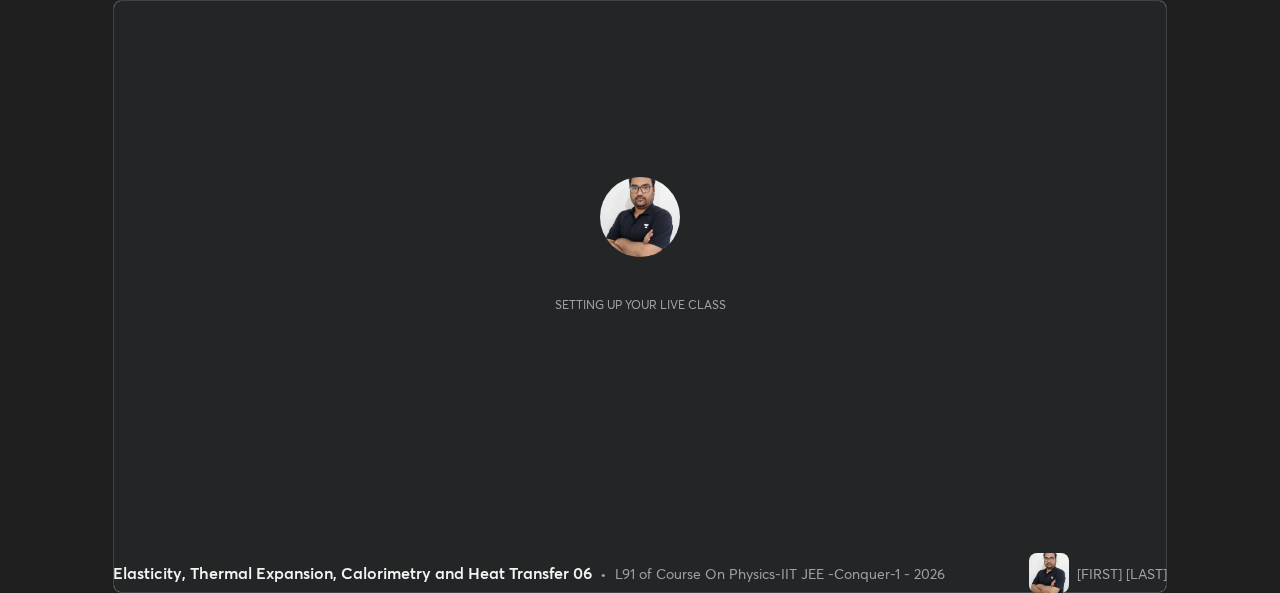 scroll, scrollTop: 0, scrollLeft: 0, axis: both 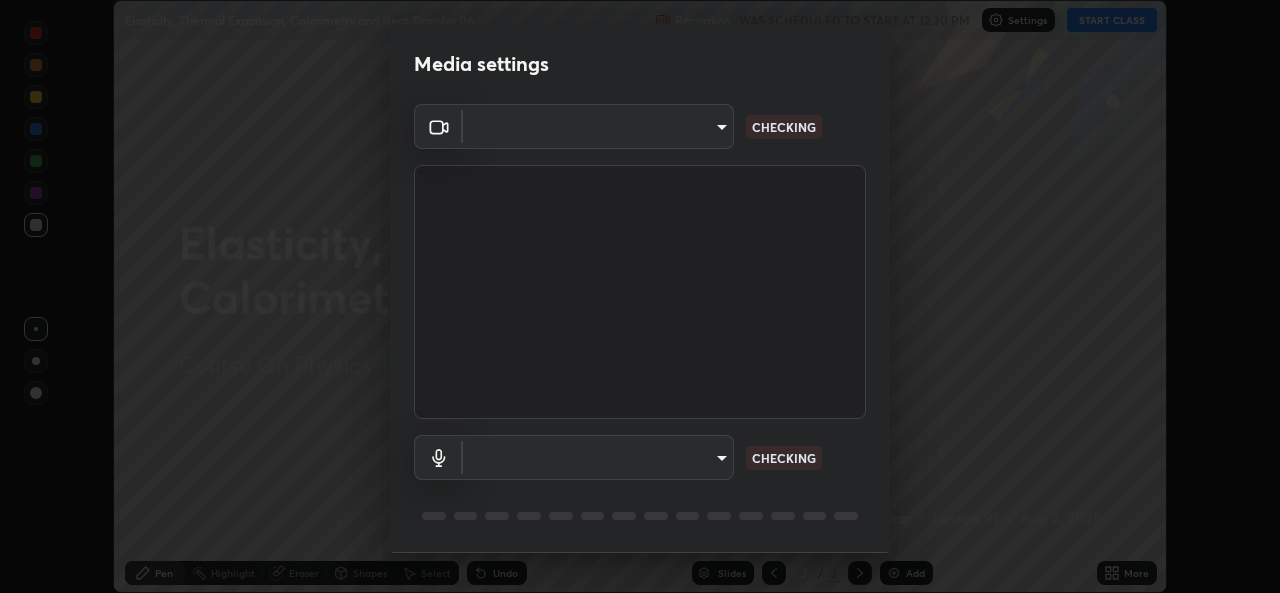 type on "162a4bef6d5de59660943d10e2777e2613c591b7fe343c7323db06c6e3c7e835" 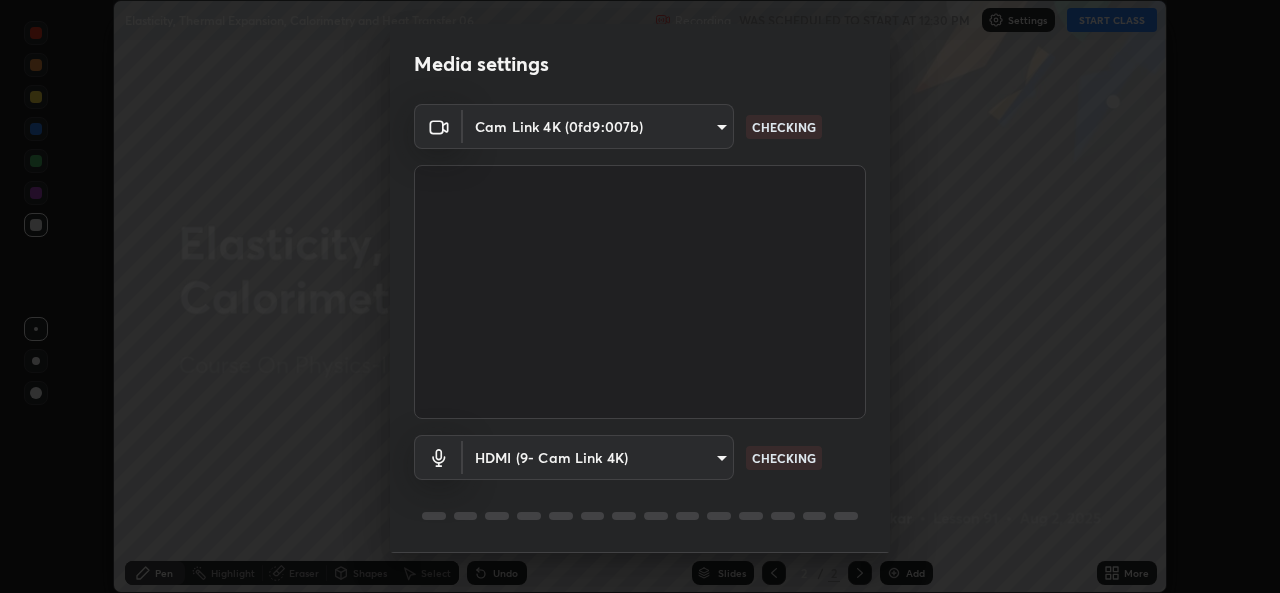 scroll, scrollTop: 63, scrollLeft: 0, axis: vertical 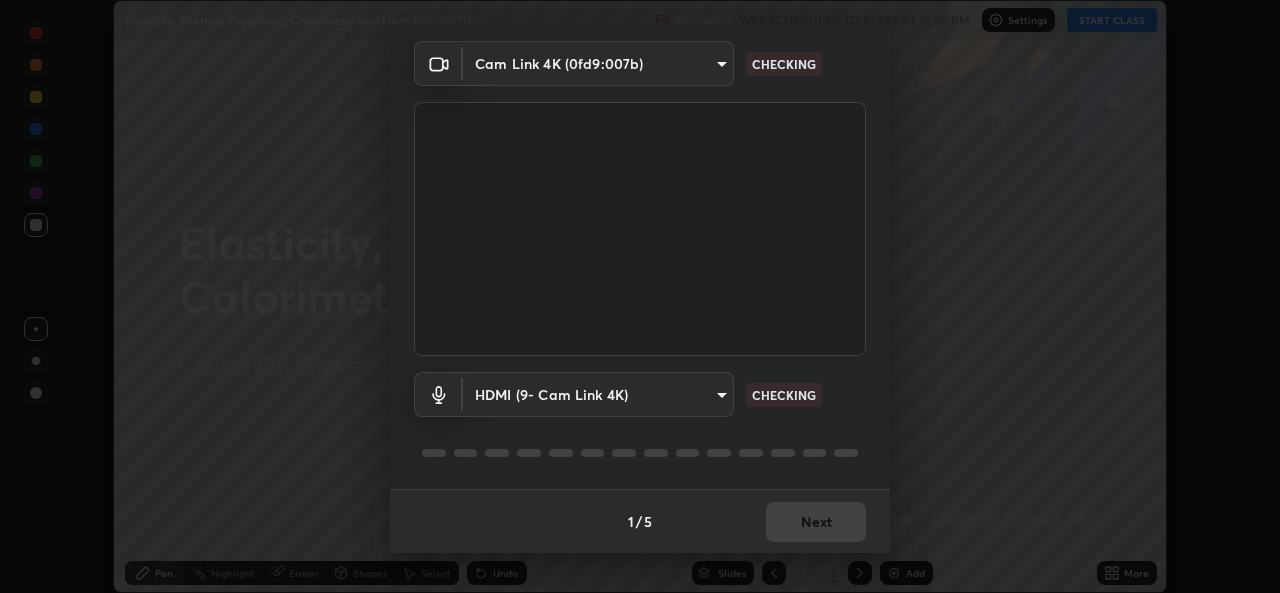 click on "Erase all Elasticity, Thermal Expansion, Calorimetry and Heat Transfer 06 Recording WAS SCHEDULED TO START AT  12:30 PM Settings START CLASS Setting up your live class Elasticity, Thermal Expansion, Calorimetry and Heat Transfer 06 • L91 of Course On Physics-IIT JEE -Conquer-1 - 2026 [FIRST] [LAST] Pen Highlight Eraser Shapes Select Undo Slides 2 / 2 Add More No doubts shared Encourage your learners to ask a doubt for better clarity Report an issue Reason for reporting Buffering Chat not working Audio - Video sync issue Educator video quality low ​ Attach an image Report Media settings Cam Link 4K (0fd9:007b) [HASH] WORKING HDMI (9- Cam Link 4K) [HASH] CHECKING 1 / 5 Next" at bounding box center [640, 296] 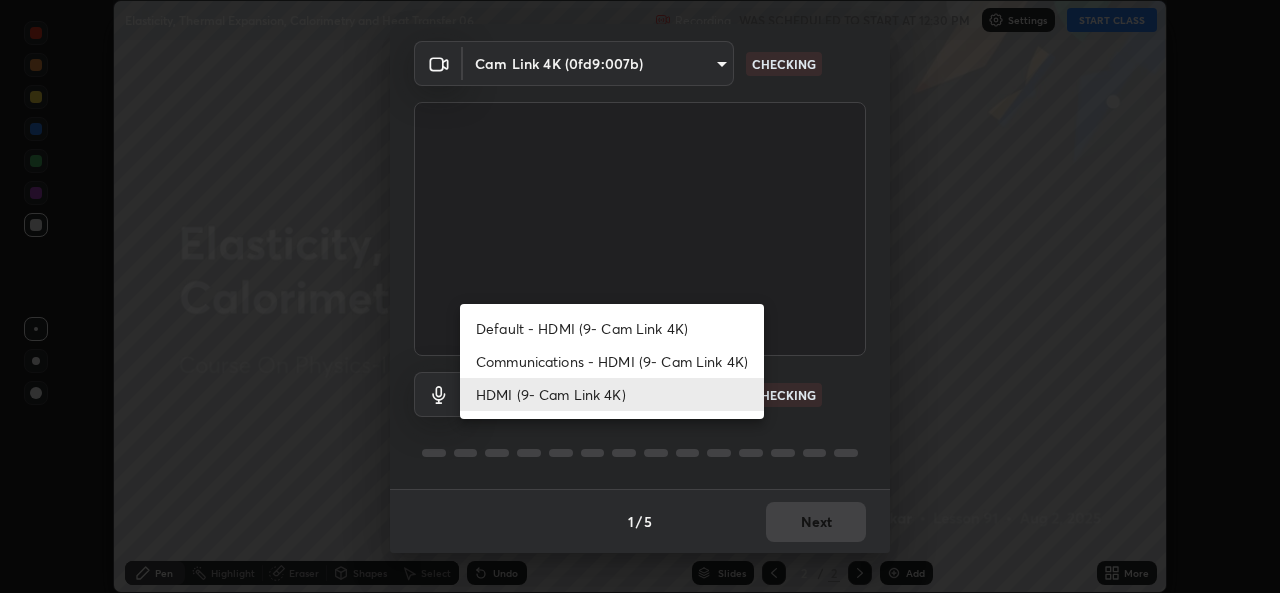 click on "HDMI (9- Cam Link 4K)" at bounding box center (612, 394) 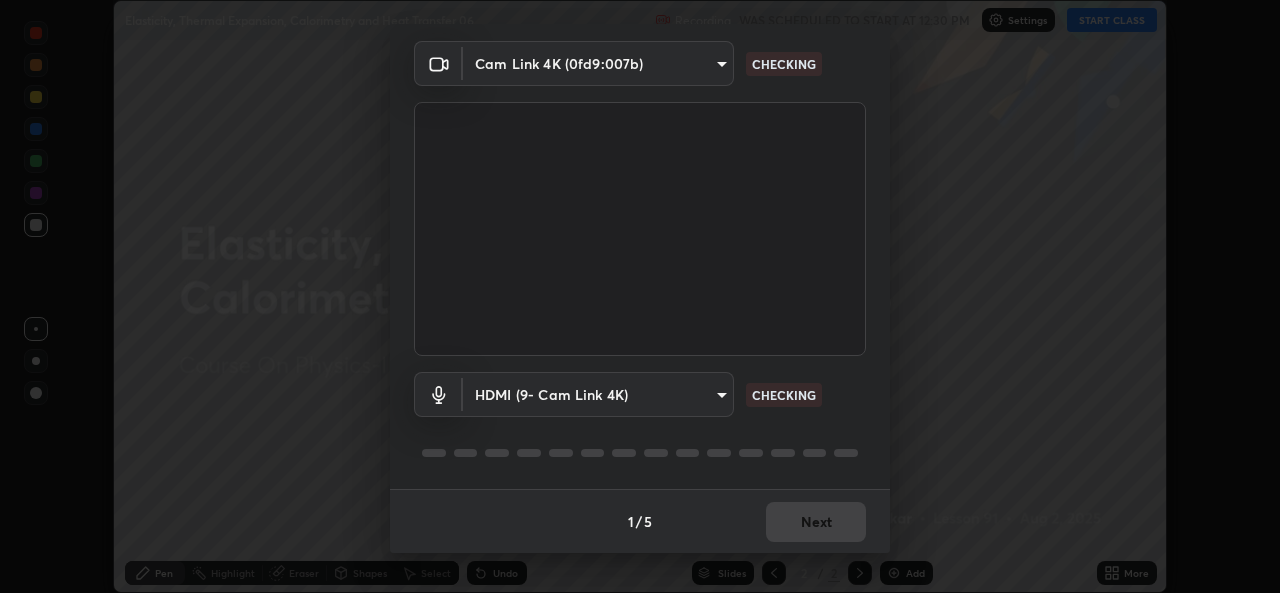 click on "1 / 5 Next" at bounding box center (640, 521) 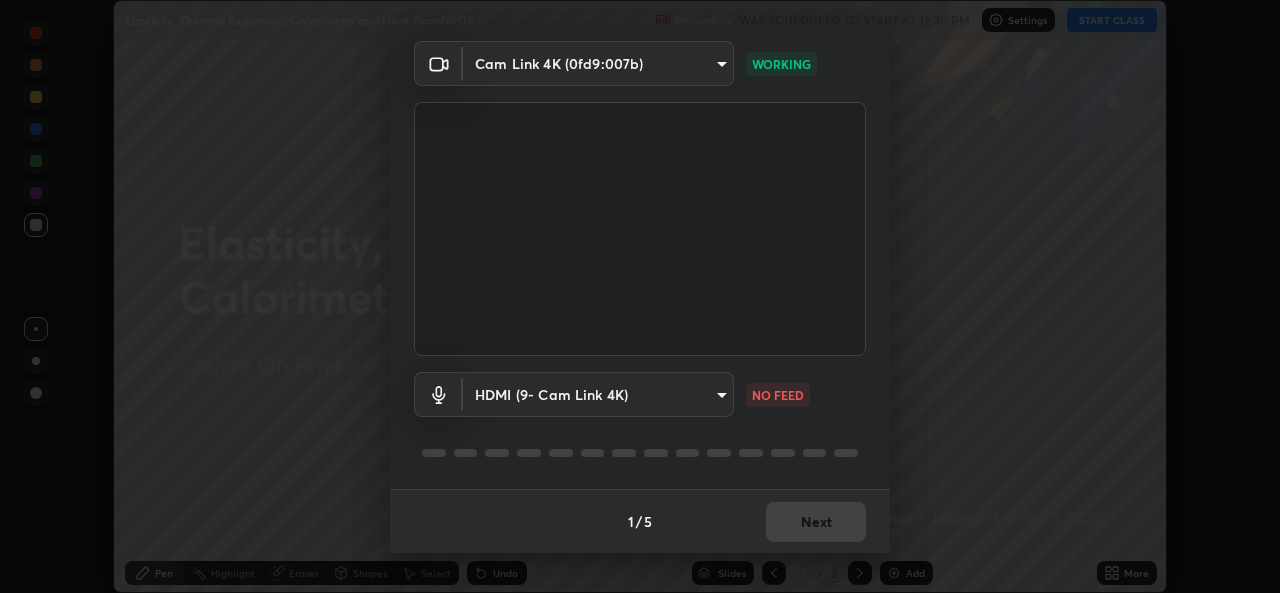 click on "1 / 5 Next" at bounding box center (640, 521) 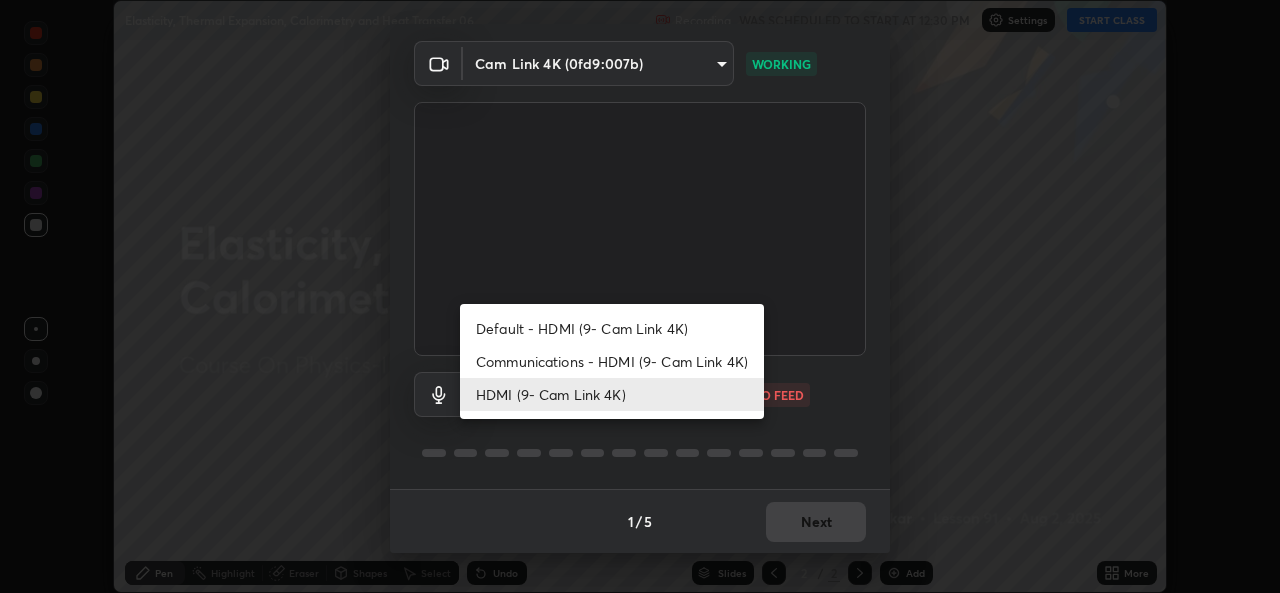 click on "Communications - HDMI (9- Cam Link 4K)" at bounding box center (612, 361) 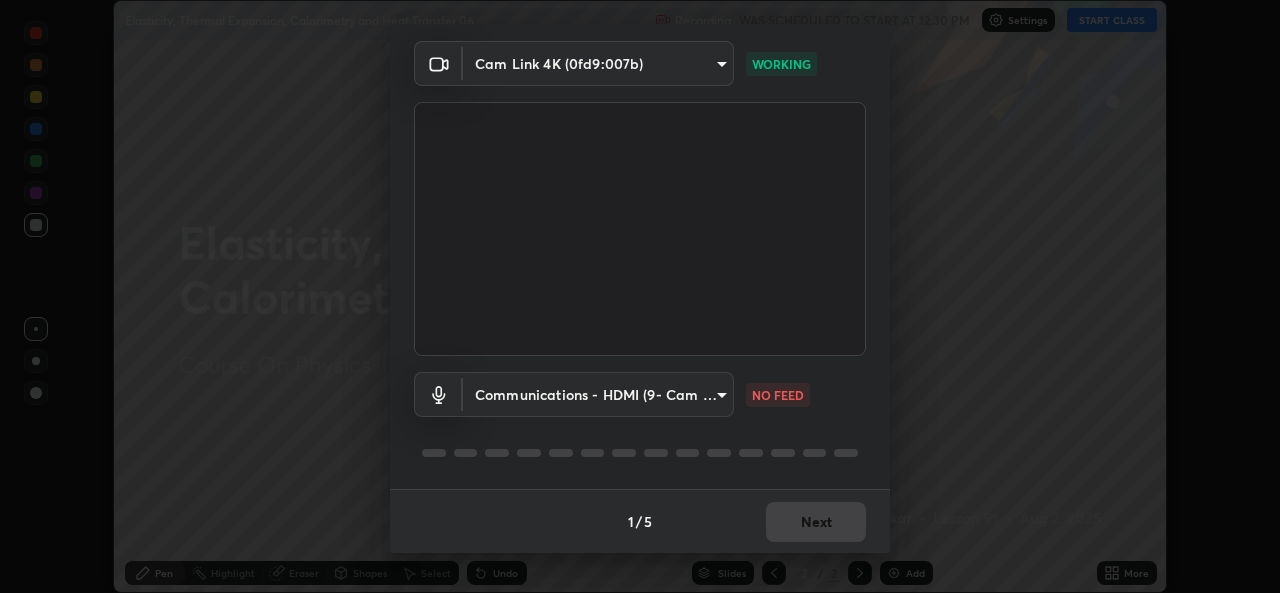 click on "HDMI (9- Cam Link 4K)" at bounding box center [574, 394] 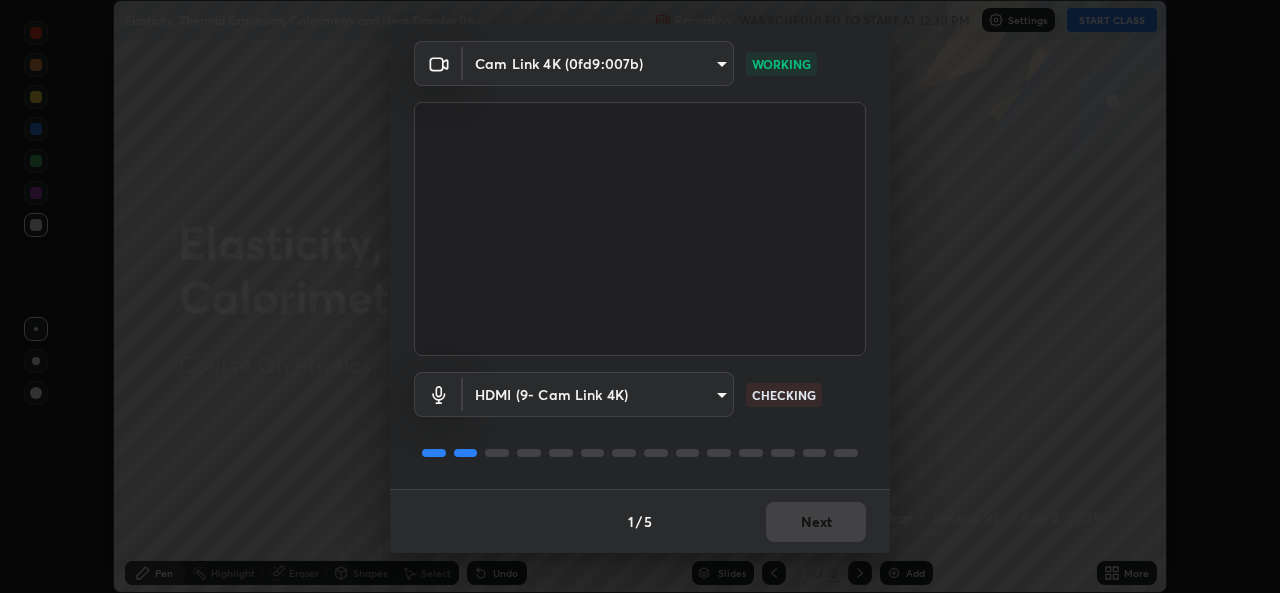 click on "1 / 5 Next" at bounding box center [640, 521] 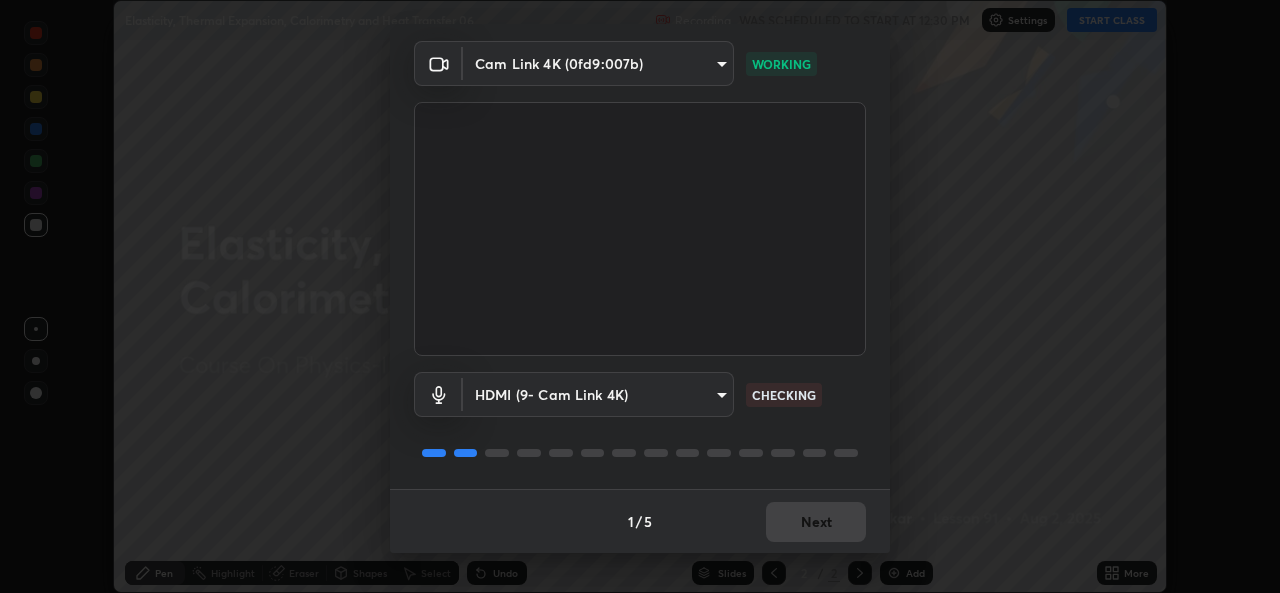 scroll, scrollTop: 0, scrollLeft: 0, axis: both 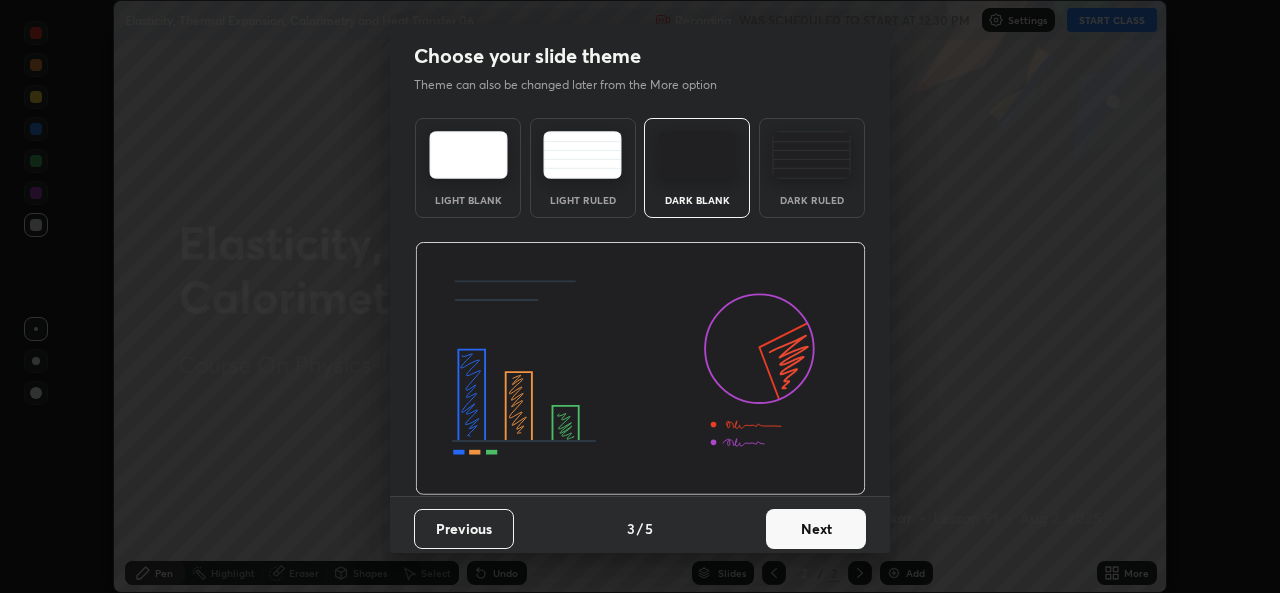 click on "Next" at bounding box center (816, 529) 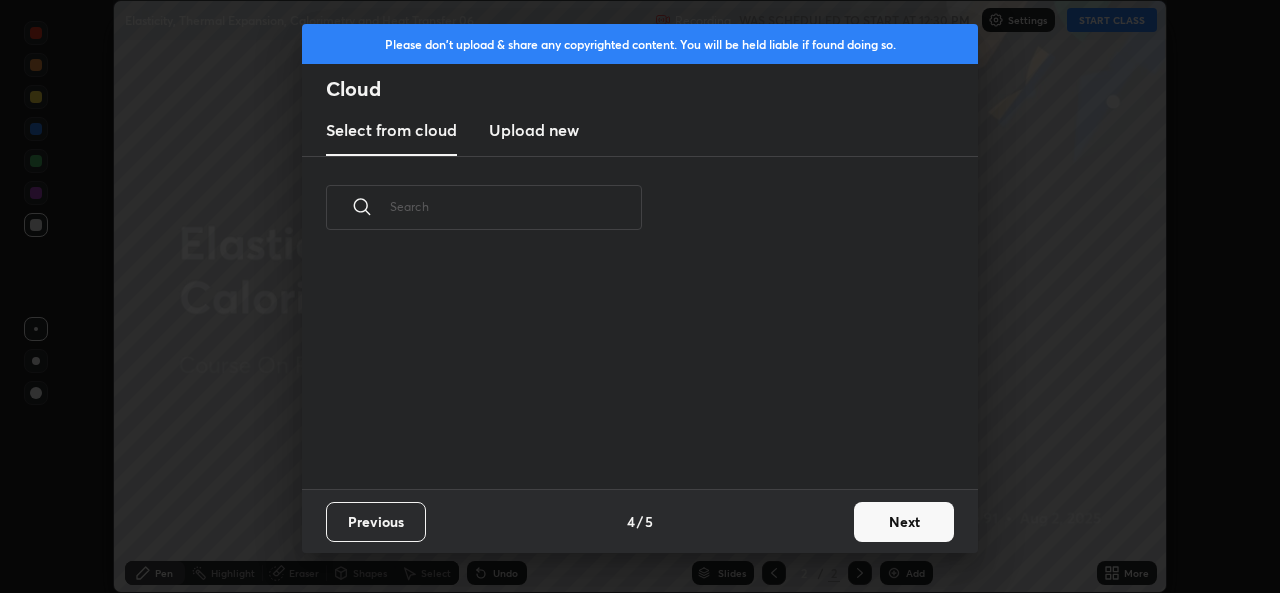 click on "Next" at bounding box center (904, 522) 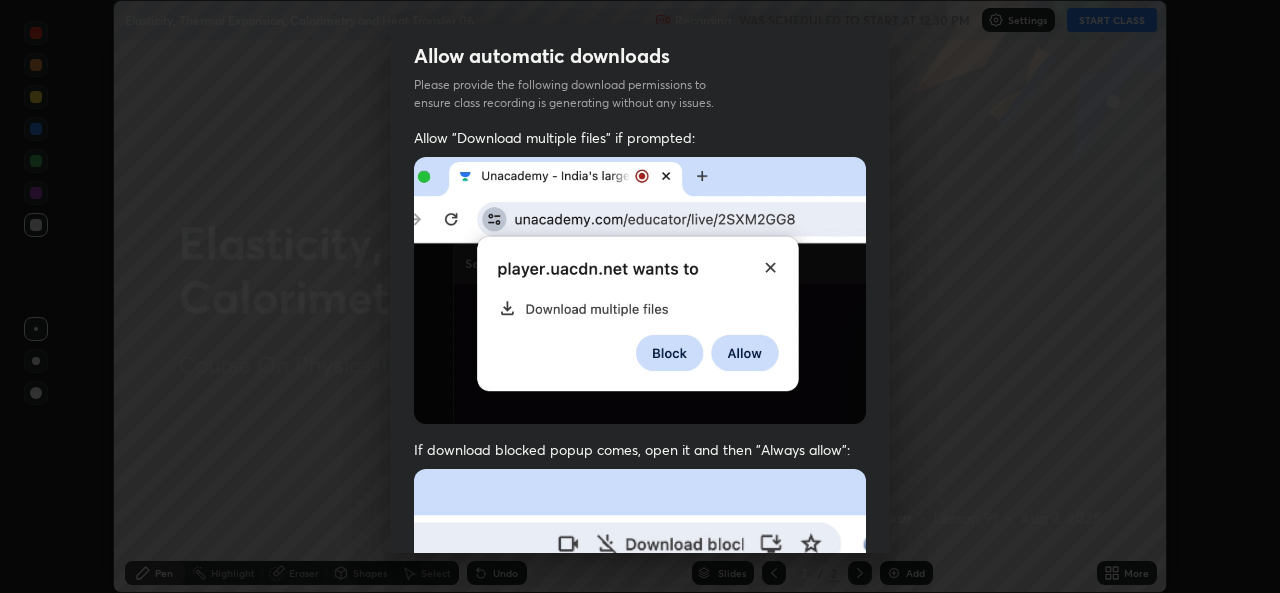 click on "Allow automatic downloads Please provide the following download permissions to ensure class recording is generating without any issues. Allow "Download multiple files" if prompted: If download blocked popup comes, open it and then "Always allow": I agree that if I don't provide required permissions, class recording will not be generated Previous 5 / 5 Done" at bounding box center [640, 296] 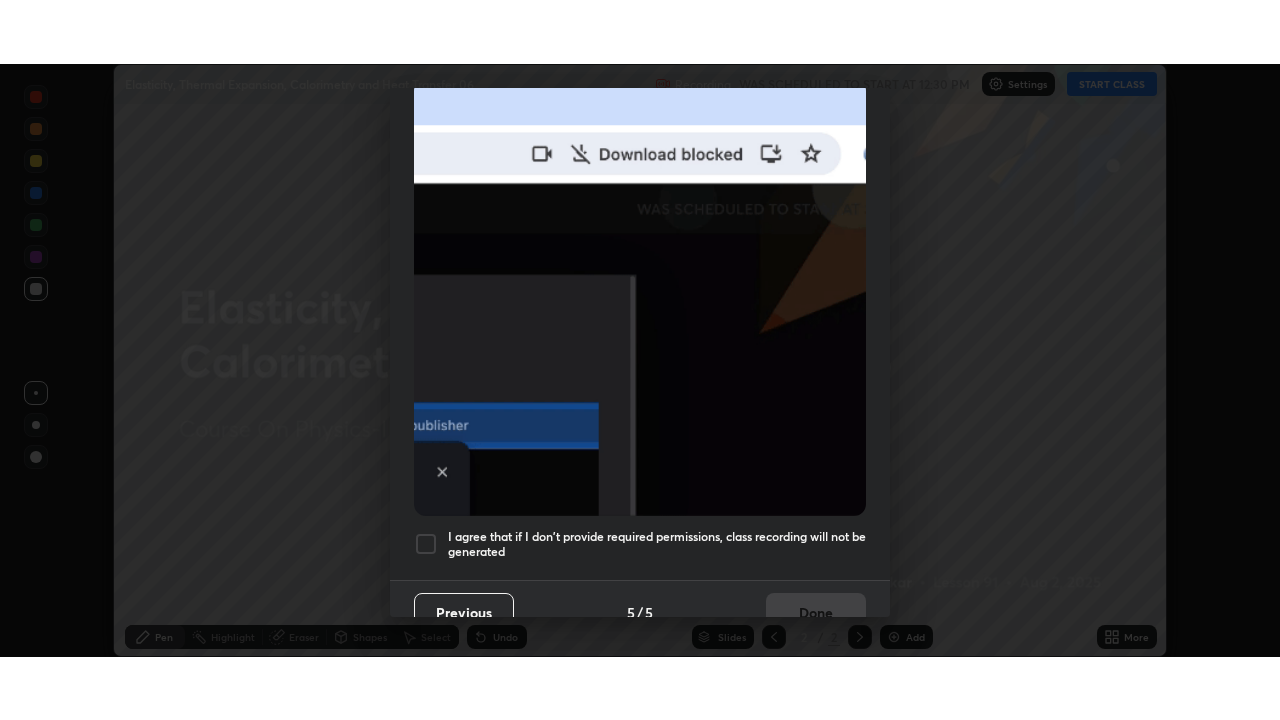 scroll, scrollTop: 471, scrollLeft: 0, axis: vertical 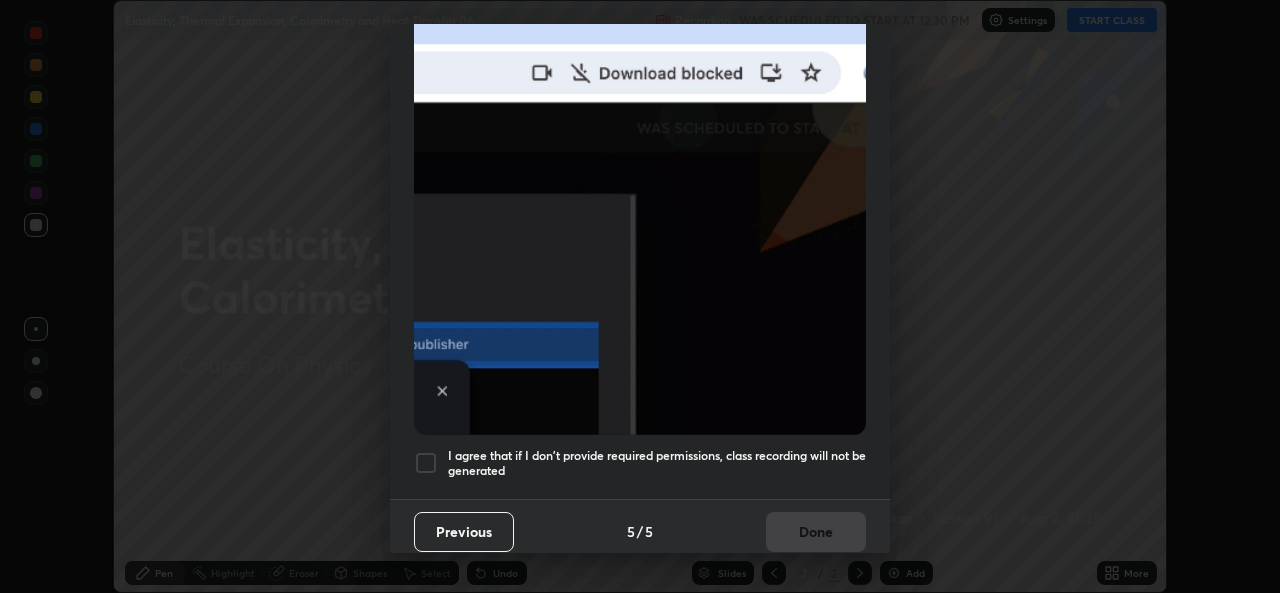 click at bounding box center [426, 463] 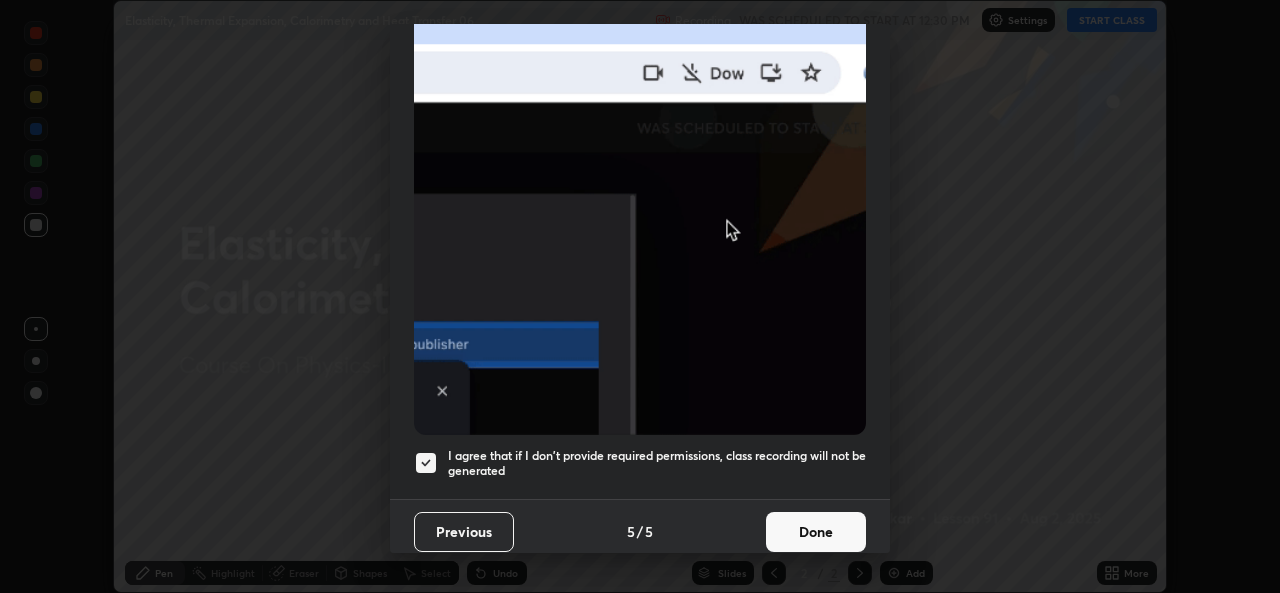 click on "Done" at bounding box center [816, 532] 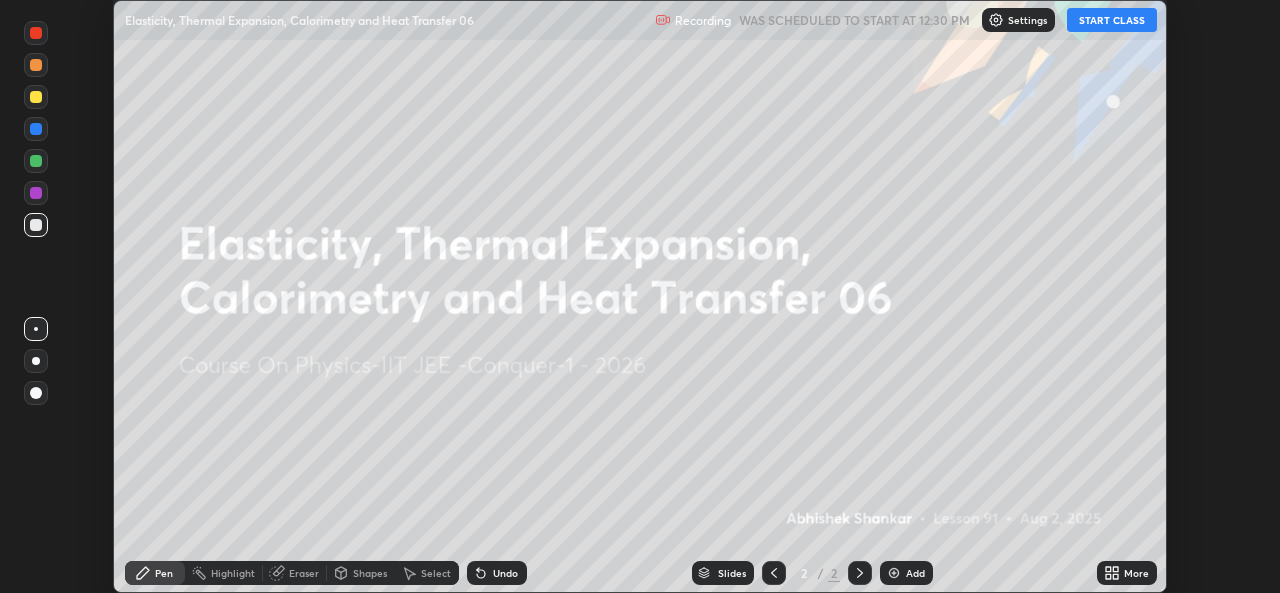 click 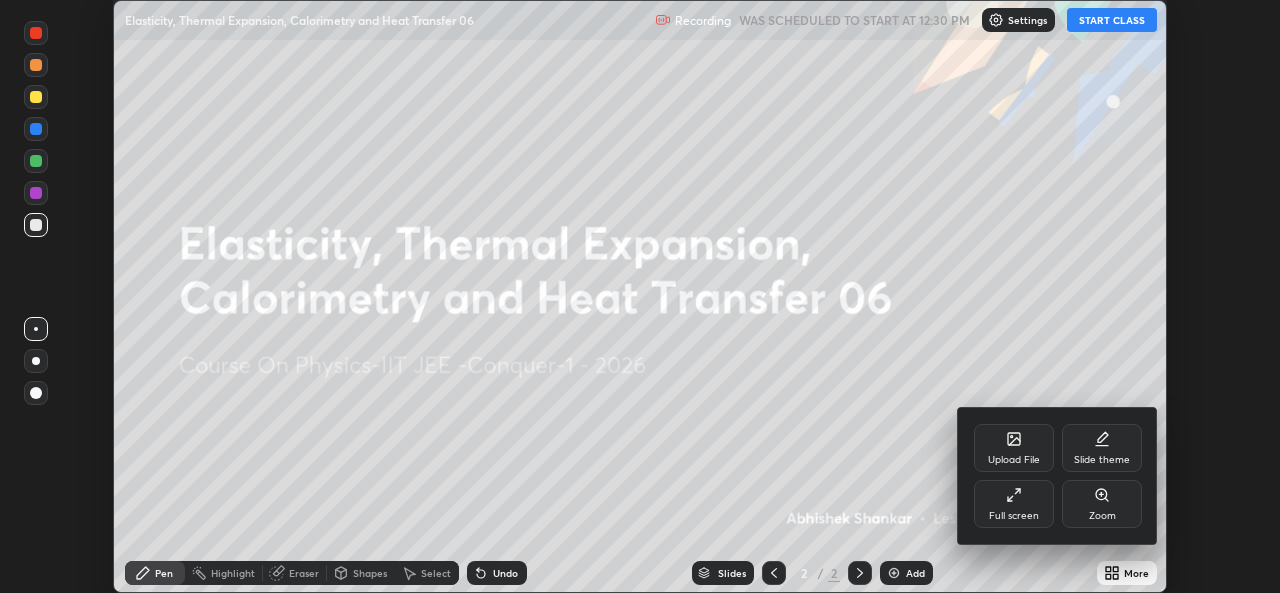 click on "Full screen" at bounding box center [1014, 504] 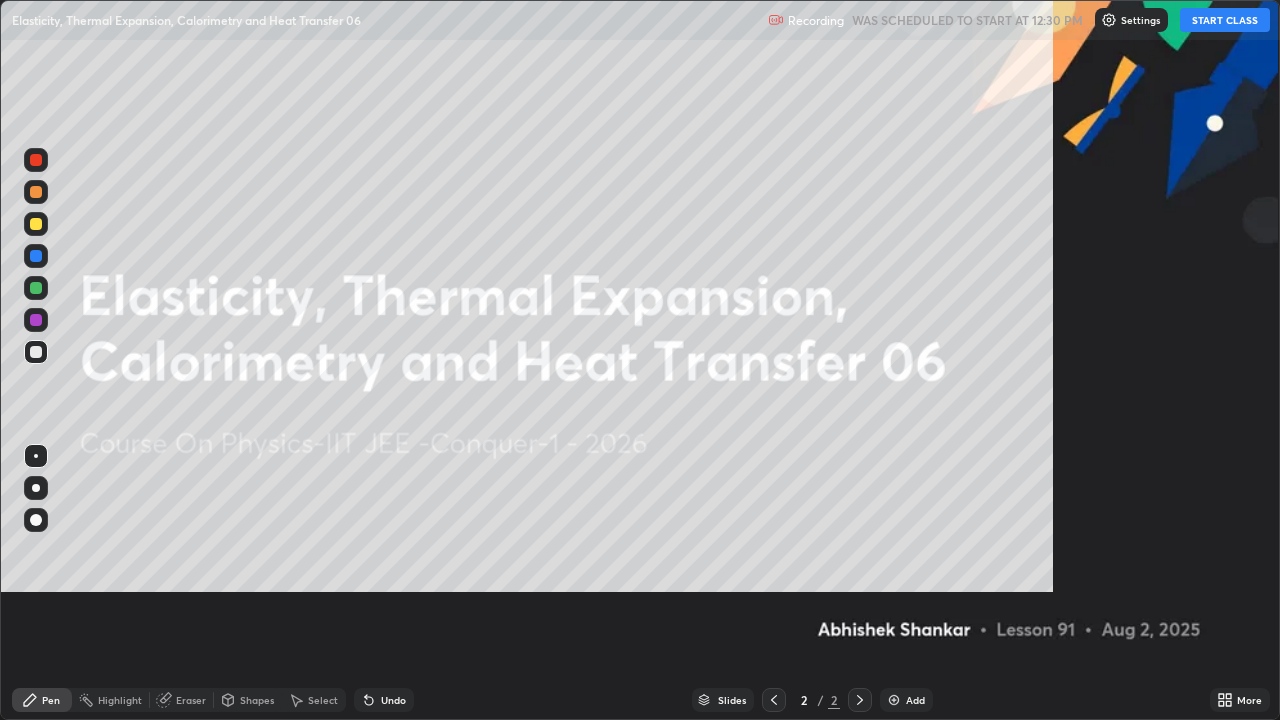 scroll, scrollTop: 99280, scrollLeft: 98720, axis: both 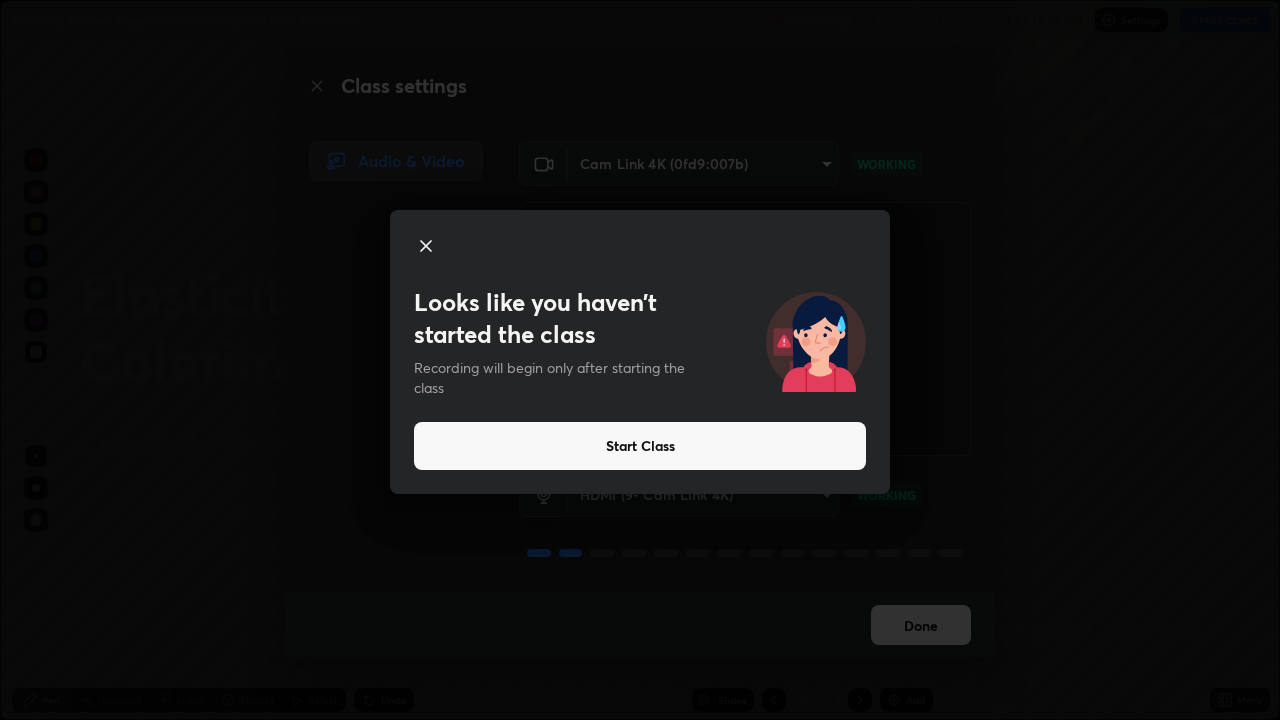 click on "Start Class" at bounding box center [640, 446] 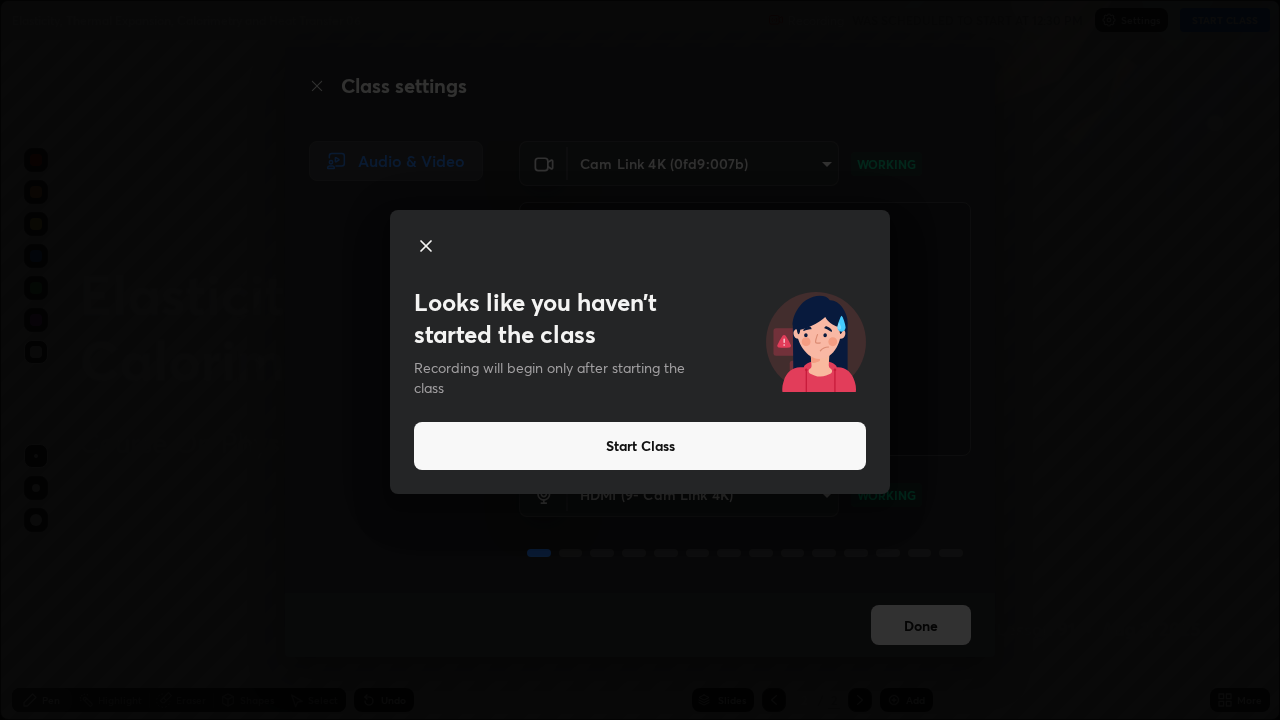 click at bounding box center (745, 329) 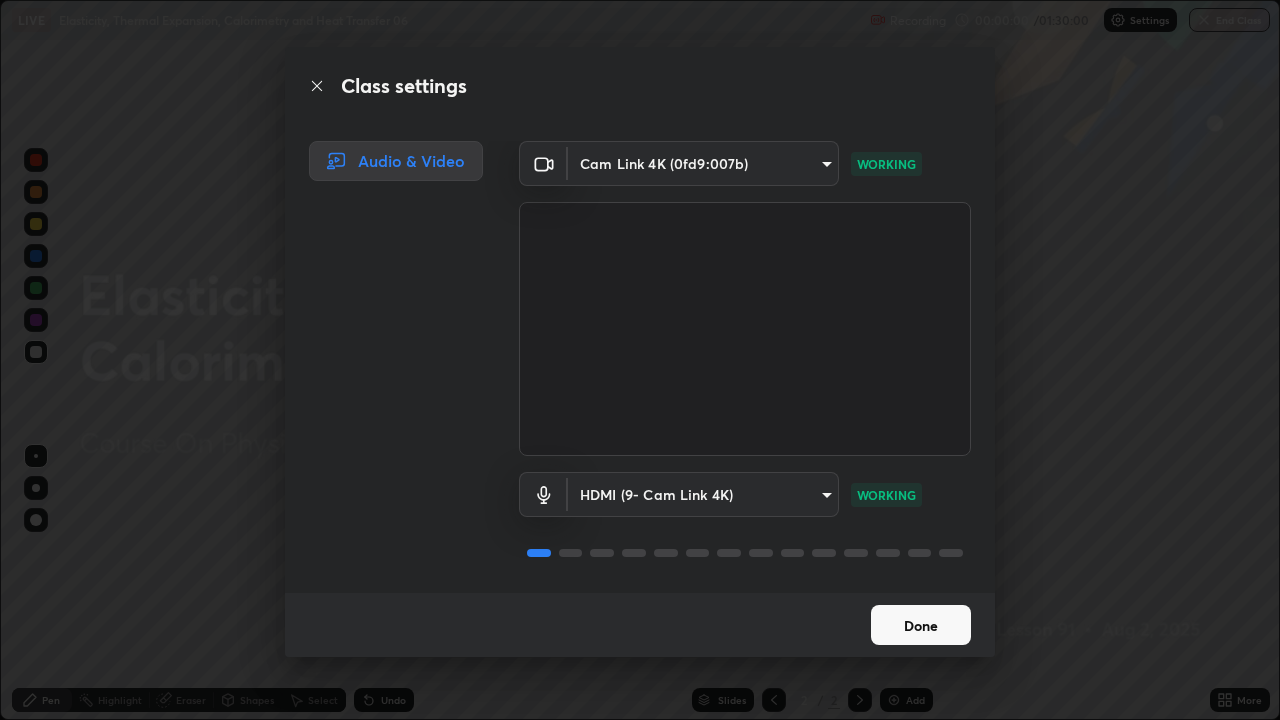 click on "Done" at bounding box center (921, 625) 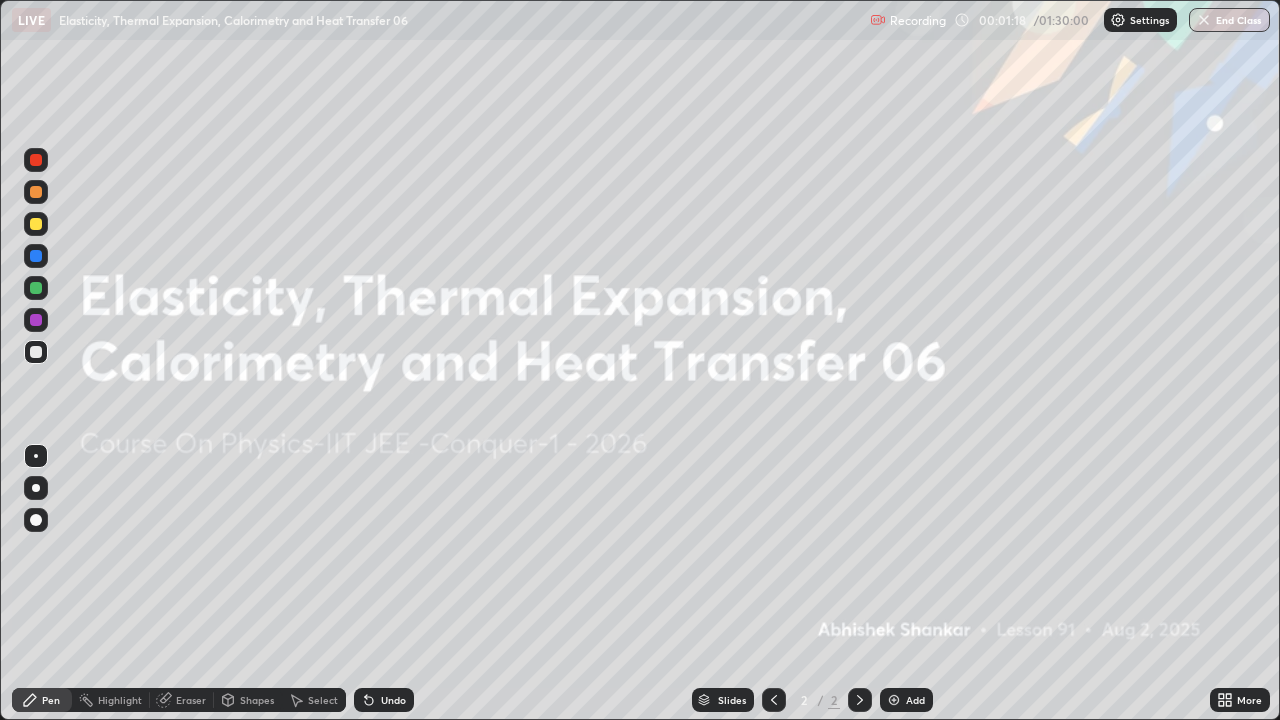 click at bounding box center (894, 700) 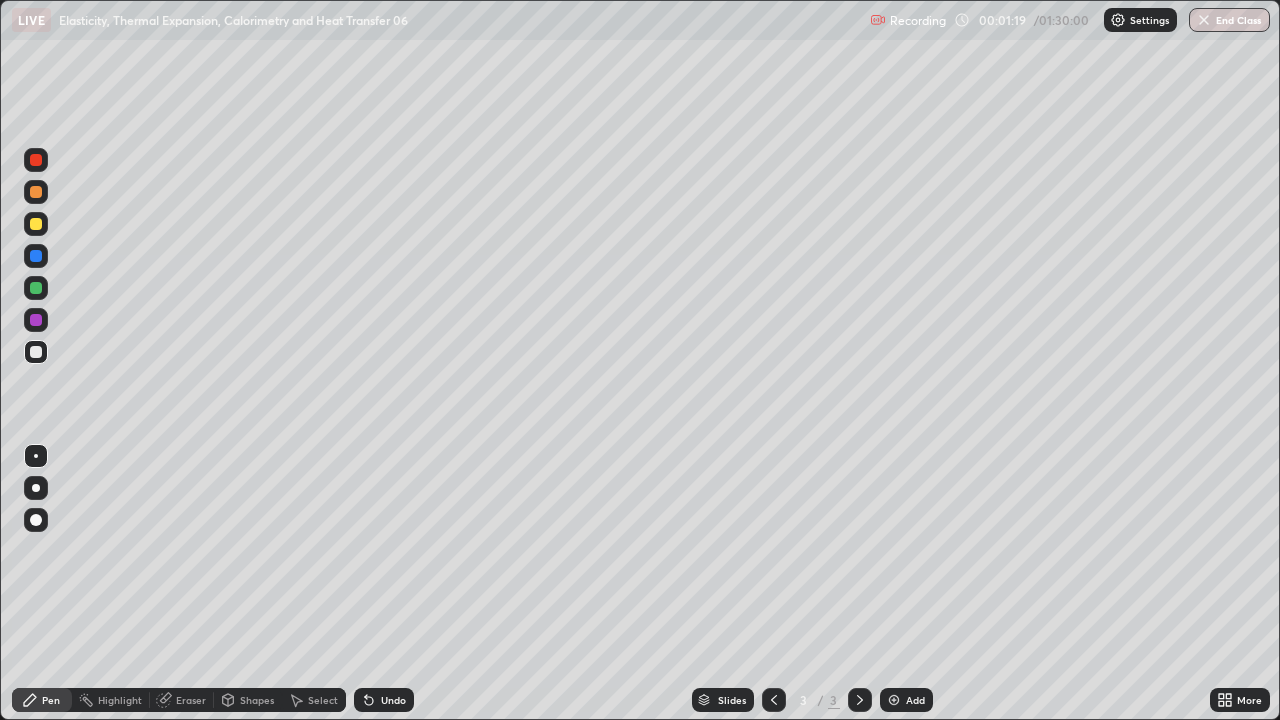 click at bounding box center [36, 224] 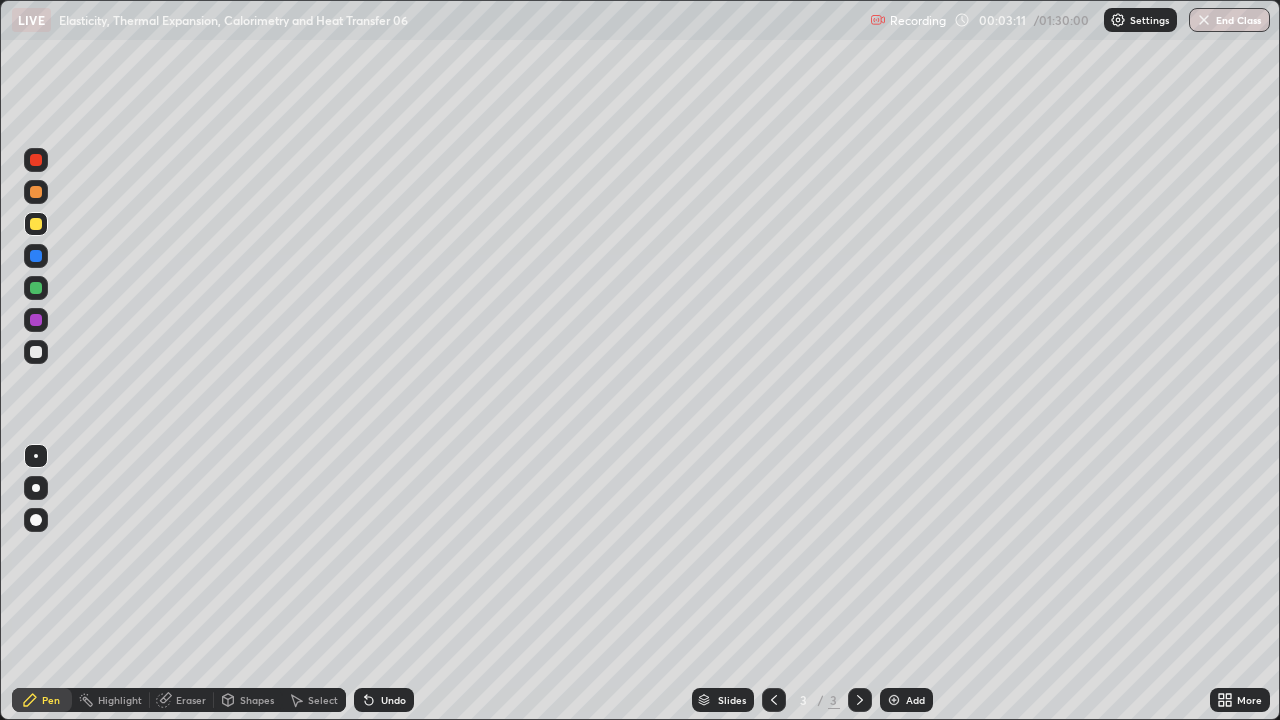 click on "Undo" at bounding box center (384, 700) 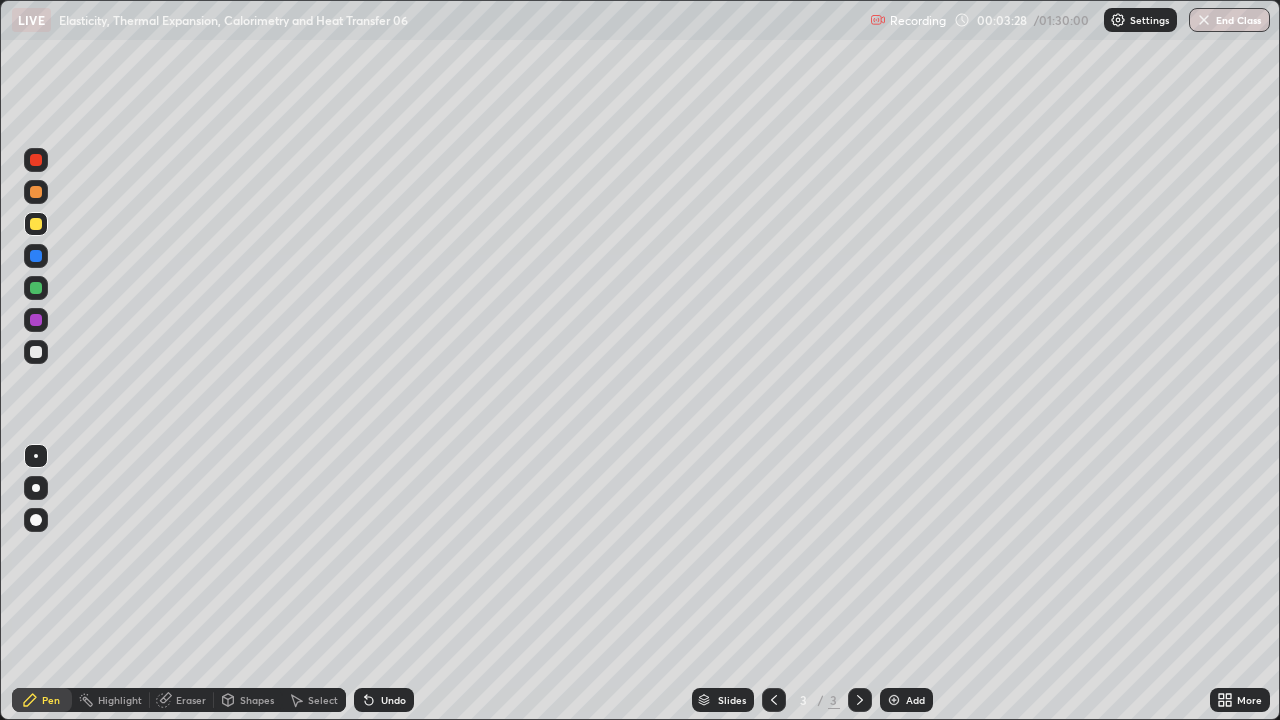 click at bounding box center [36, 288] 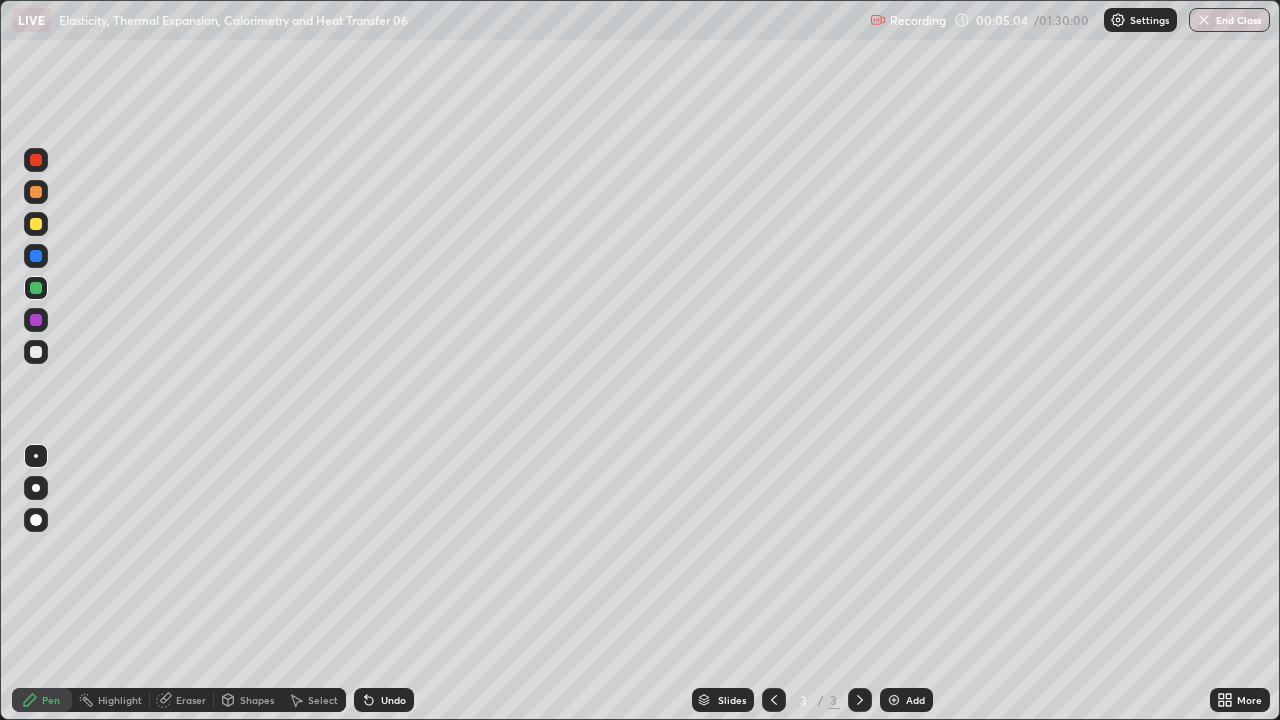 click at bounding box center (894, 700) 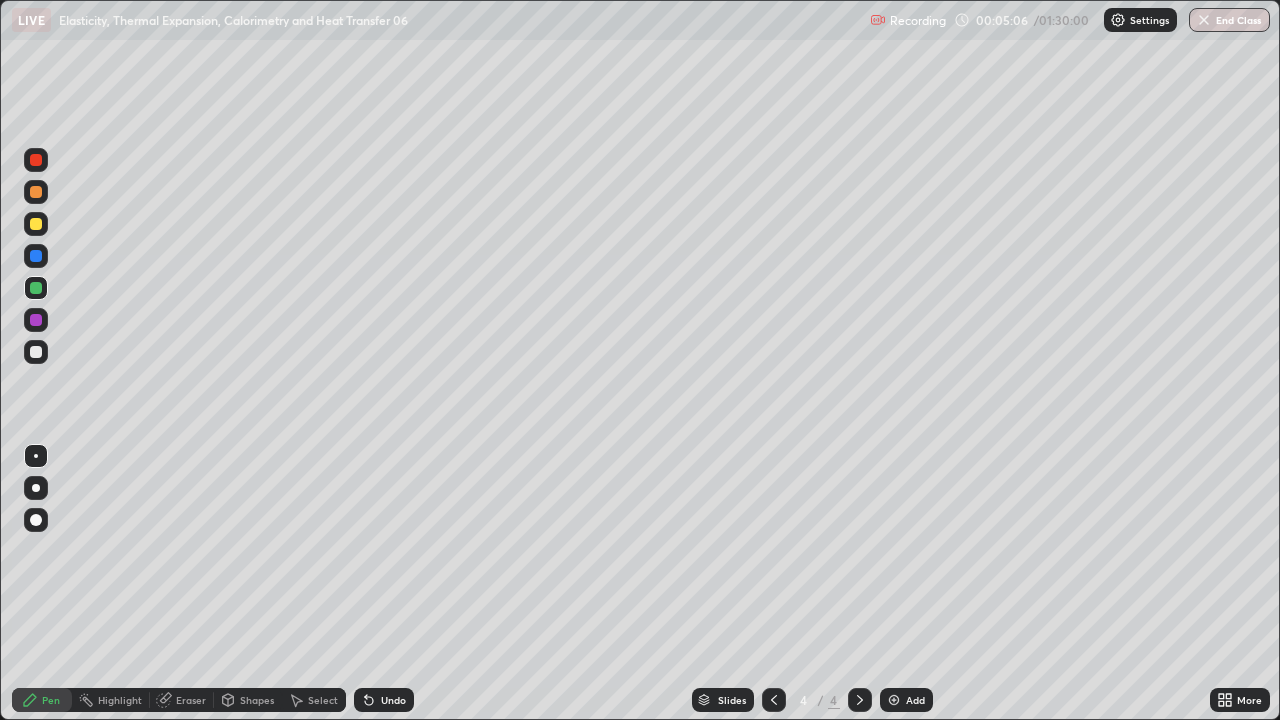 click on "Shapes" at bounding box center (257, 700) 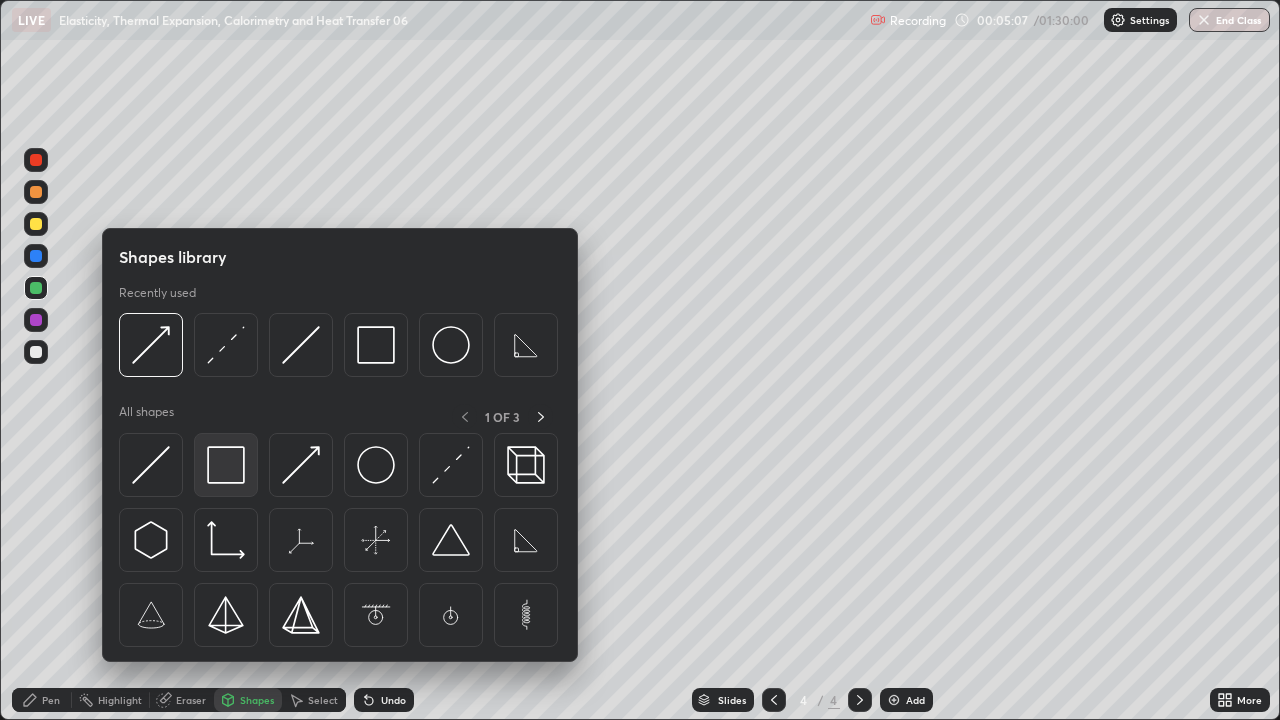 click at bounding box center [226, 465] 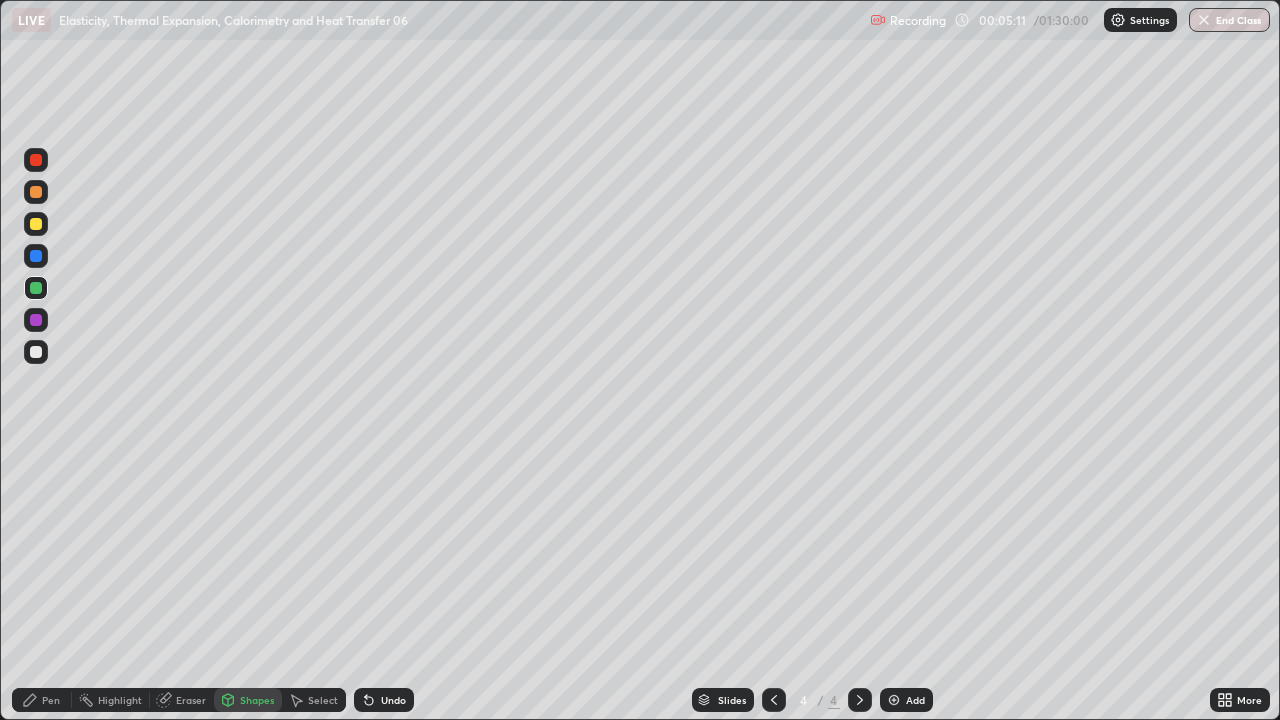 click on "Shapes" at bounding box center (257, 700) 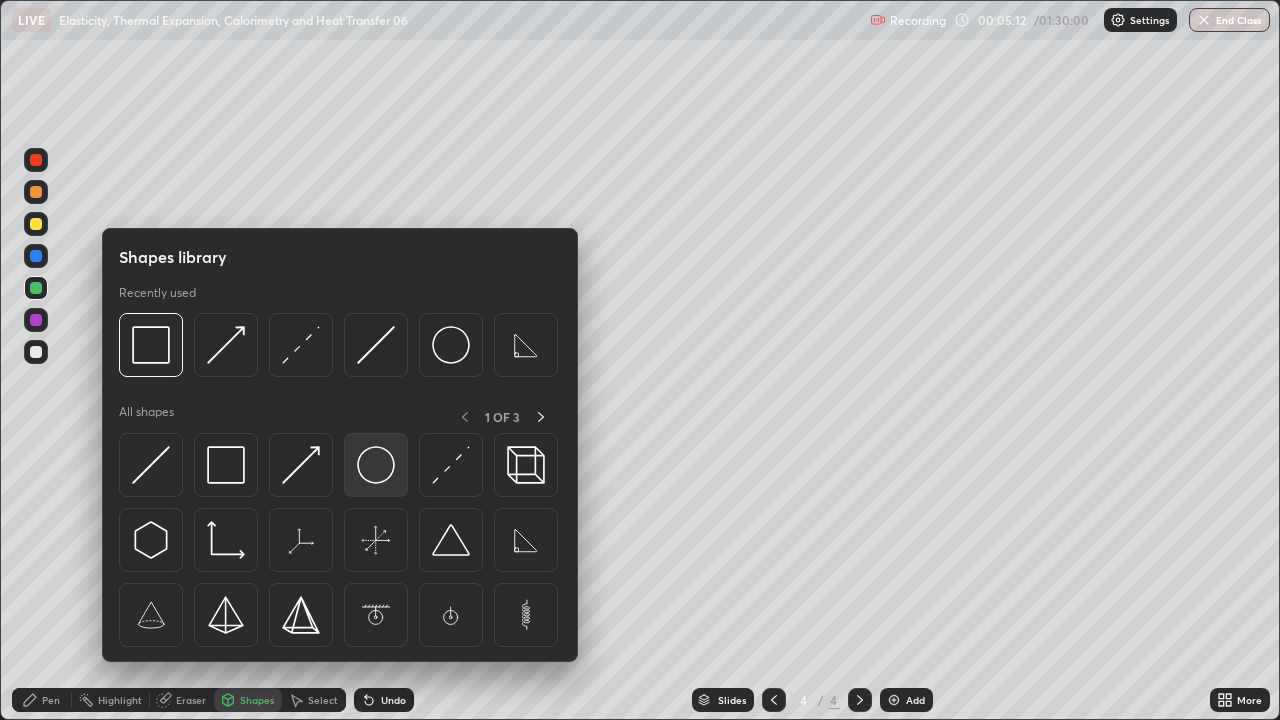 click at bounding box center [376, 465] 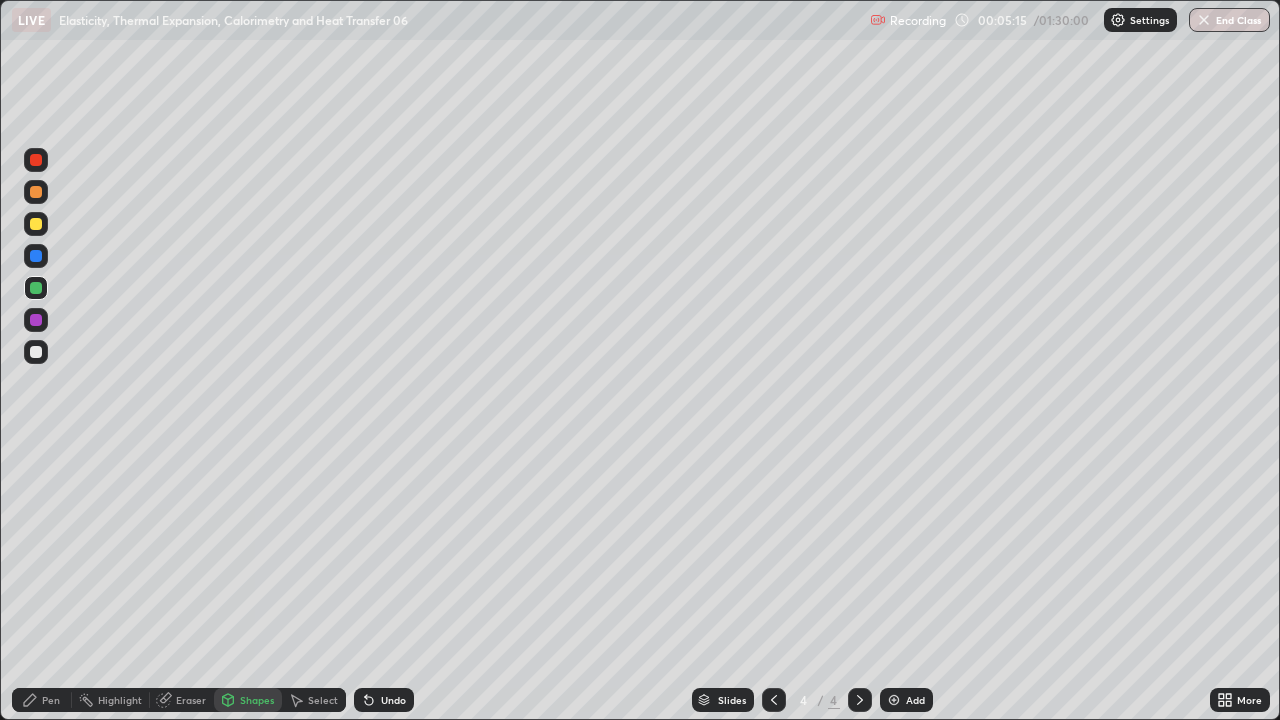 click on "Select" at bounding box center (323, 700) 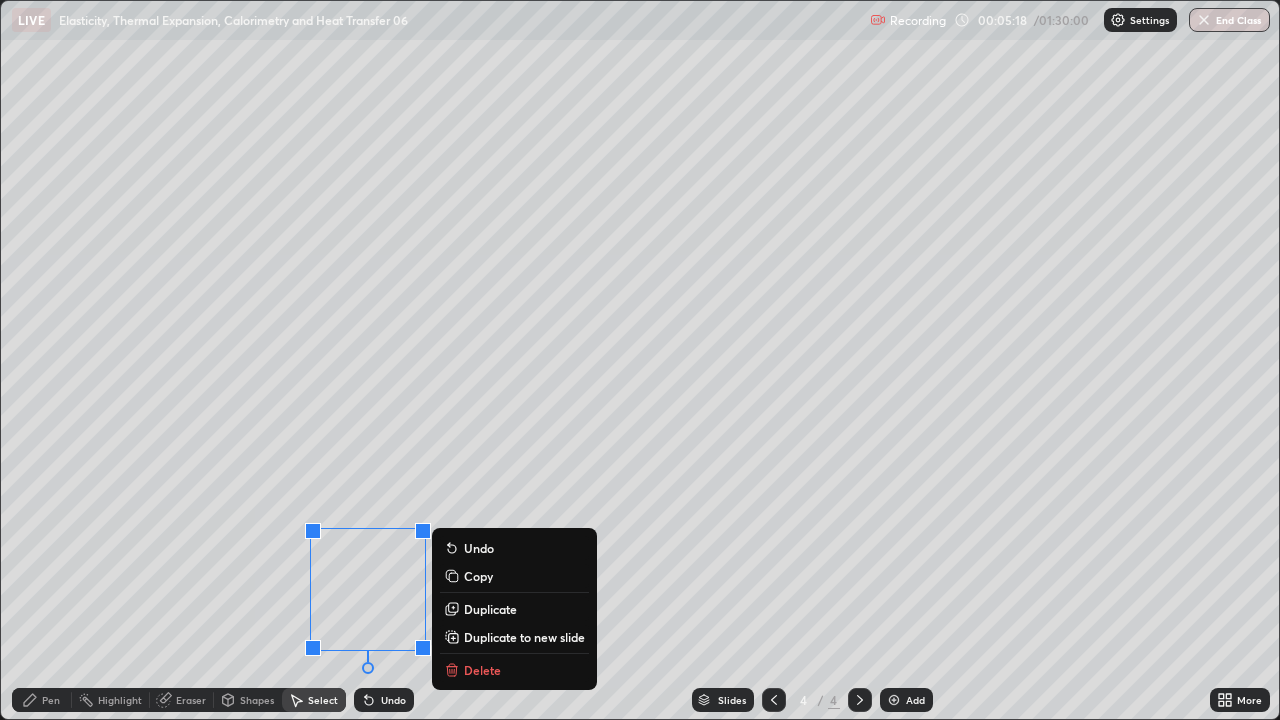 click on "0 ° Undo Copy Duplicate Duplicate to new slide Delete" at bounding box center [640, 360] 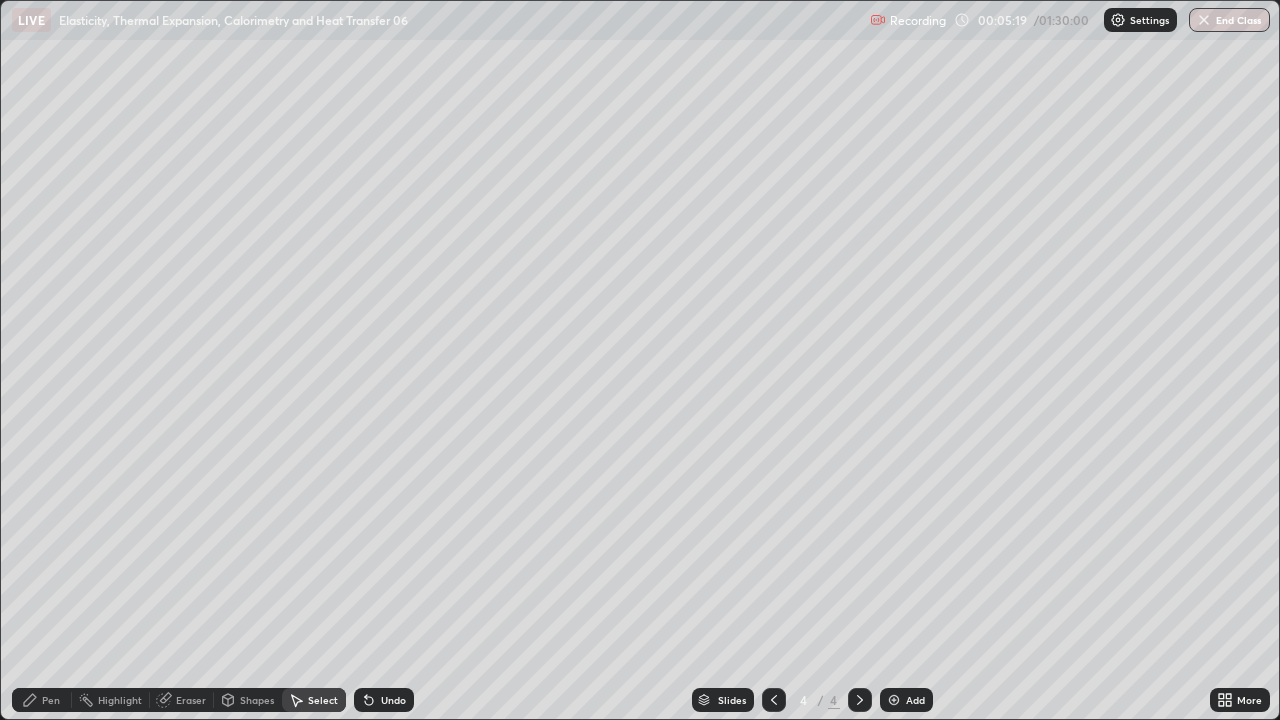 click on "Eraser" at bounding box center [191, 700] 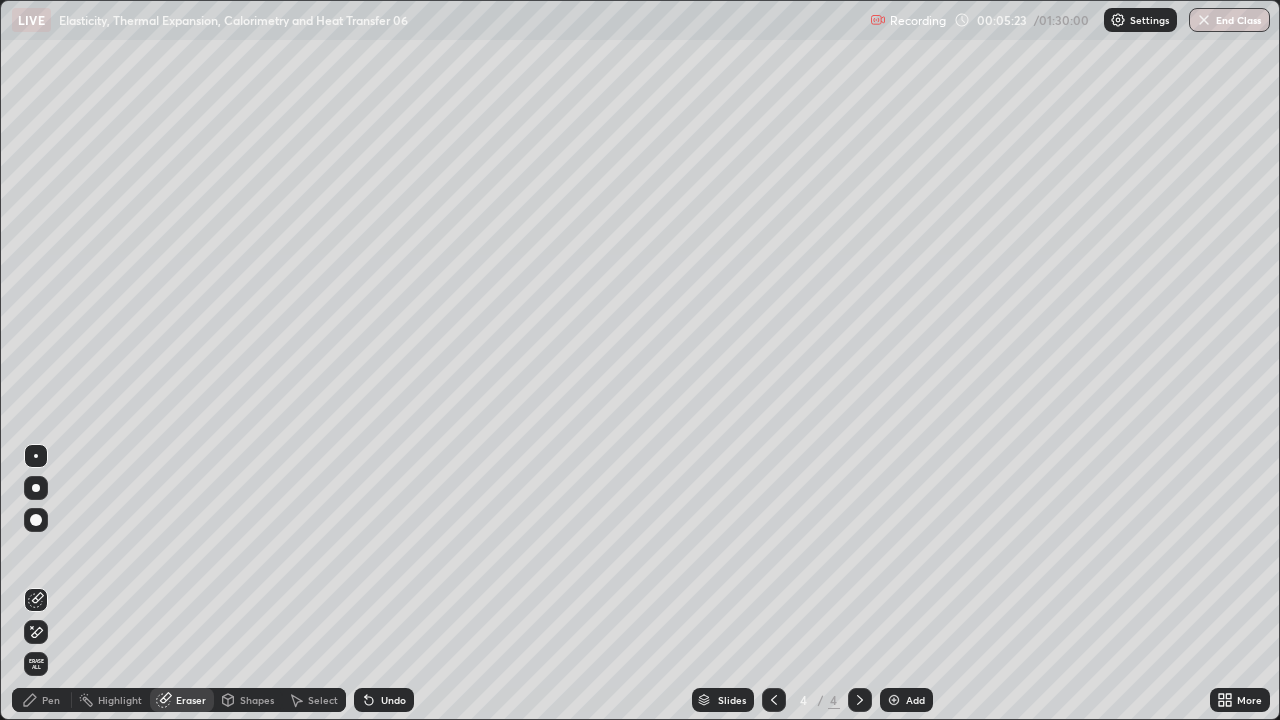 click 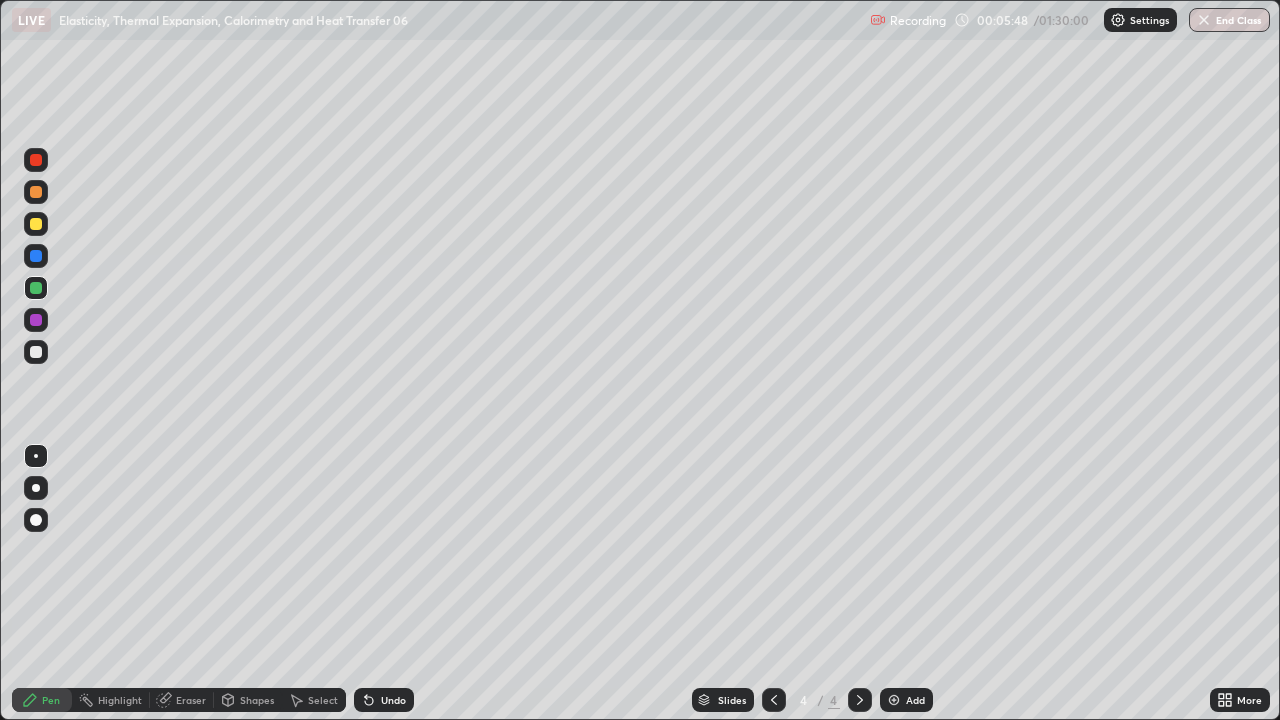 click on "Select" at bounding box center (323, 700) 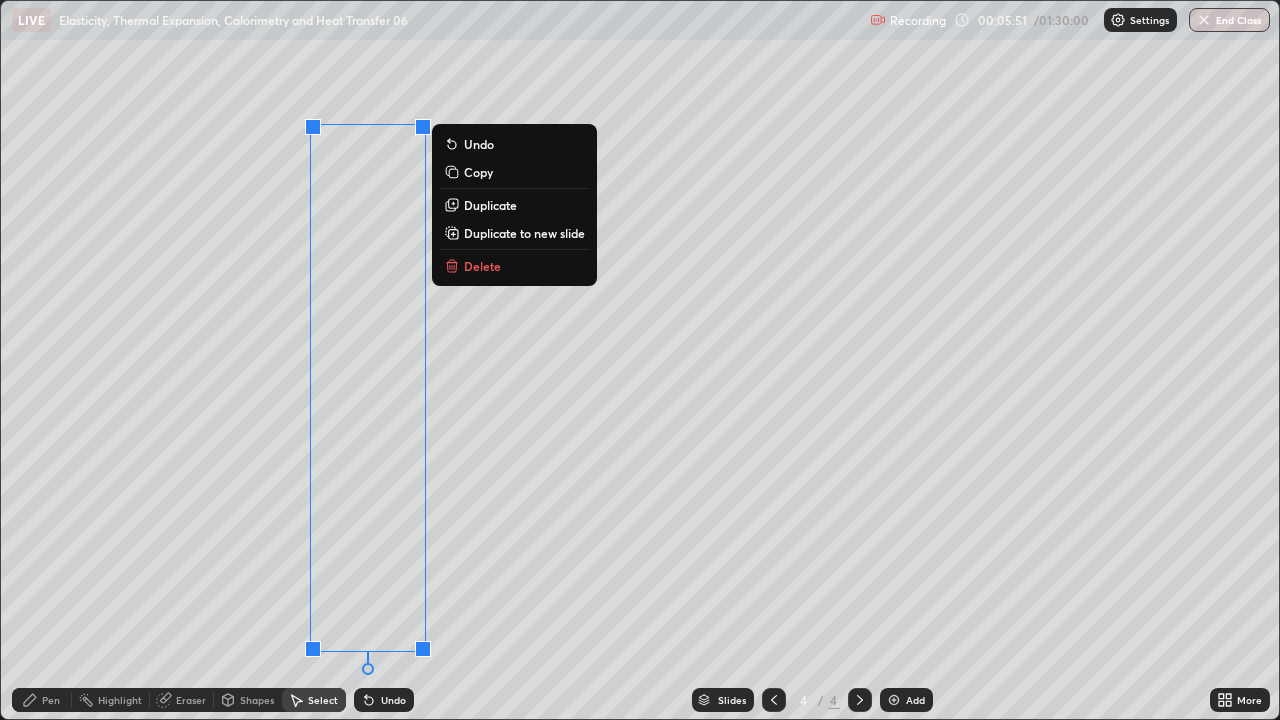 click on "Duplicate" at bounding box center (490, 205) 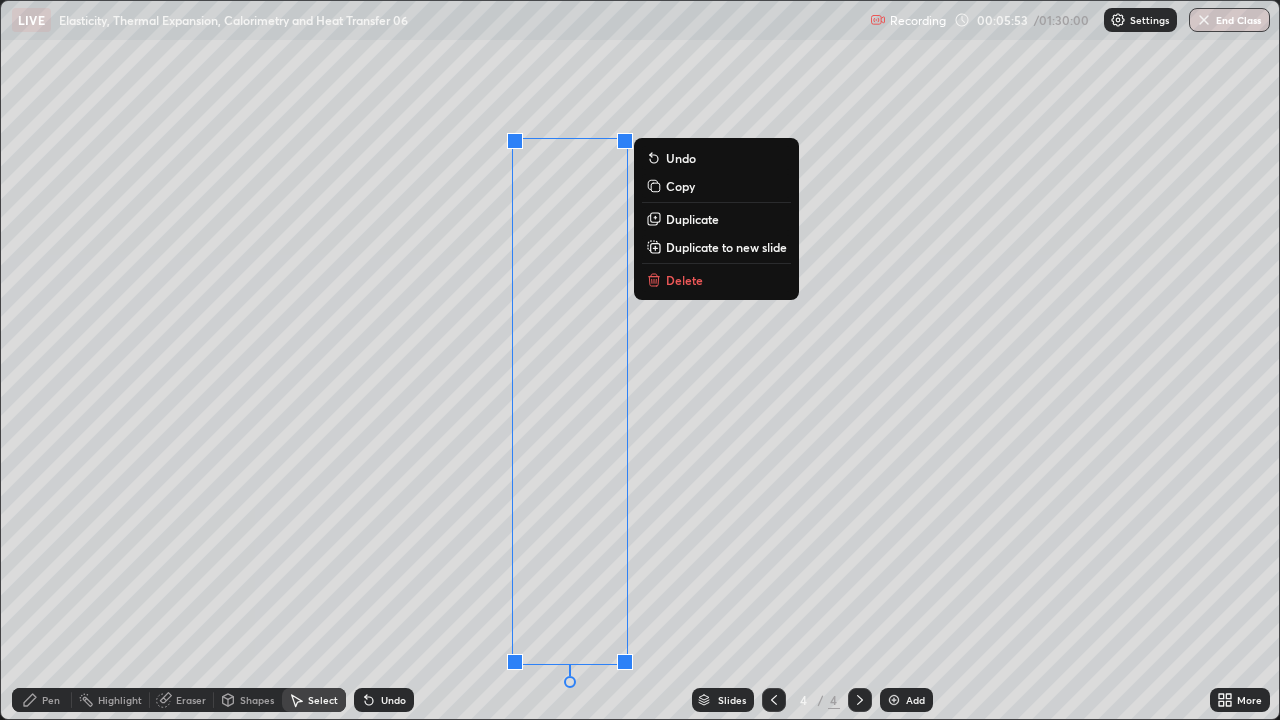 click on "Duplicate" at bounding box center (692, 219) 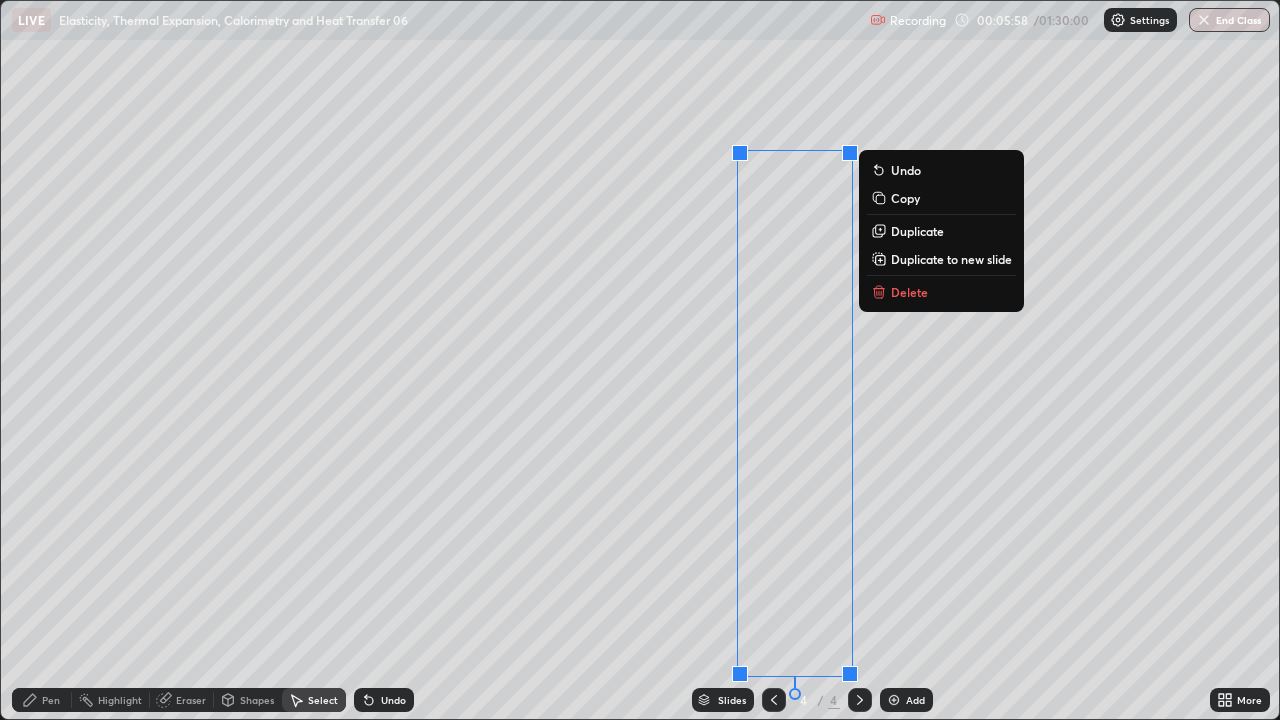 click on "Pen" at bounding box center [51, 700] 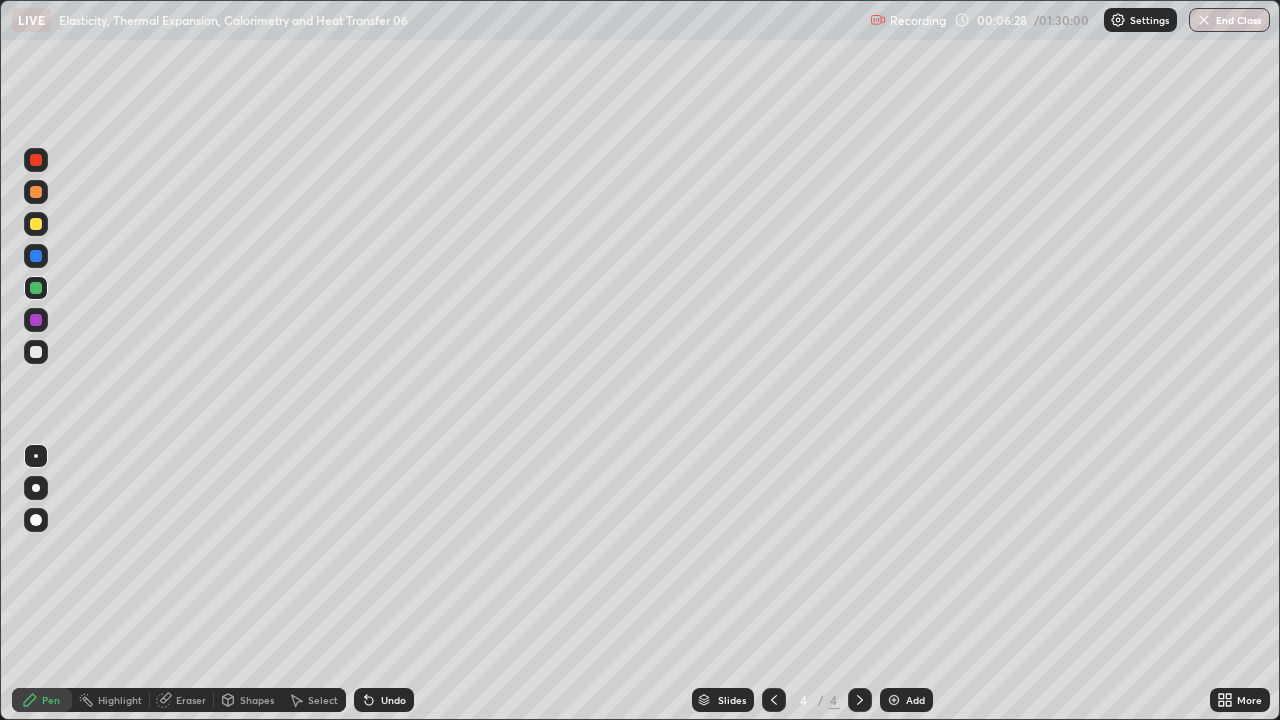 click at bounding box center [36, 224] 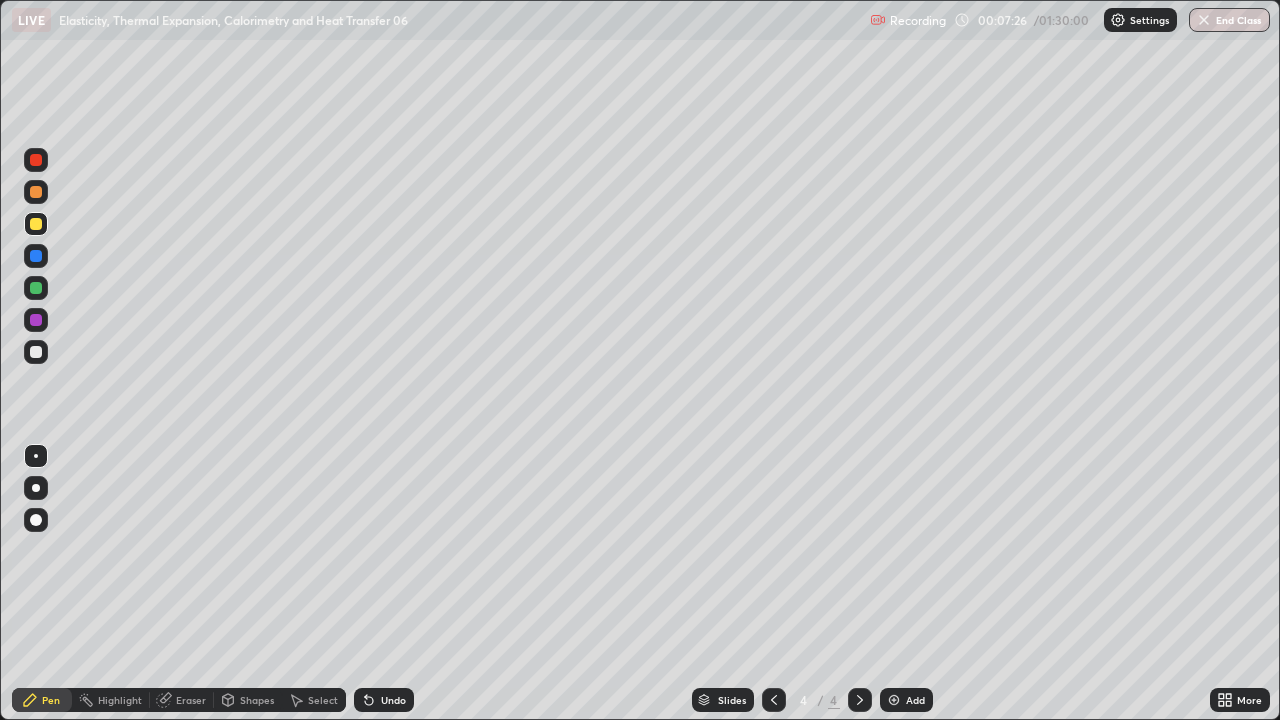 click on "Shapes" at bounding box center (257, 700) 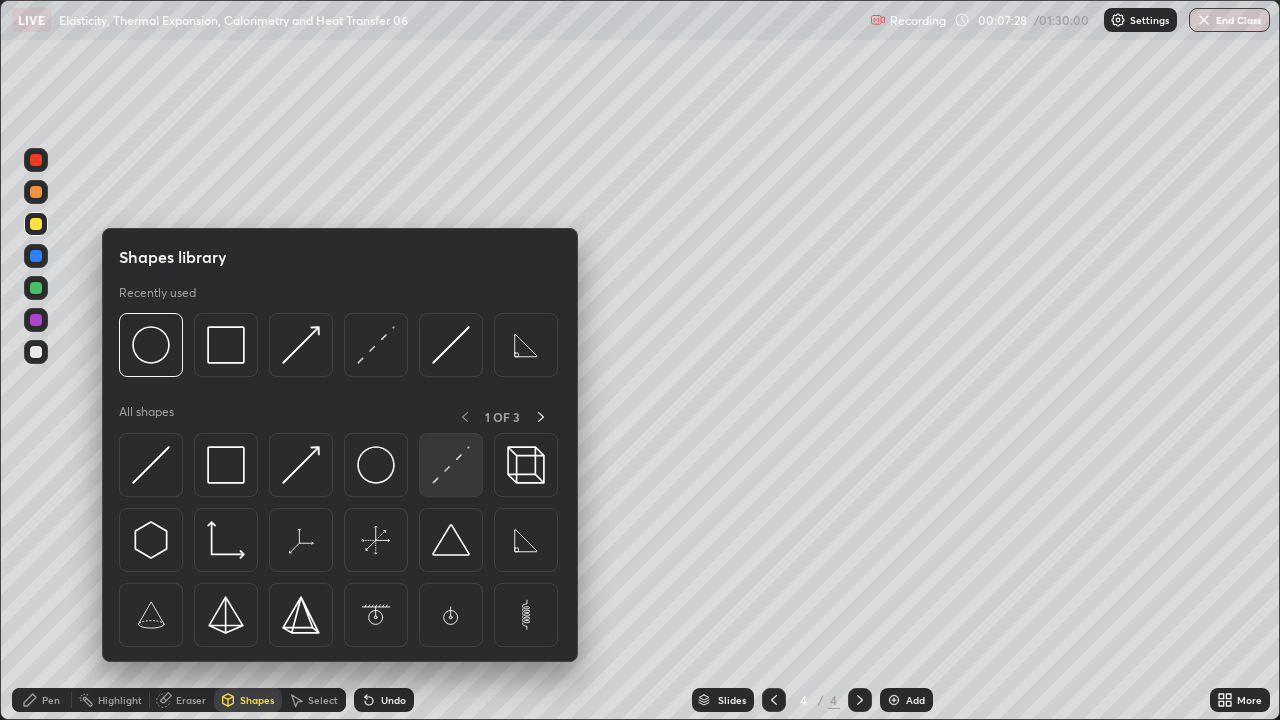 click at bounding box center (451, 465) 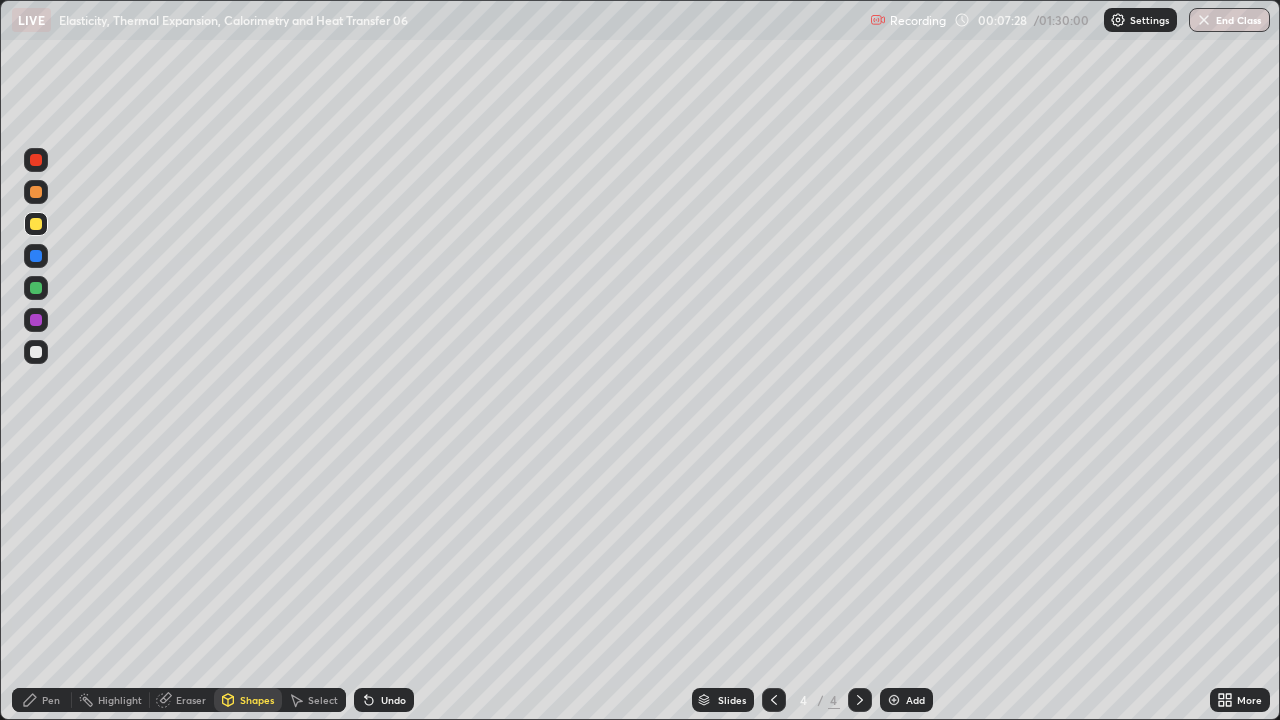 click at bounding box center (36, 352) 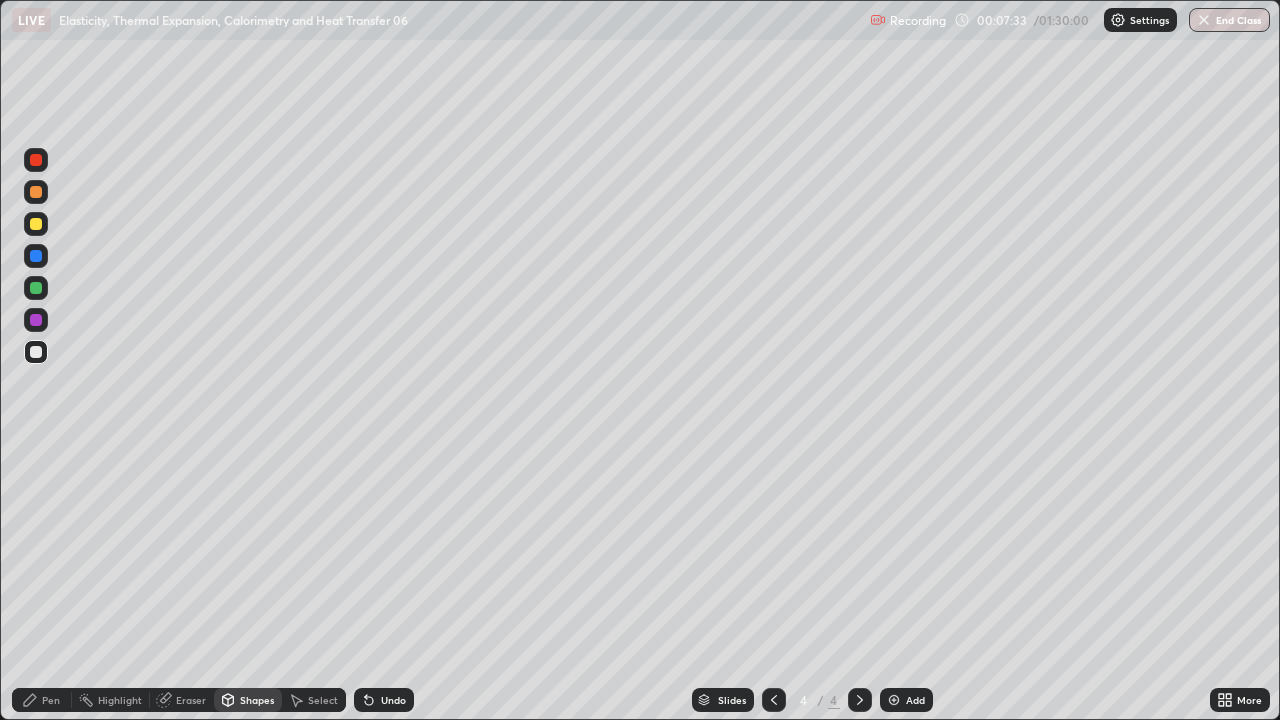 click 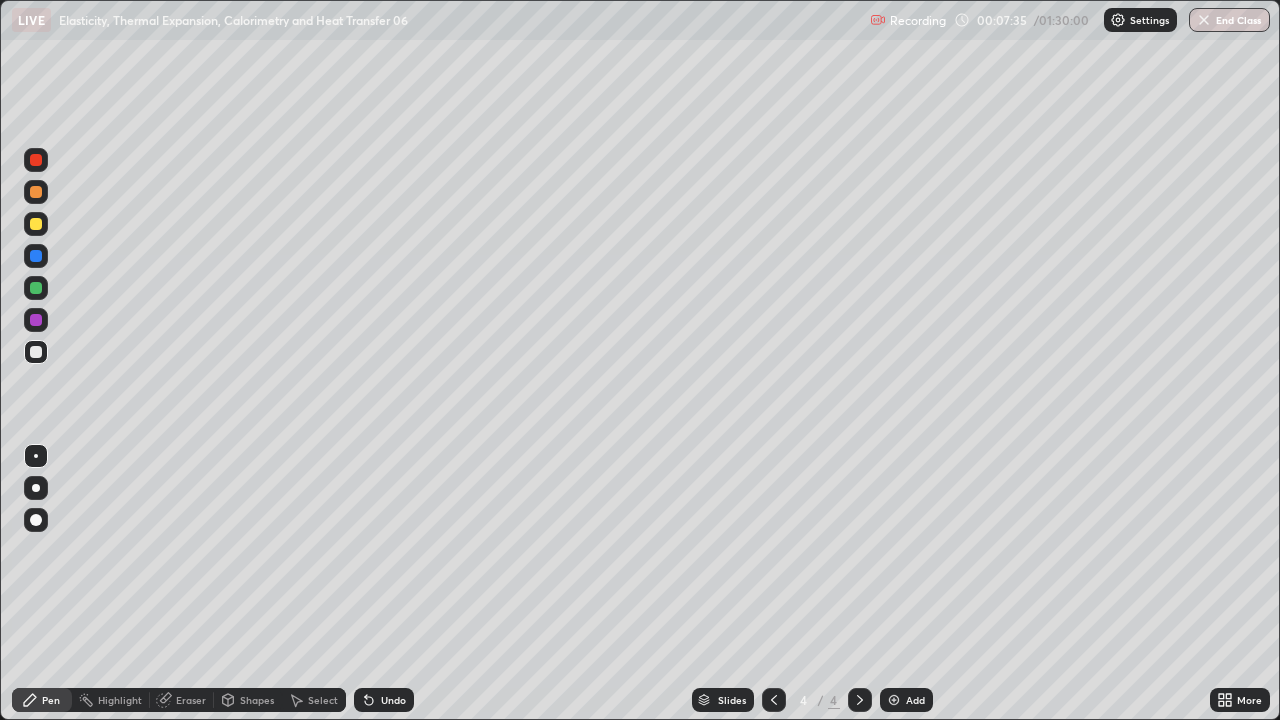 click at bounding box center (36, 224) 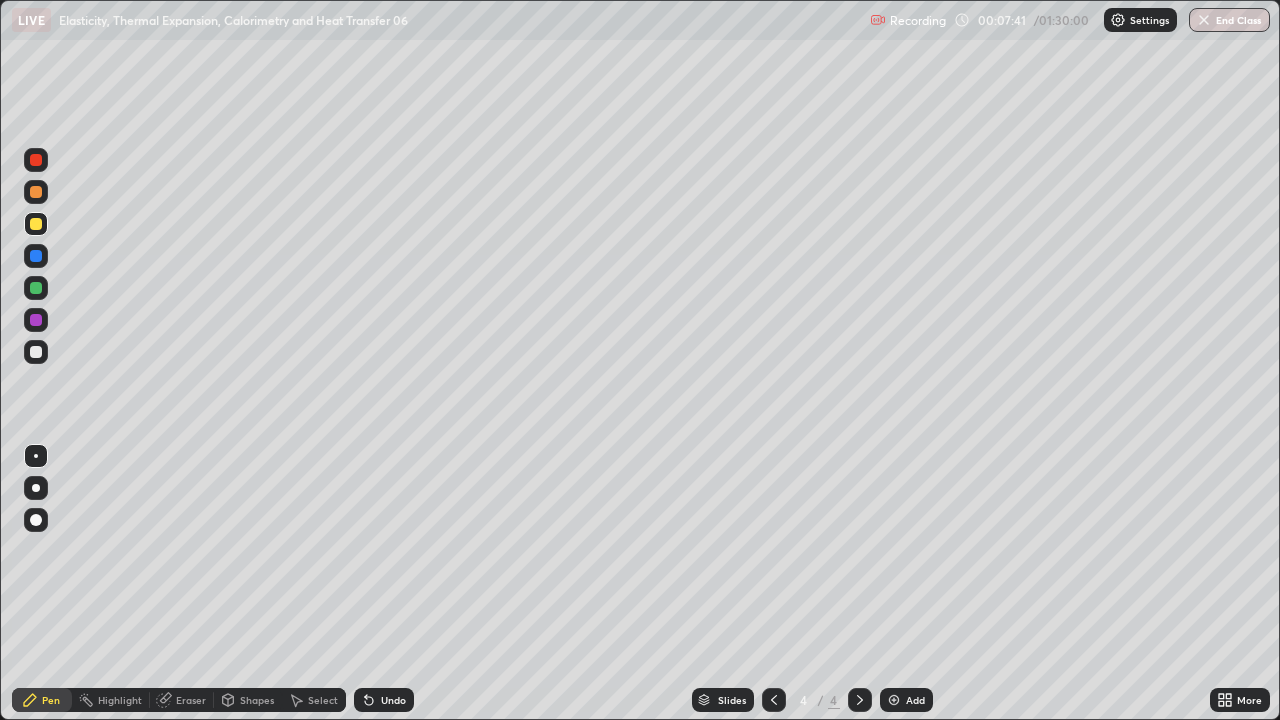 click on "Select" at bounding box center (323, 700) 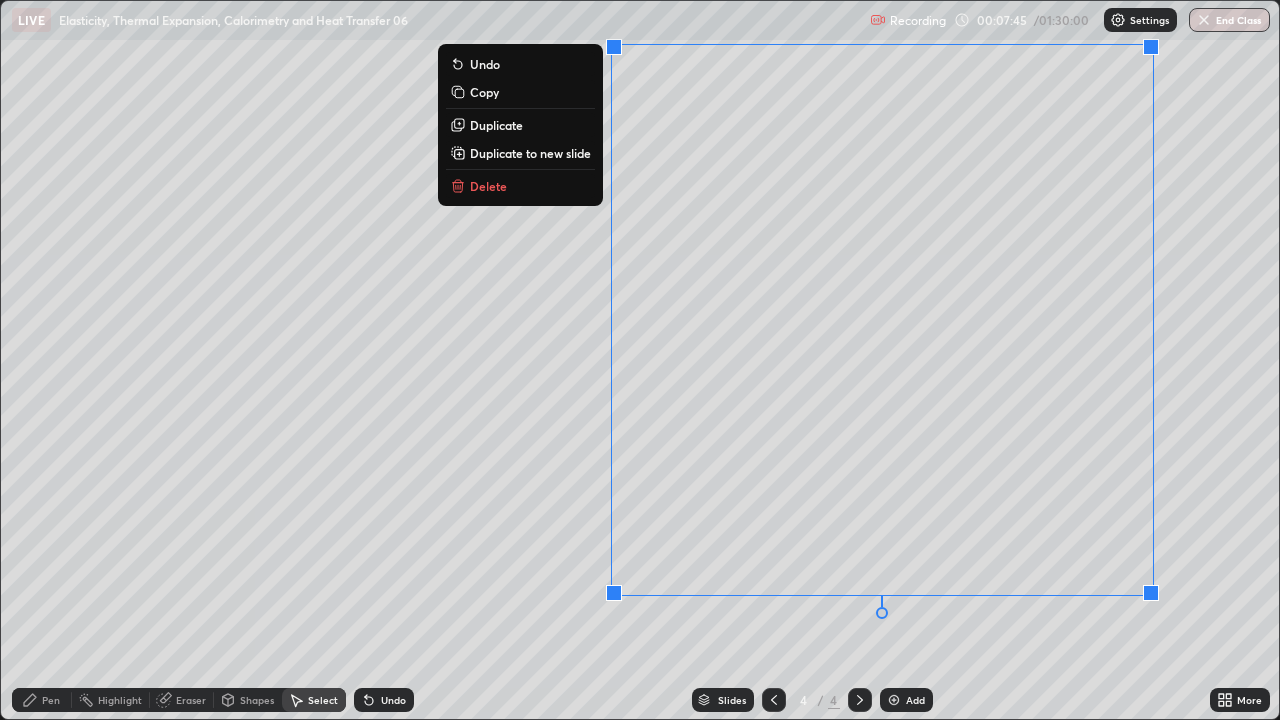click on "0 ° Undo Copy Duplicate Duplicate to new slide Delete" at bounding box center [640, 360] 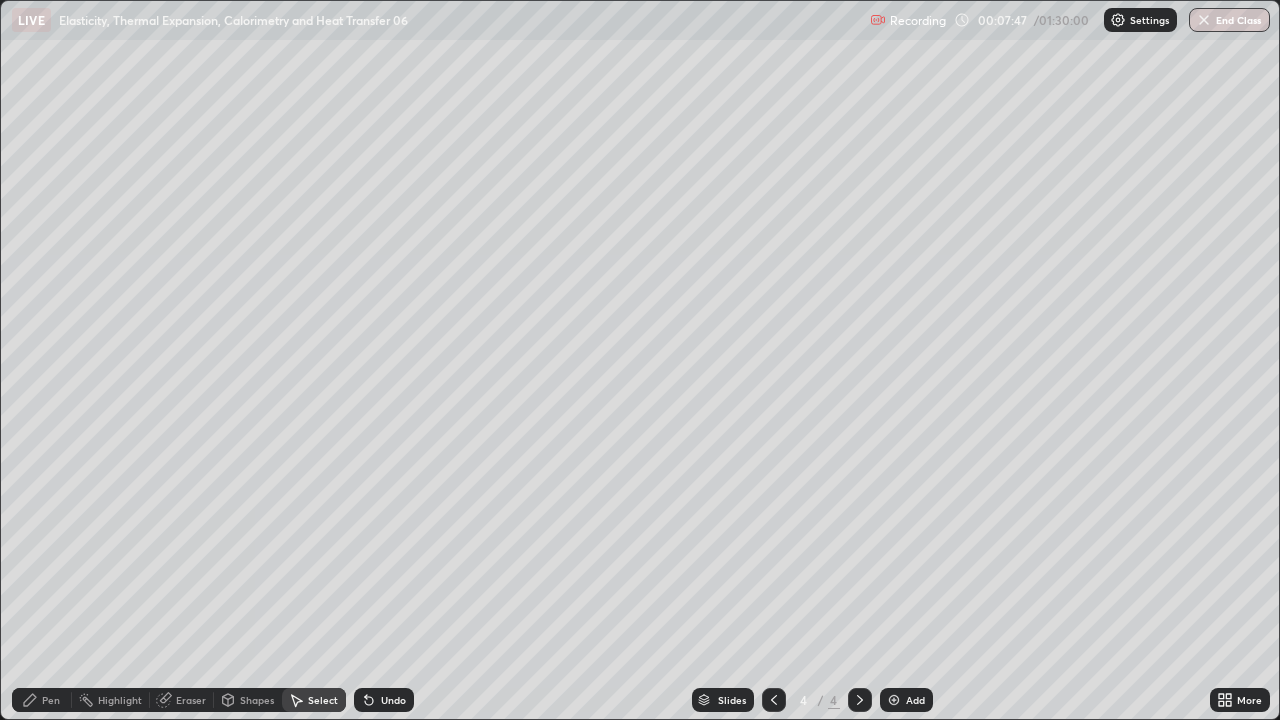 click on "Pen" at bounding box center [42, 700] 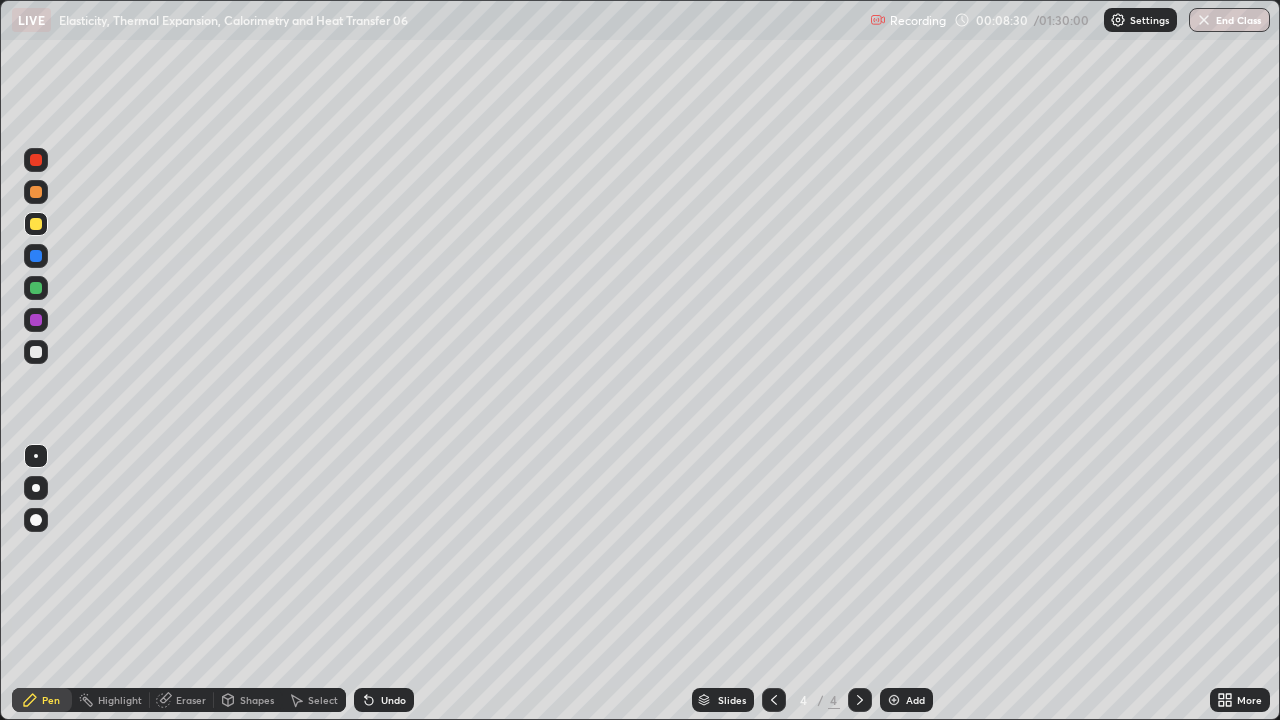 click on "Pen" at bounding box center (42, 700) 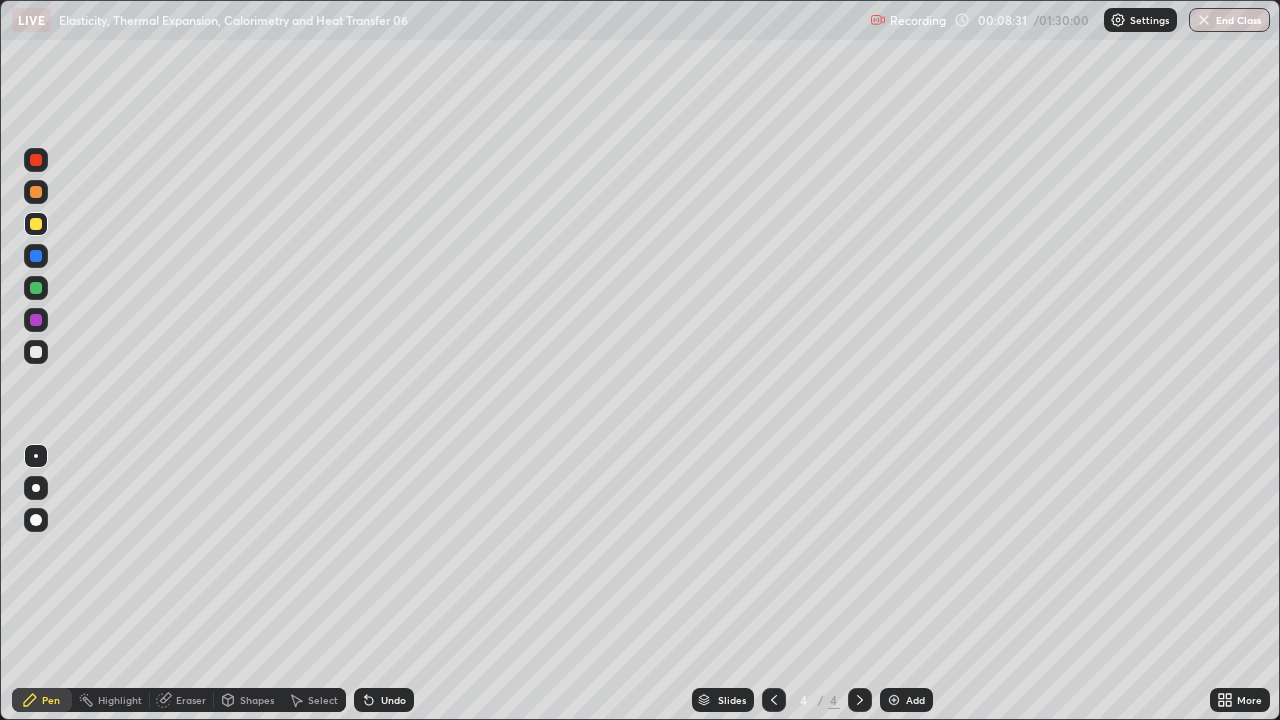 click at bounding box center (36, 352) 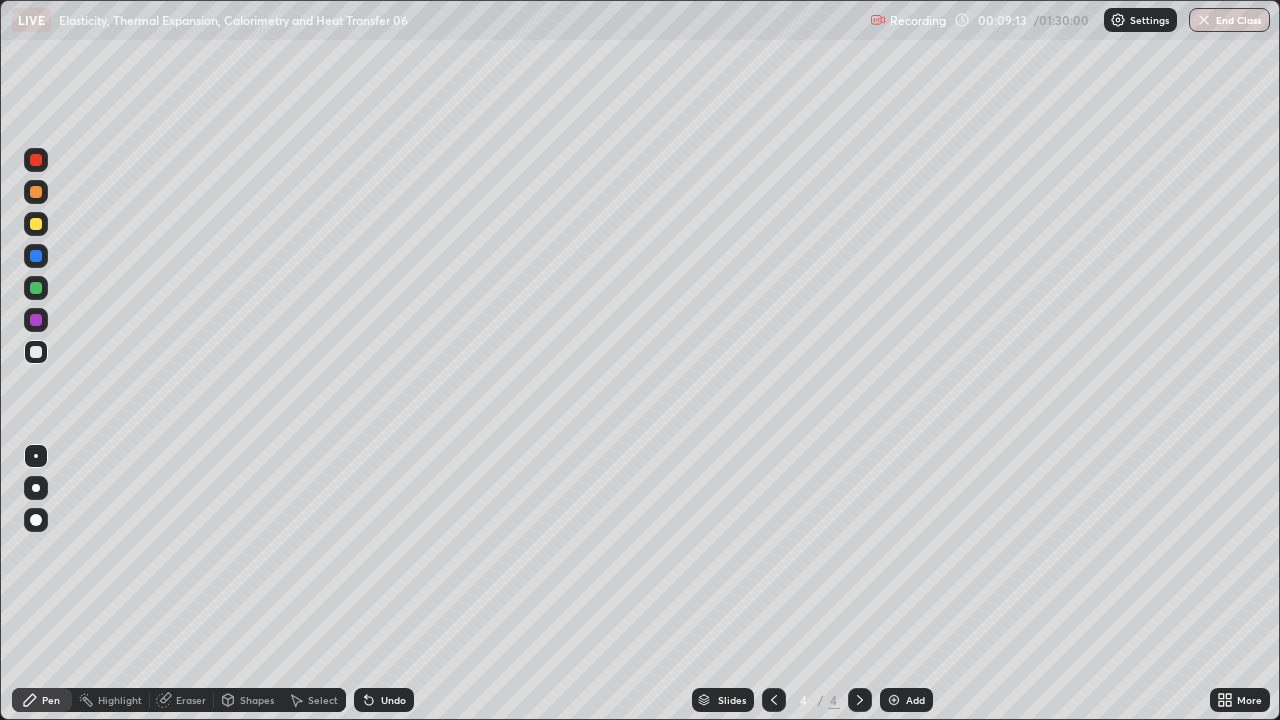 click at bounding box center [36, 224] 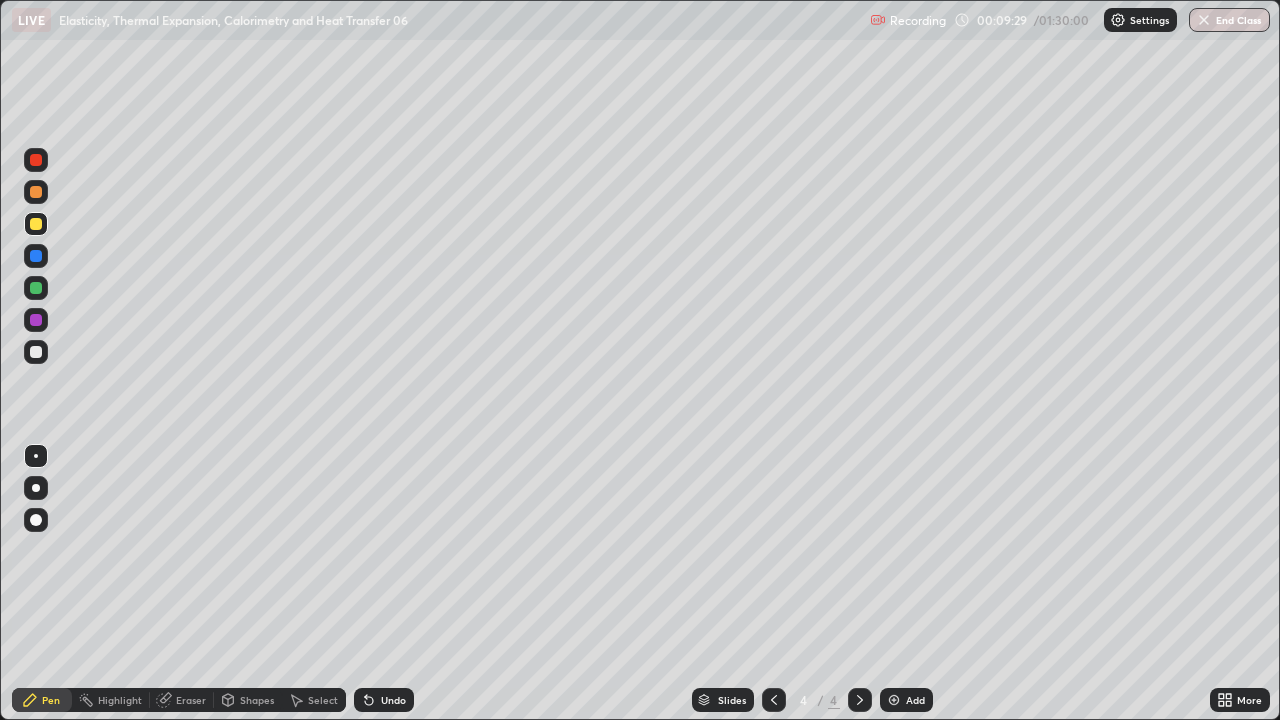 click on "Undo" at bounding box center (384, 700) 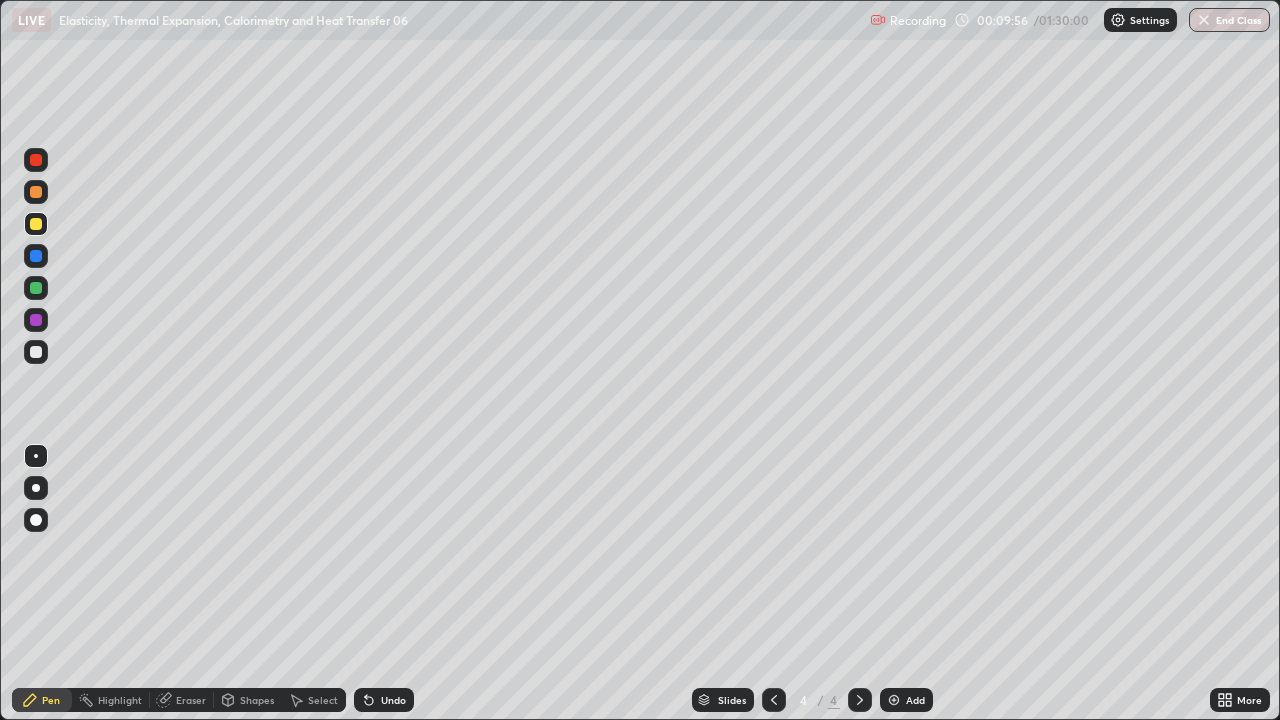 click at bounding box center [36, 352] 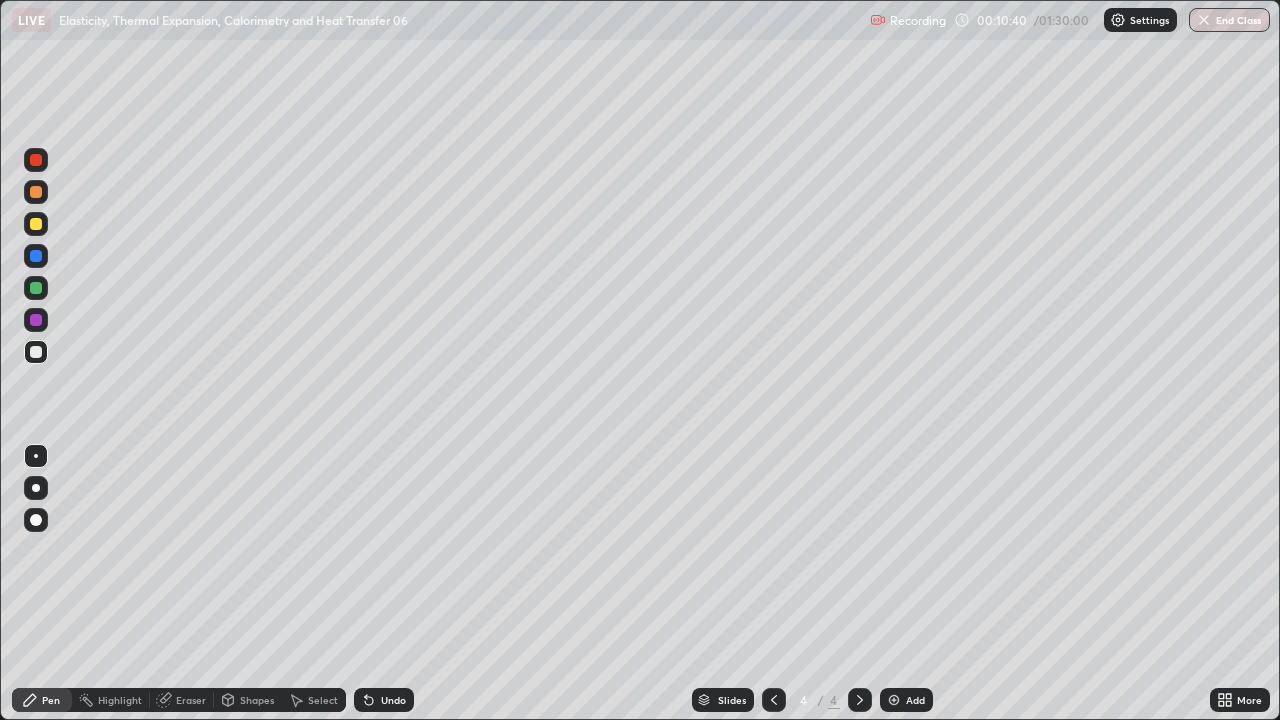 click on "Select" at bounding box center (323, 700) 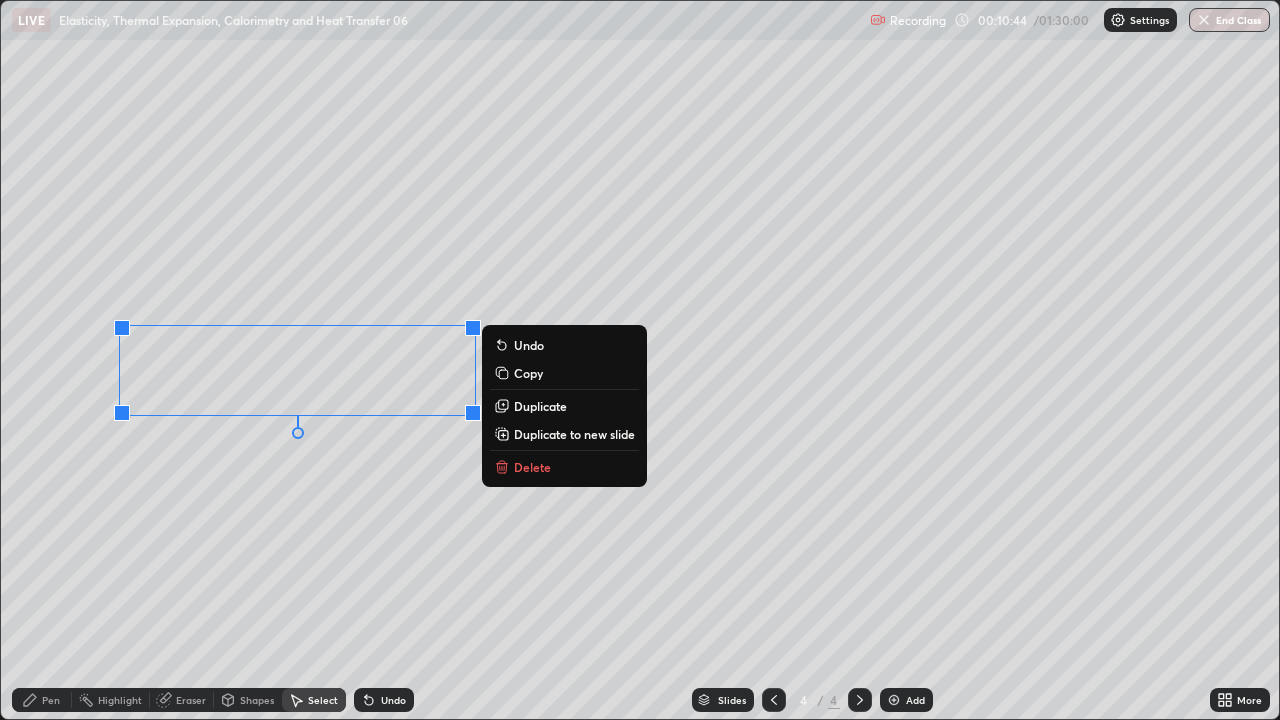 click on "Pen" at bounding box center (42, 700) 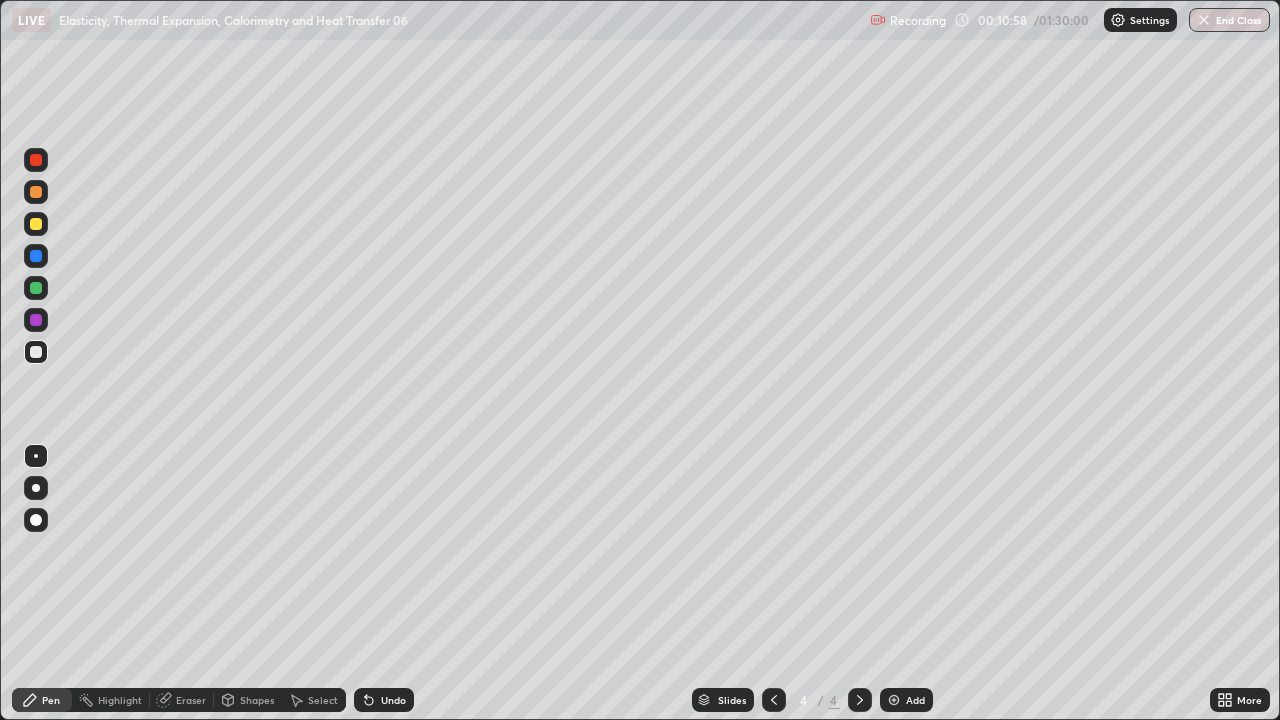 click on "Undo" at bounding box center [384, 700] 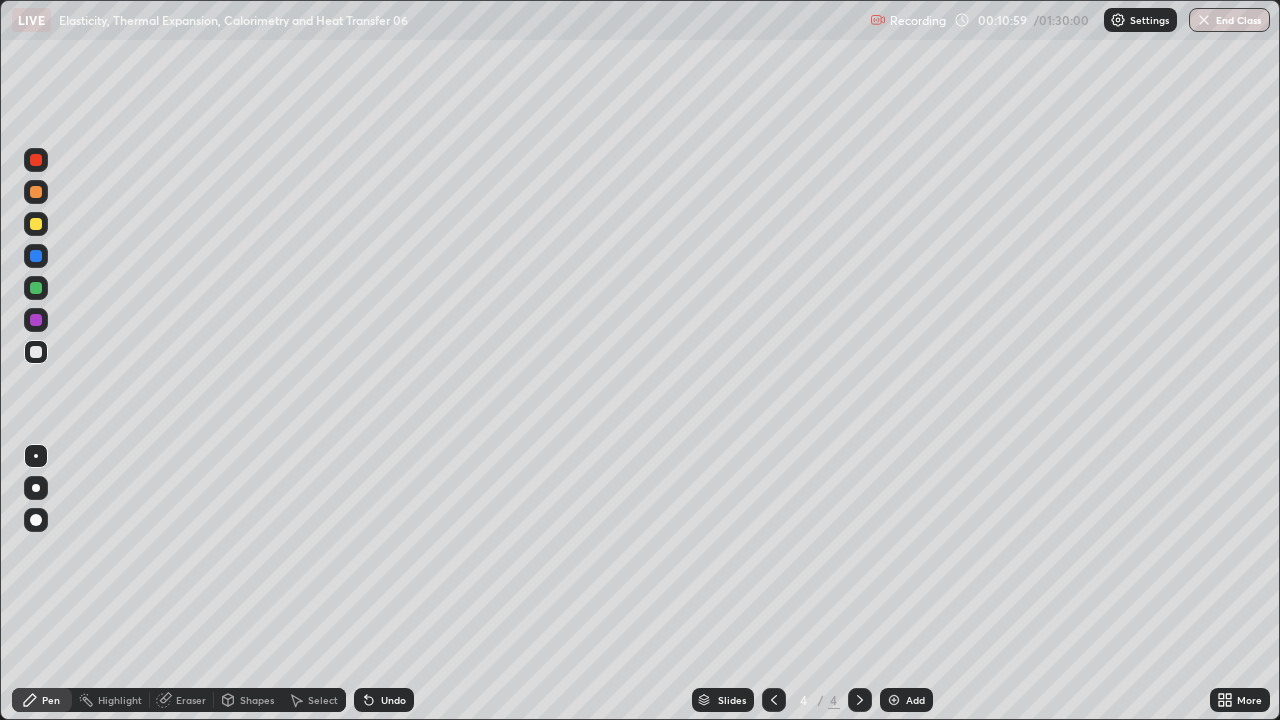 click on "Undo" at bounding box center (384, 700) 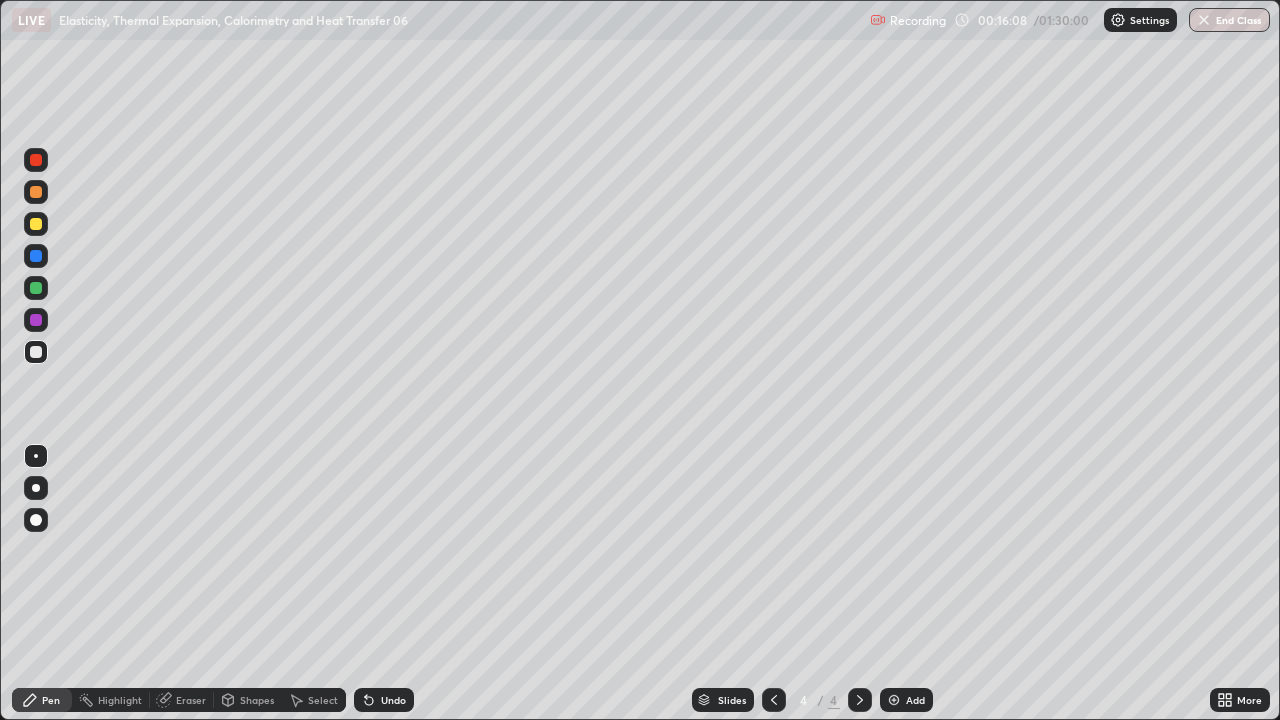 click on "Add" at bounding box center (915, 700) 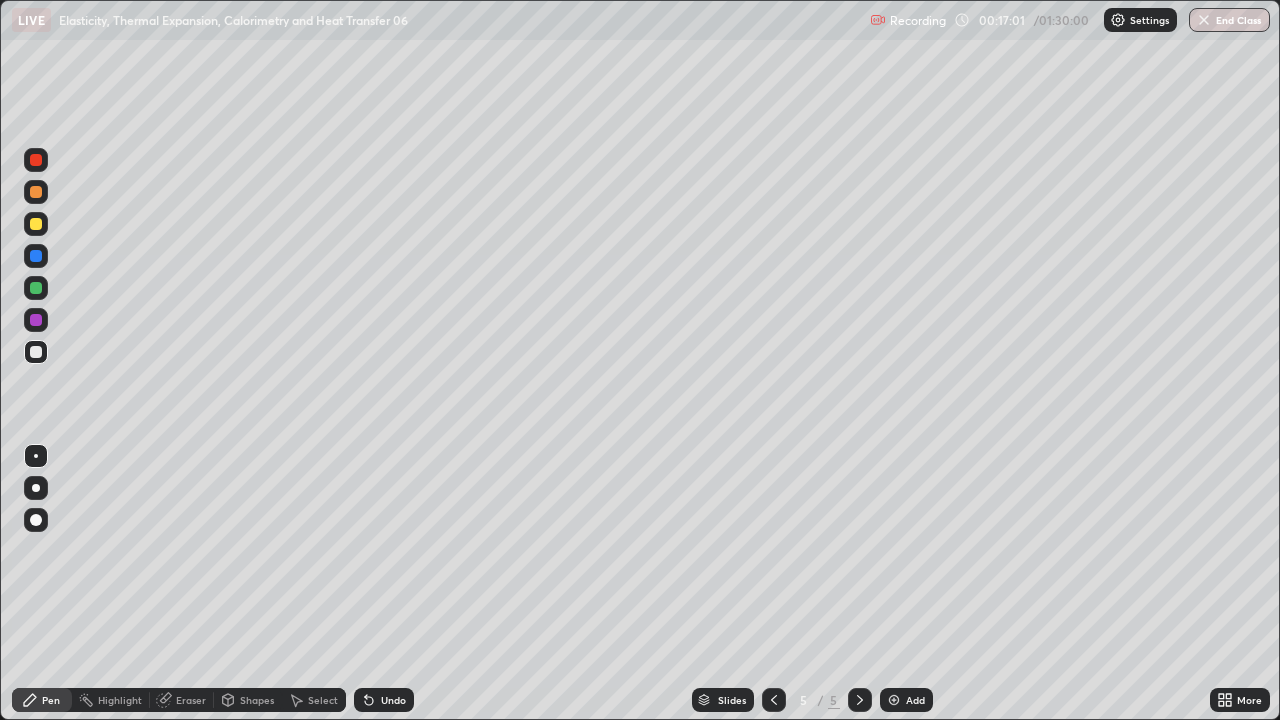 click on "Undo" at bounding box center [384, 700] 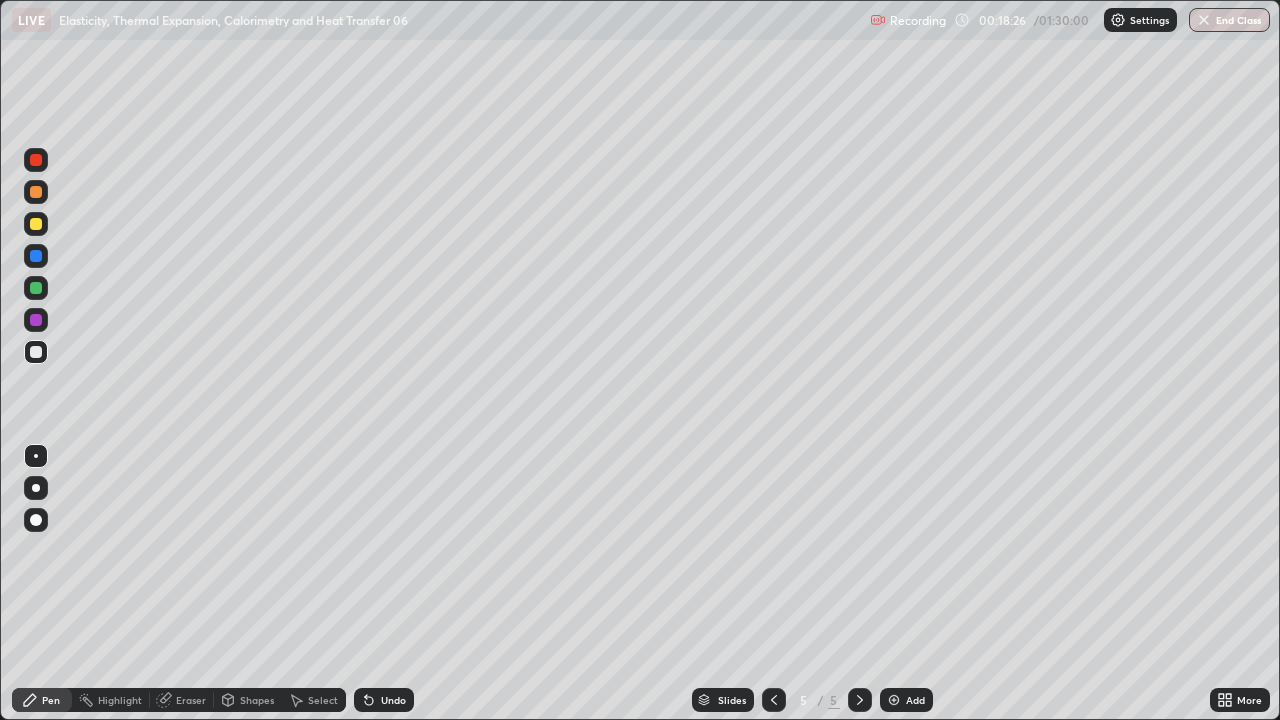 click on "Undo" at bounding box center (384, 700) 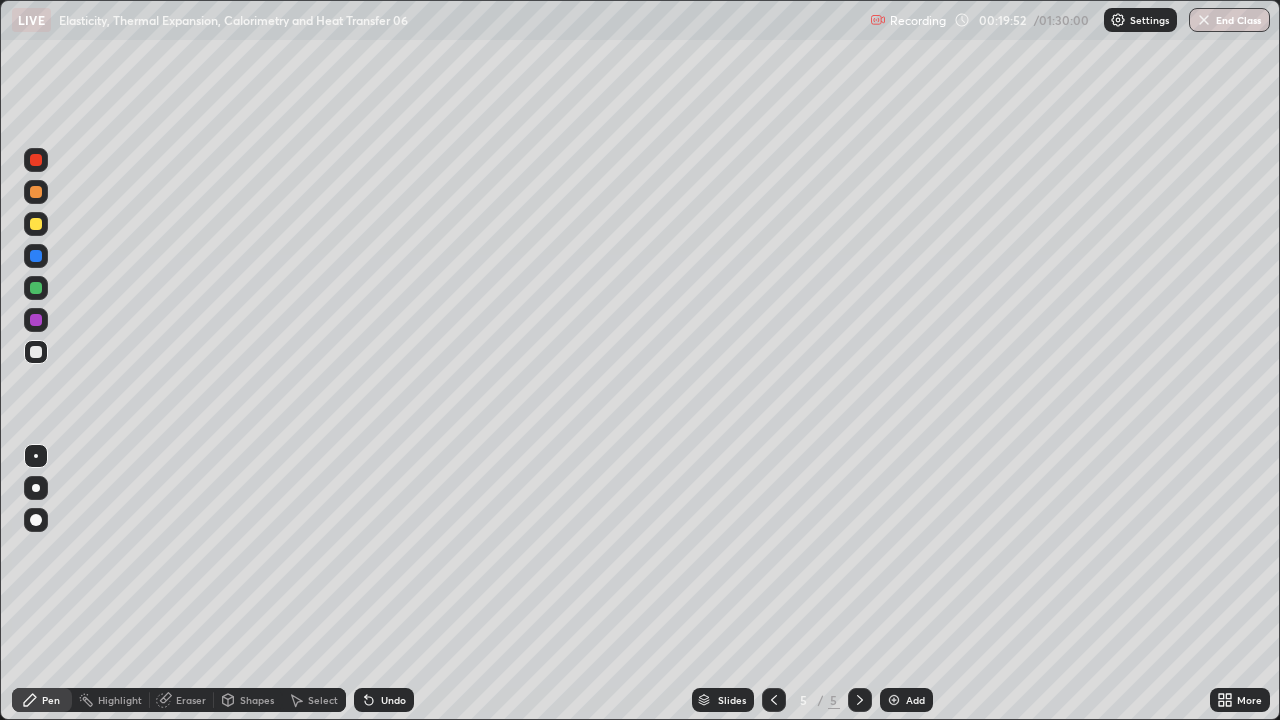 click on "Add" at bounding box center (915, 700) 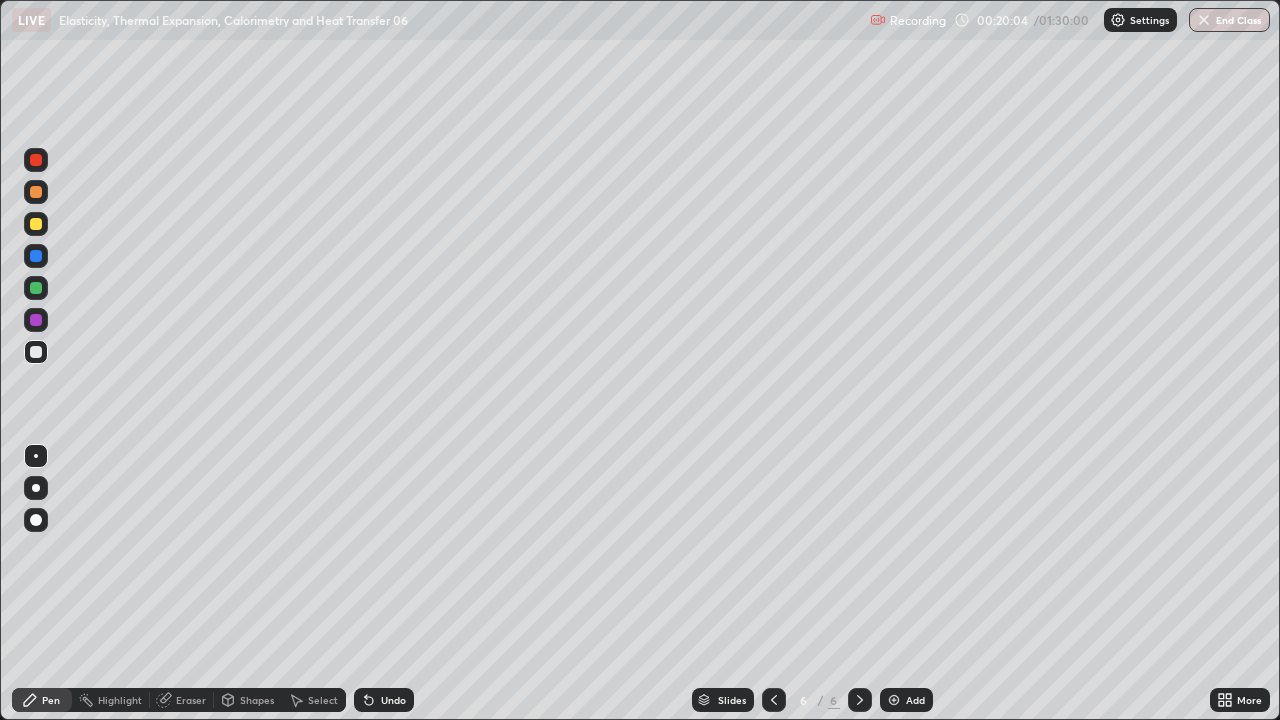 click at bounding box center [36, 224] 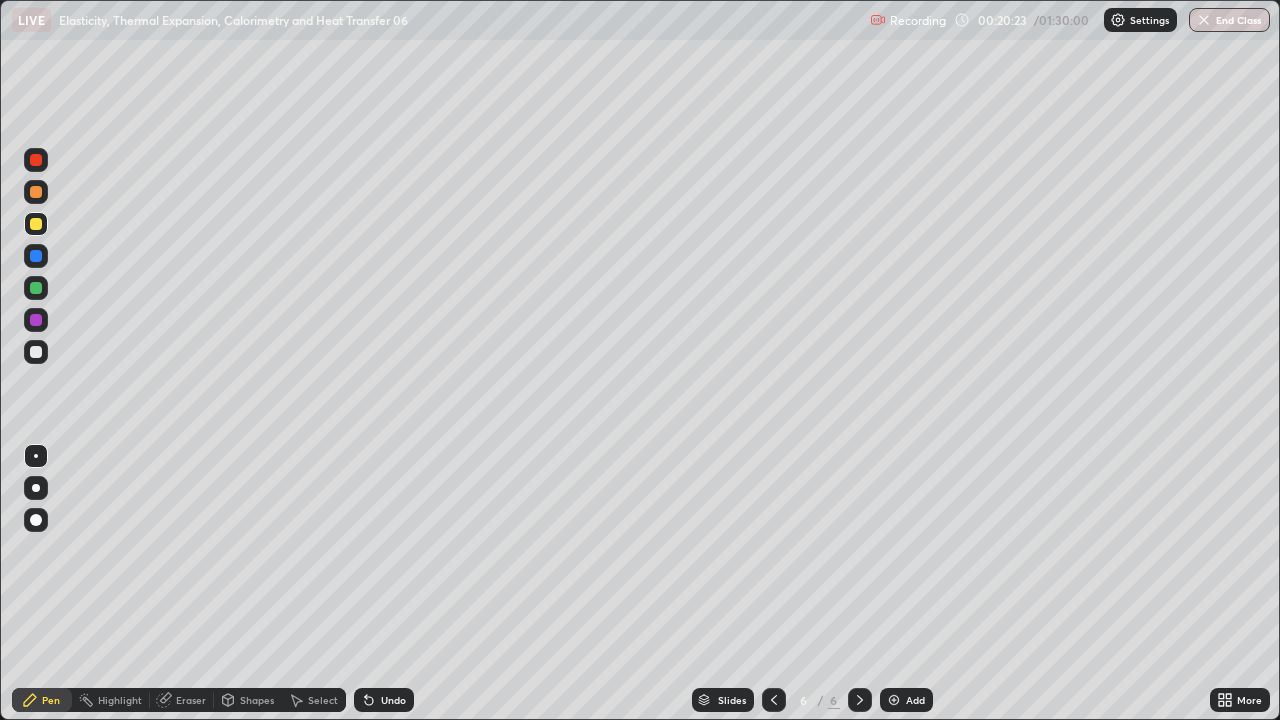 click on "Shapes" at bounding box center [257, 700] 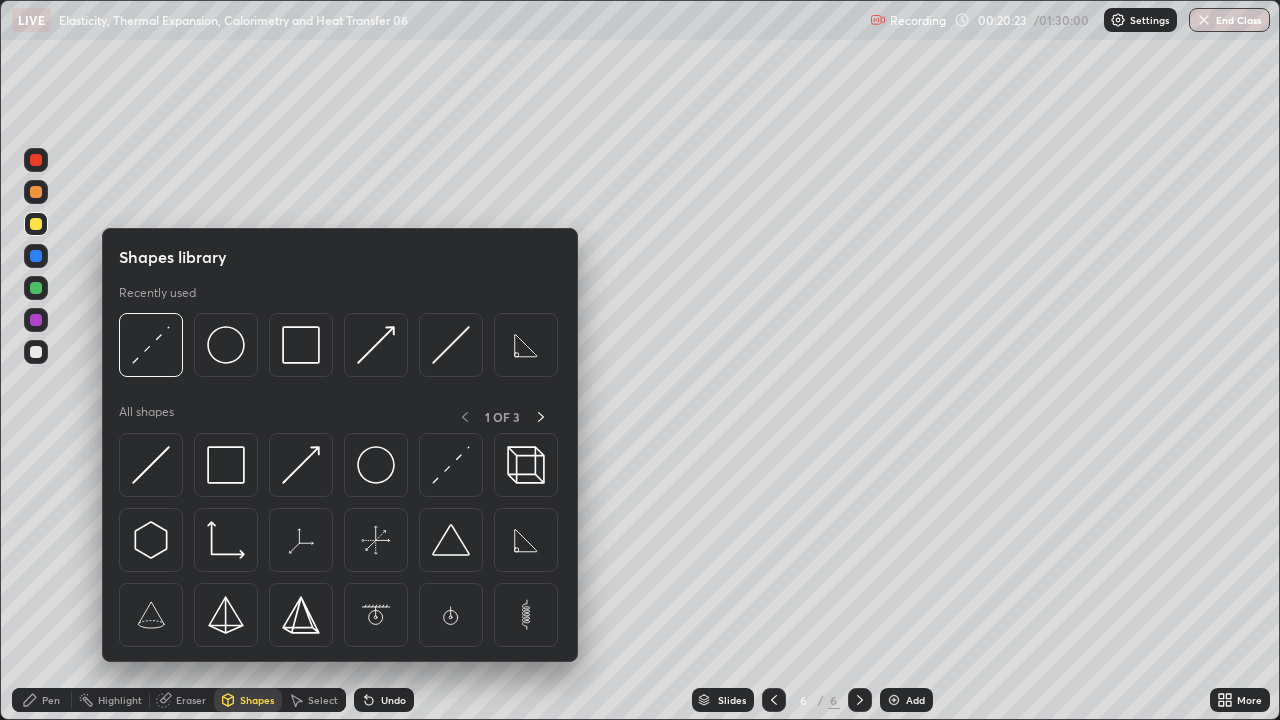 click at bounding box center (301, 465) 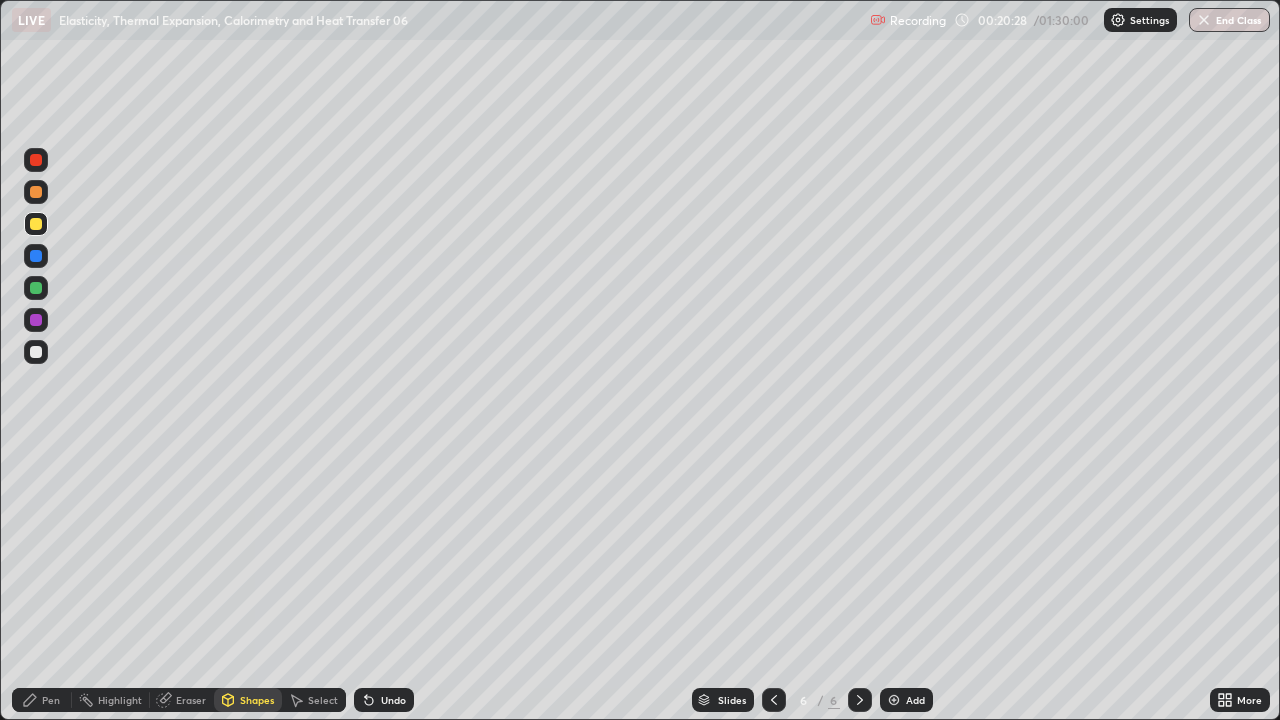 click on "Undo" at bounding box center [393, 700] 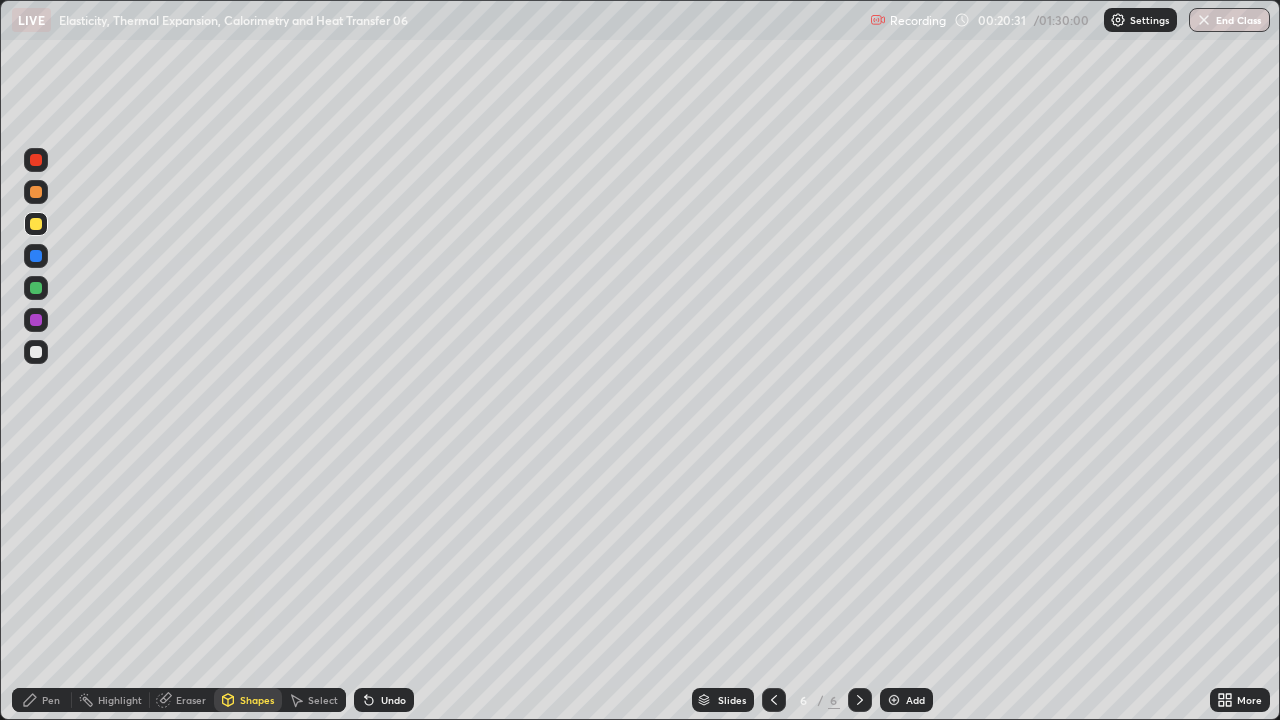 click on "Pen" at bounding box center [51, 700] 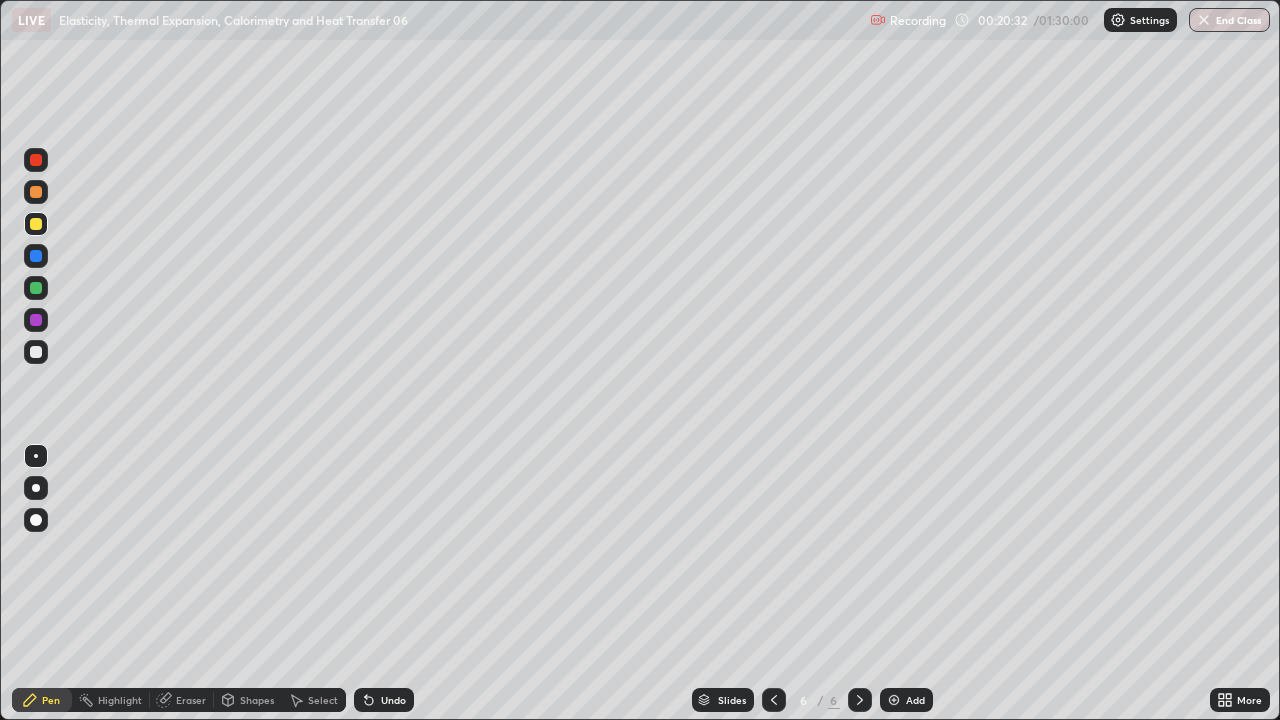 click at bounding box center (36, 352) 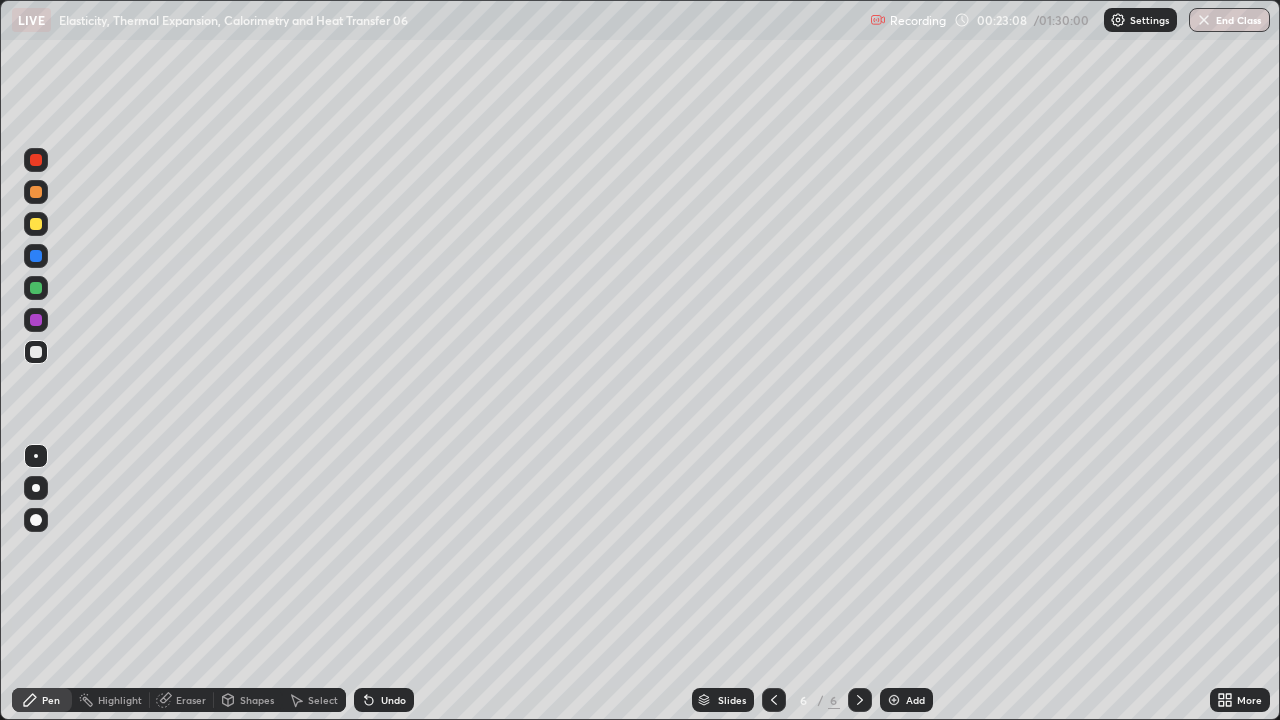 click 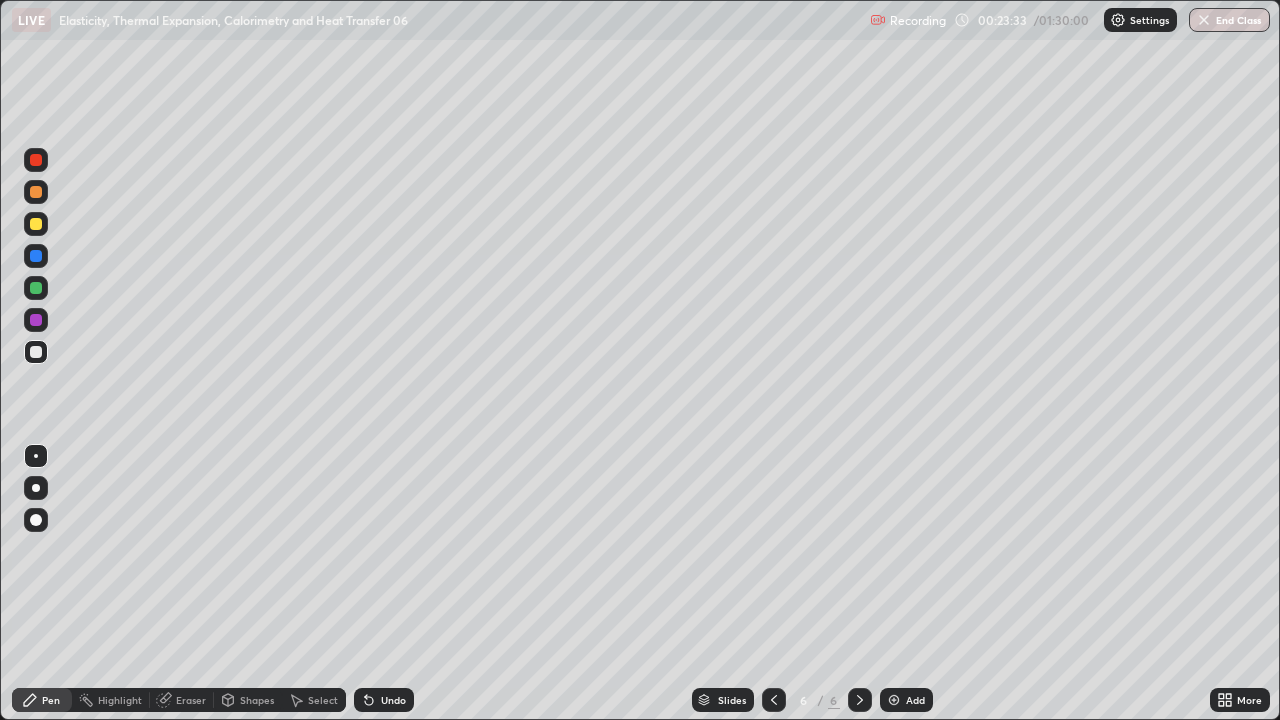 click on "Undo" at bounding box center [384, 700] 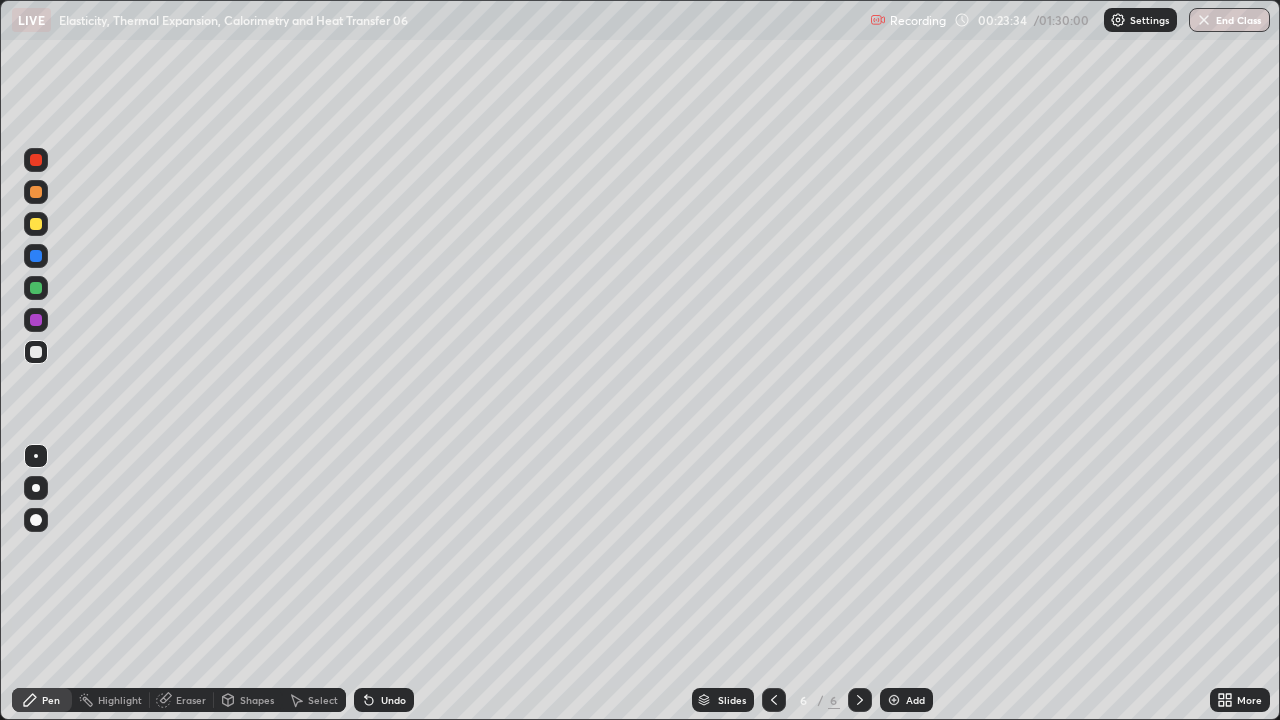 click on "Undo" at bounding box center [393, 700] 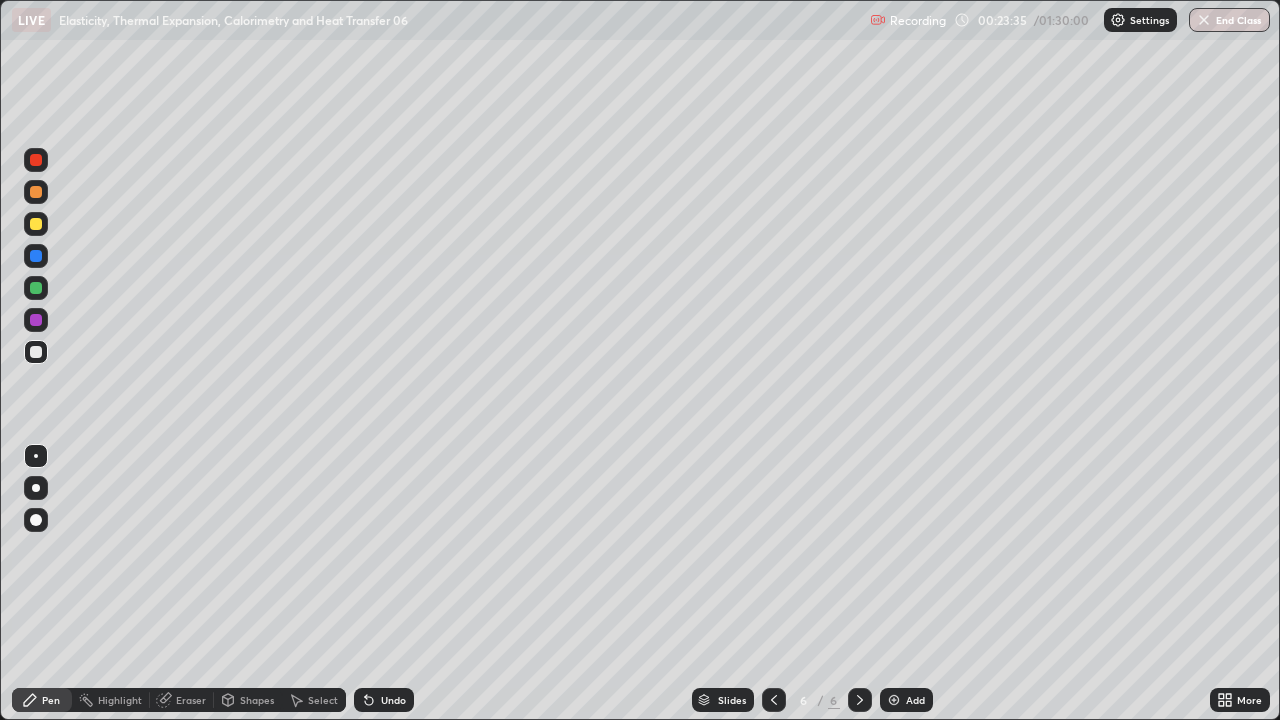 click on "Undo" at bounding box center [393, 700] 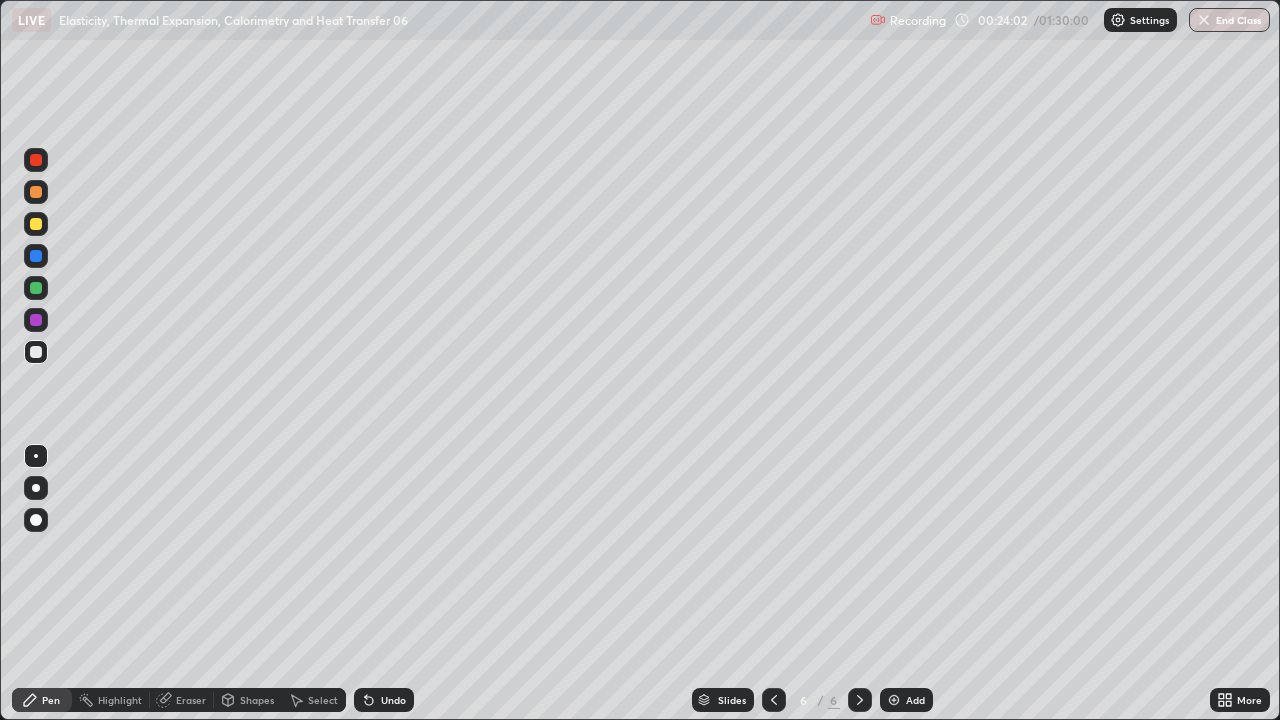 click at bounding box center [36, 224] 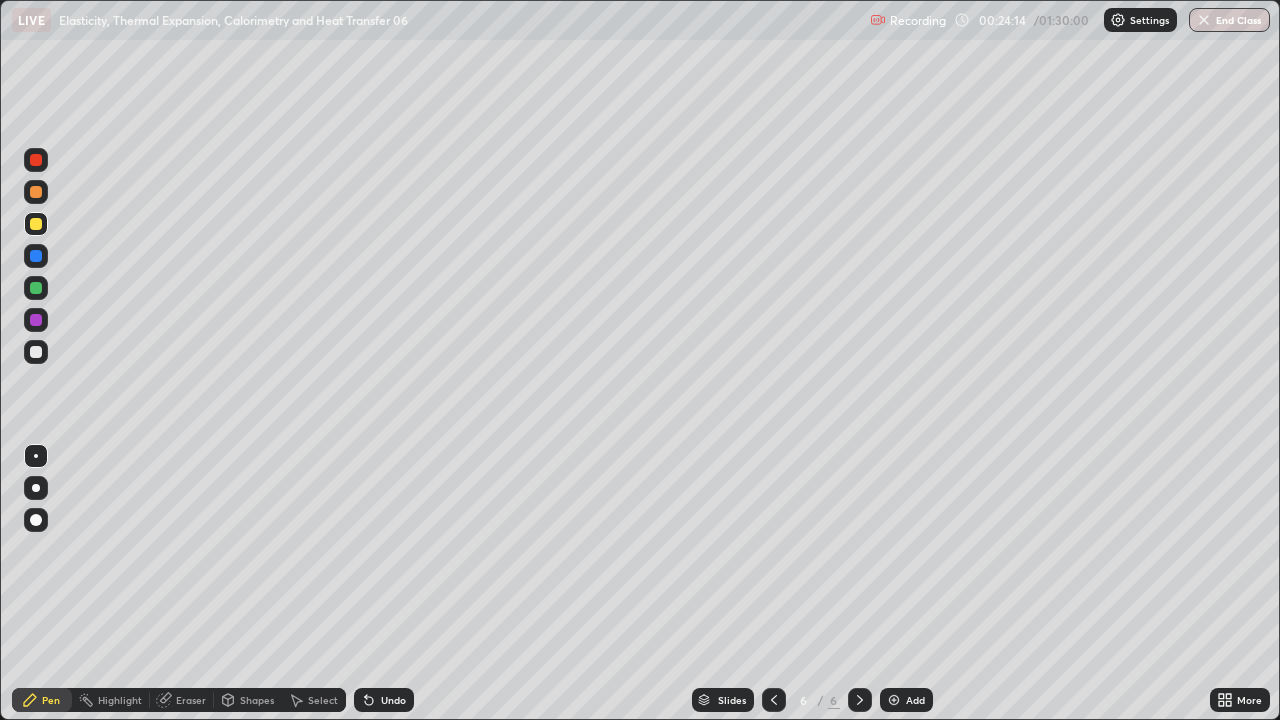click on "Undo" at bounding box center [393, 700] 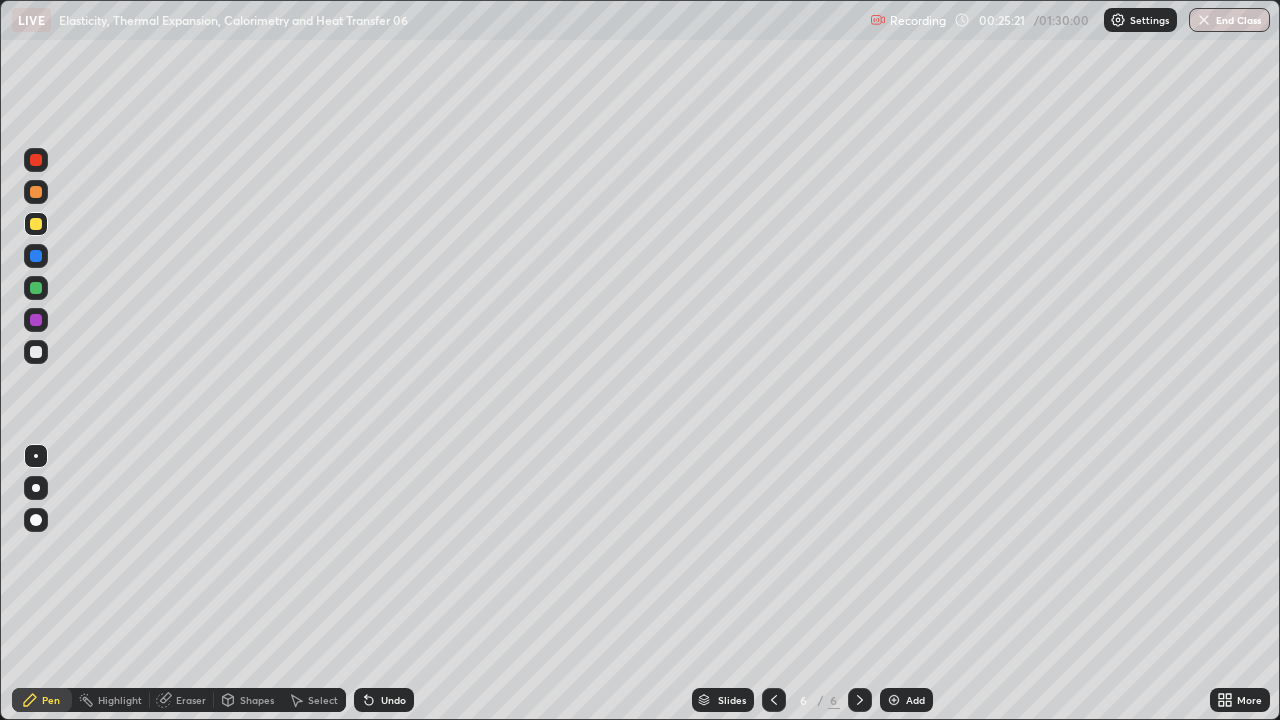 click on "Add" at bounding box center (915, 700) 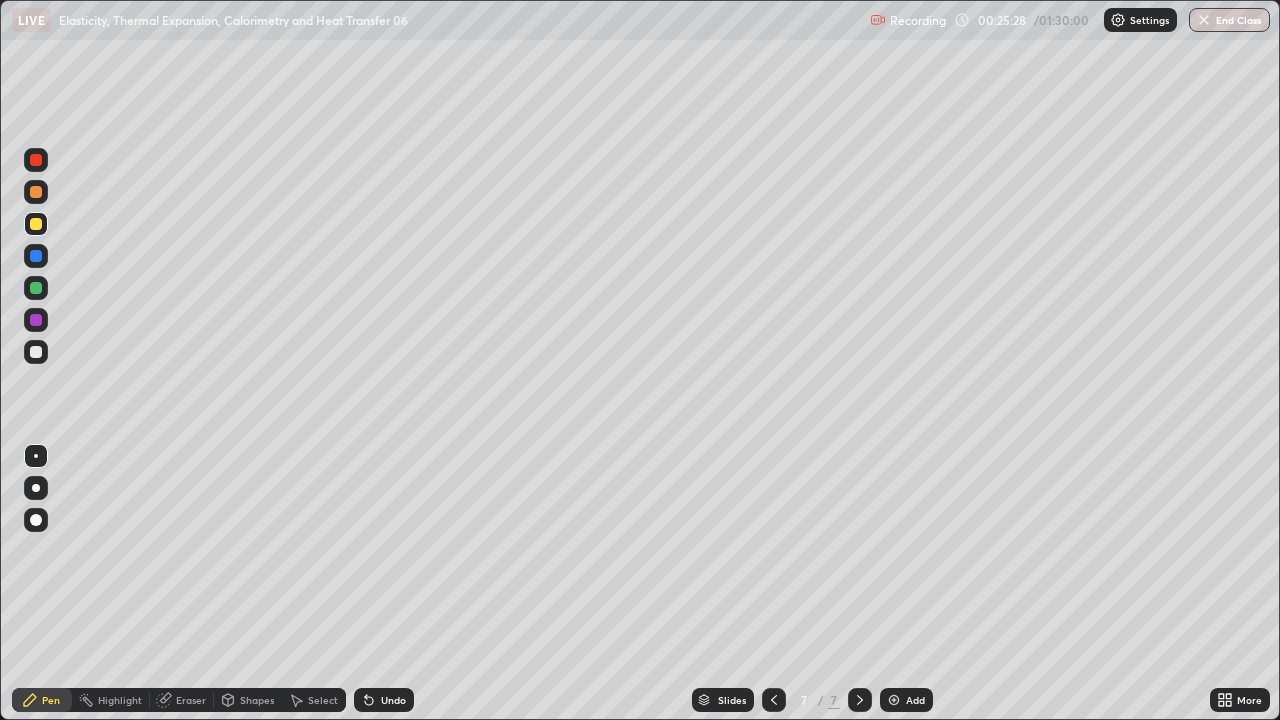 click at bounding box center [36, 352] 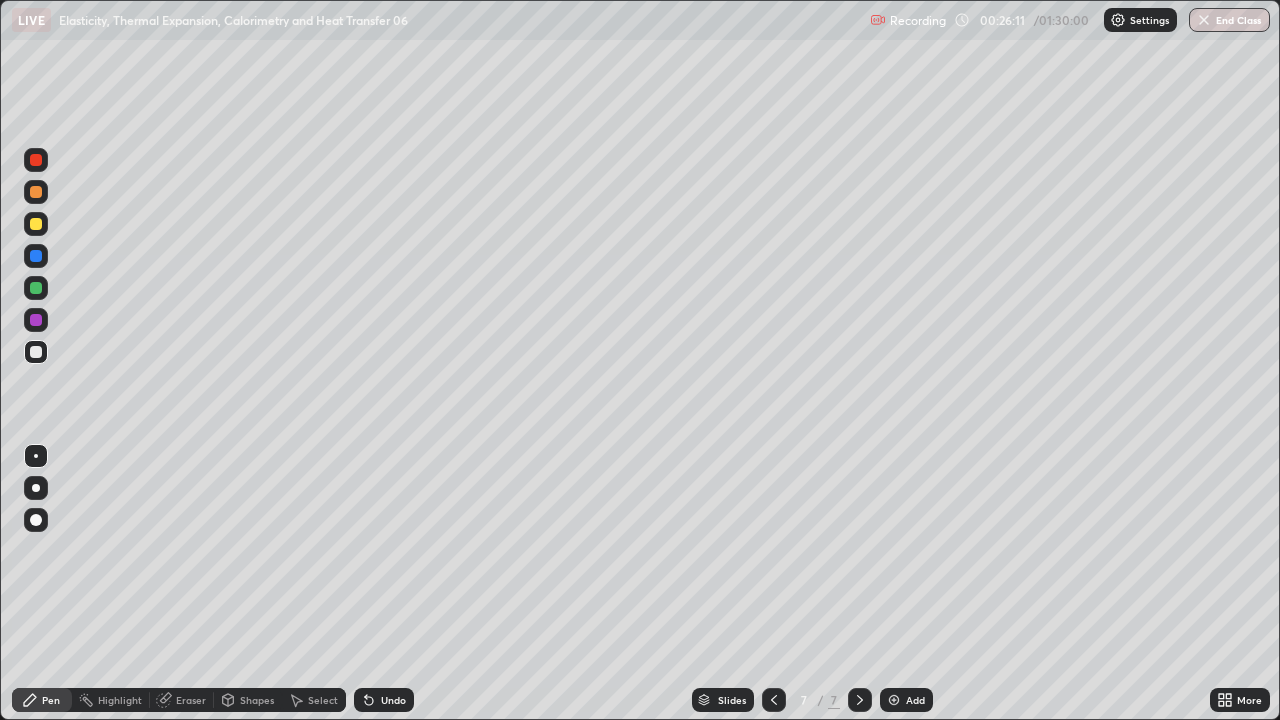 click on "Undo" at bounding box center [393, 700] 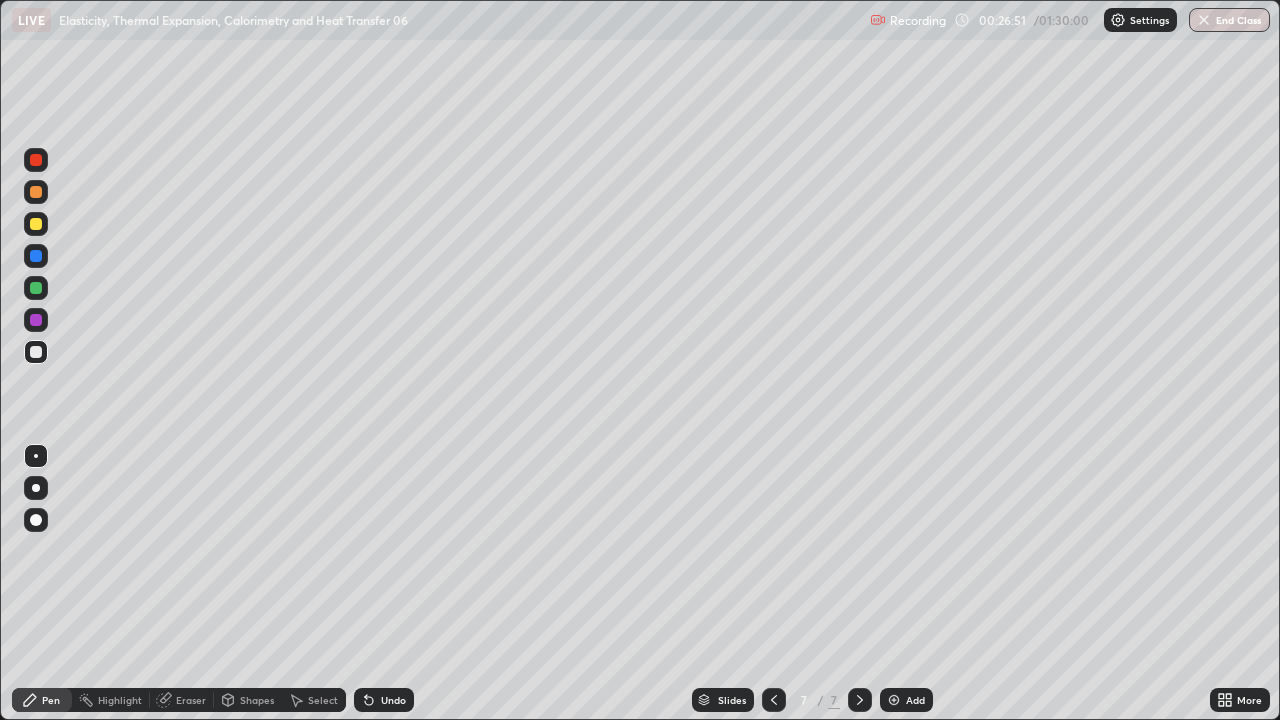 click on "Undo" at bounding box center [384, 700] 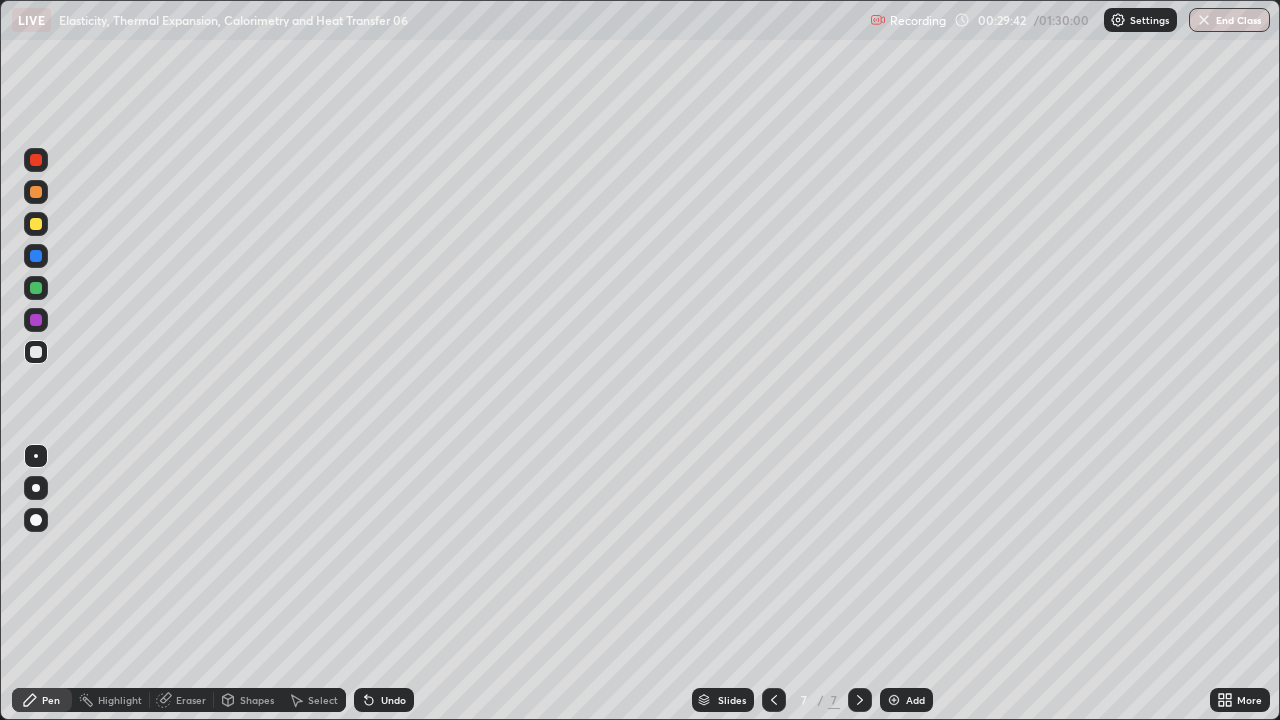 click at bounding box center (894, 700) 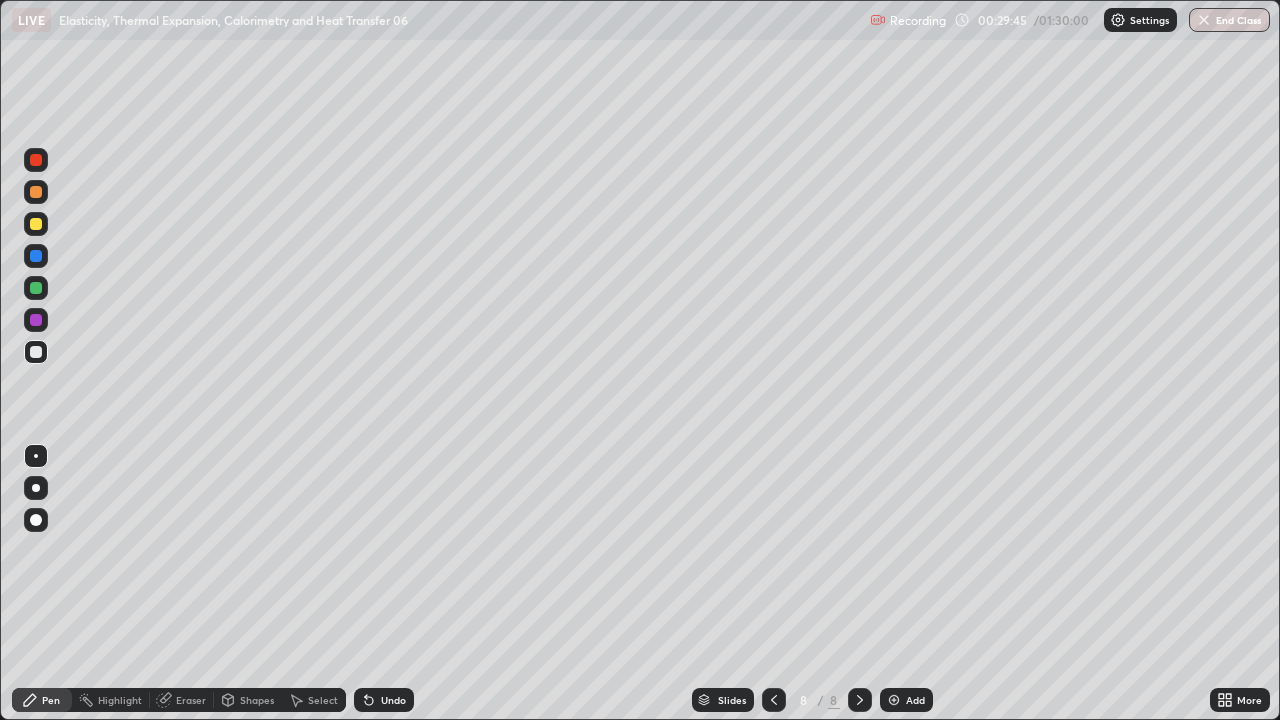 click at bounding box center (36, 224) 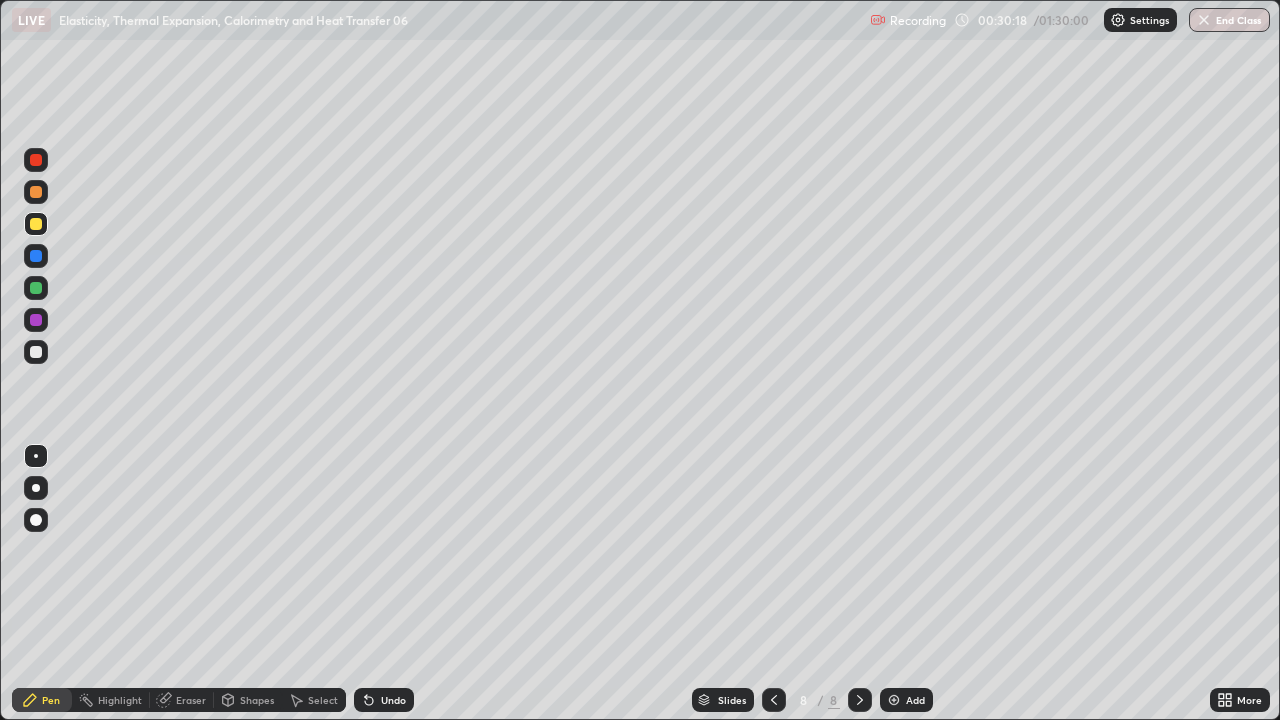 click on "Shapes" at bounding box center [257, 700] 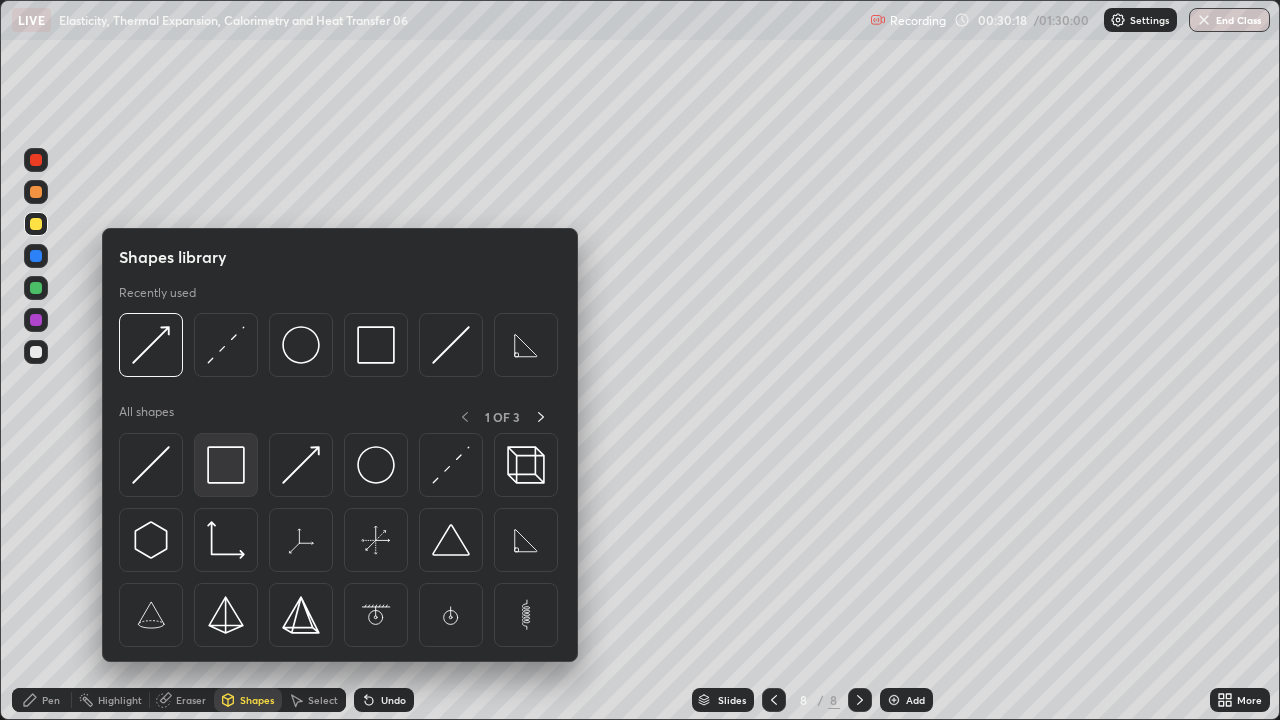 click at bounding box center [226, 465] 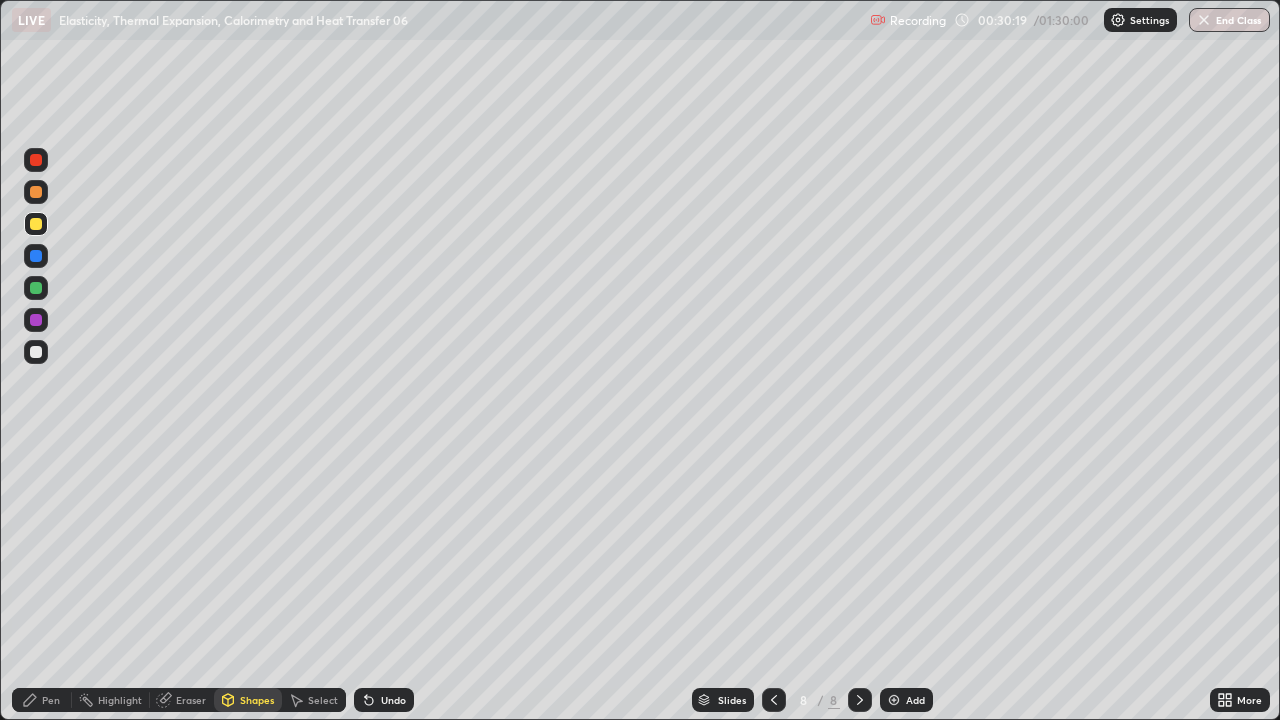 click at bounding box center [36, 288] 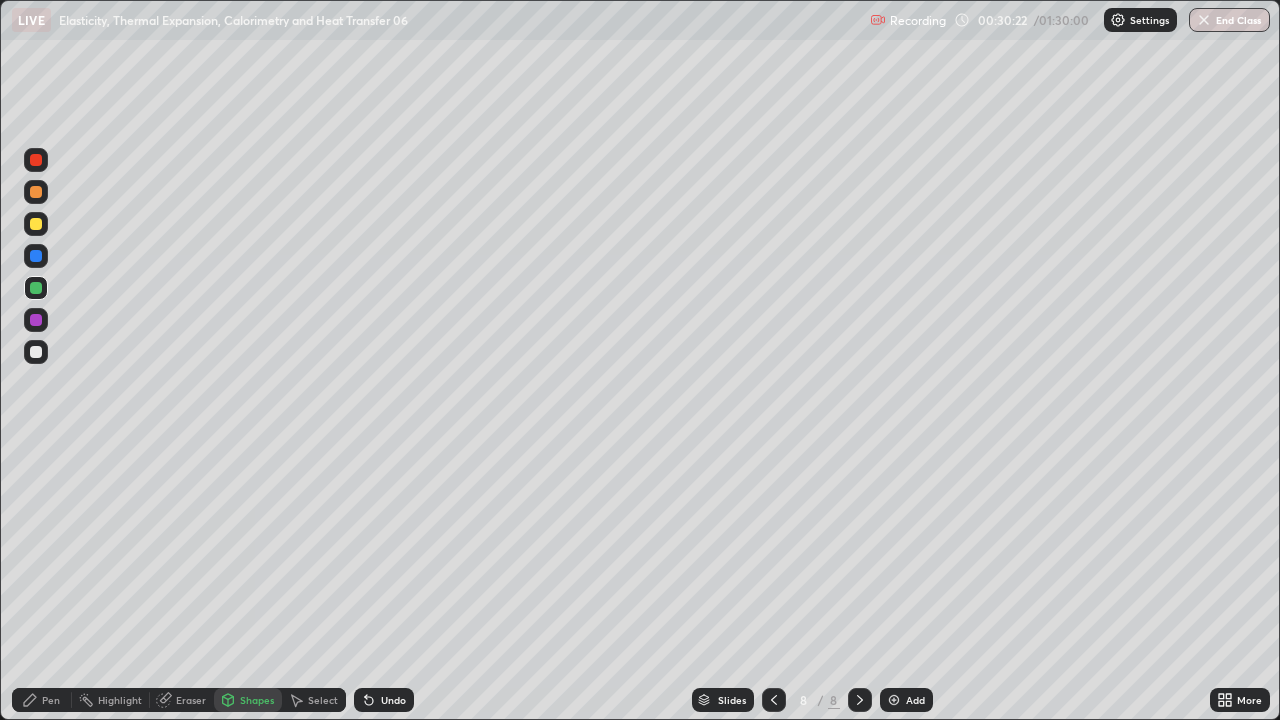 click on "Pen" at bounding box center (51, 700) 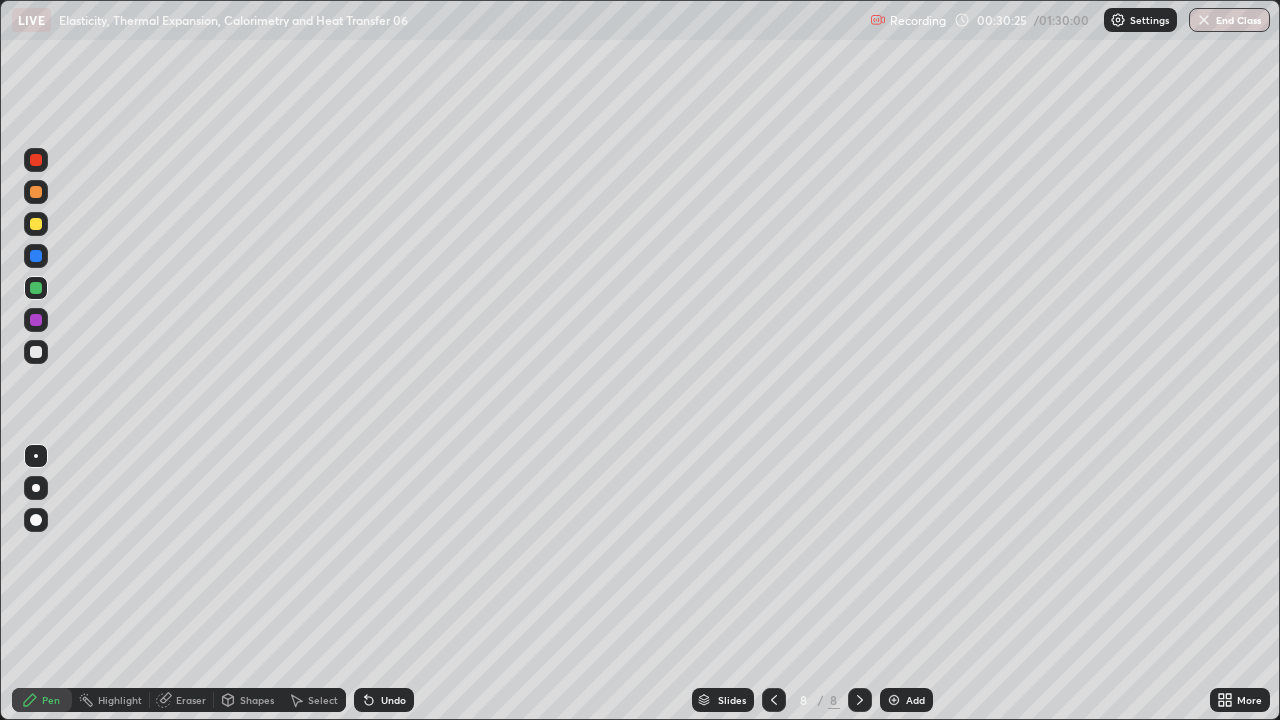 click at bounding box center [36, 352] 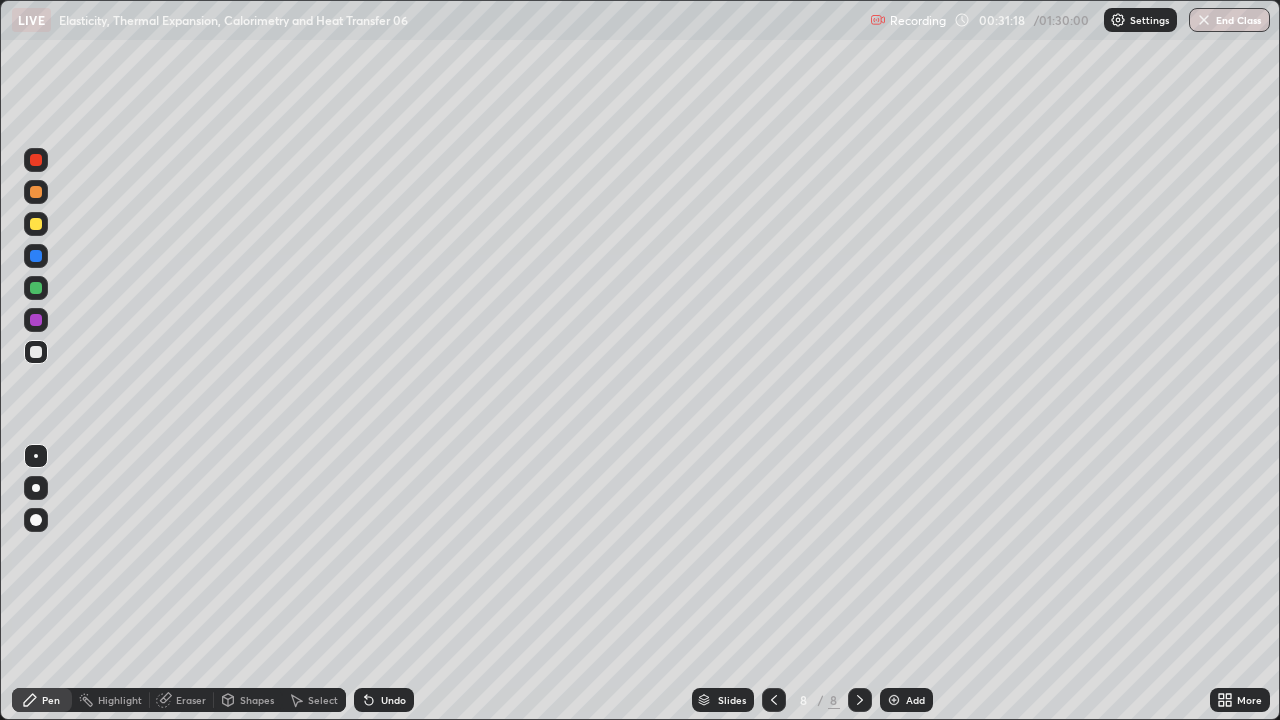 click on "Undo" at bounding box center (393, 700) 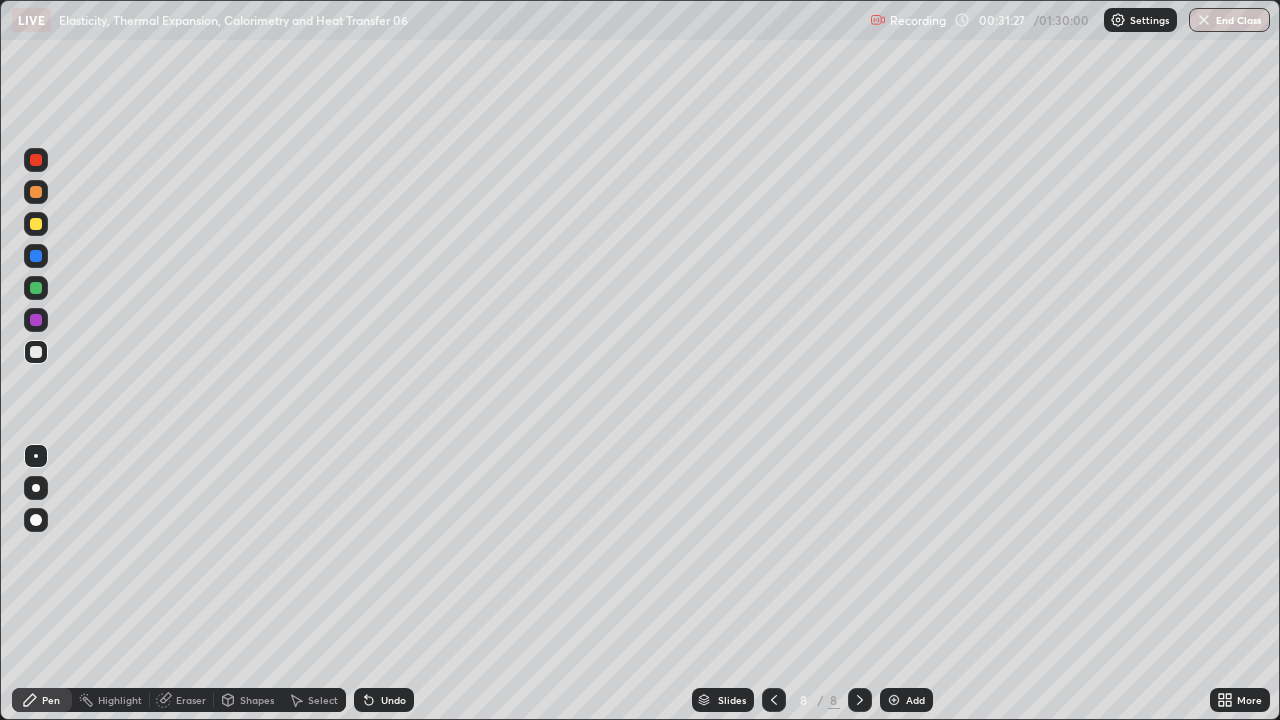 click on "Select" at bounding box center [323, 700] 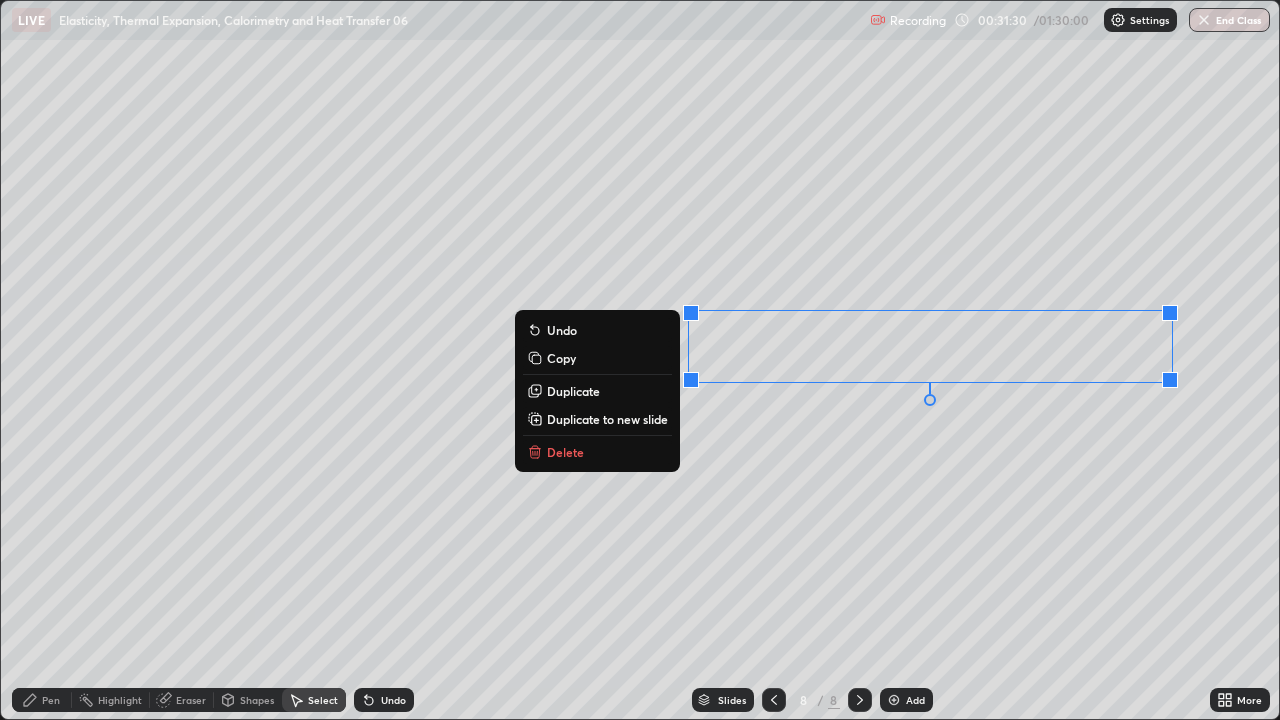 click on "0 ° Undo Copy Duplicate Duplicate to new slide Delete" at bounding box center [640, 360] 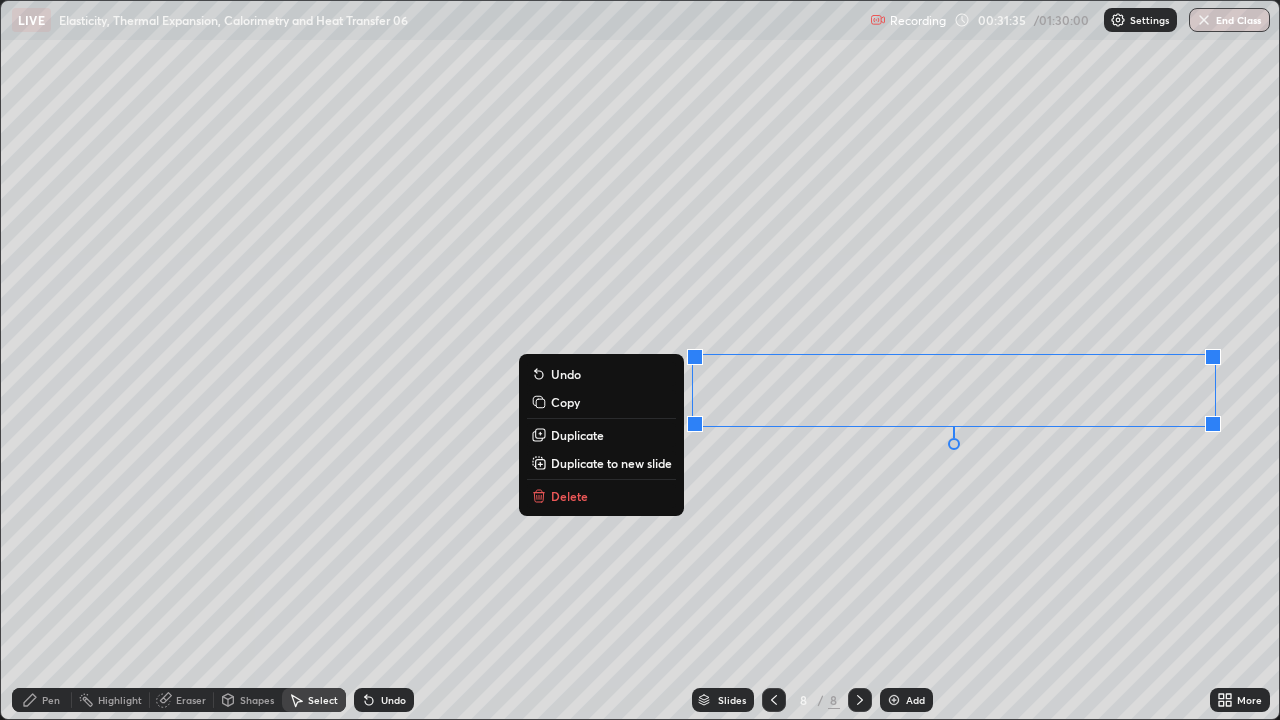 click on "0 ° Undo Copy Duplicate Duplicate to new slide Delete" at bounding box center [640, 360] 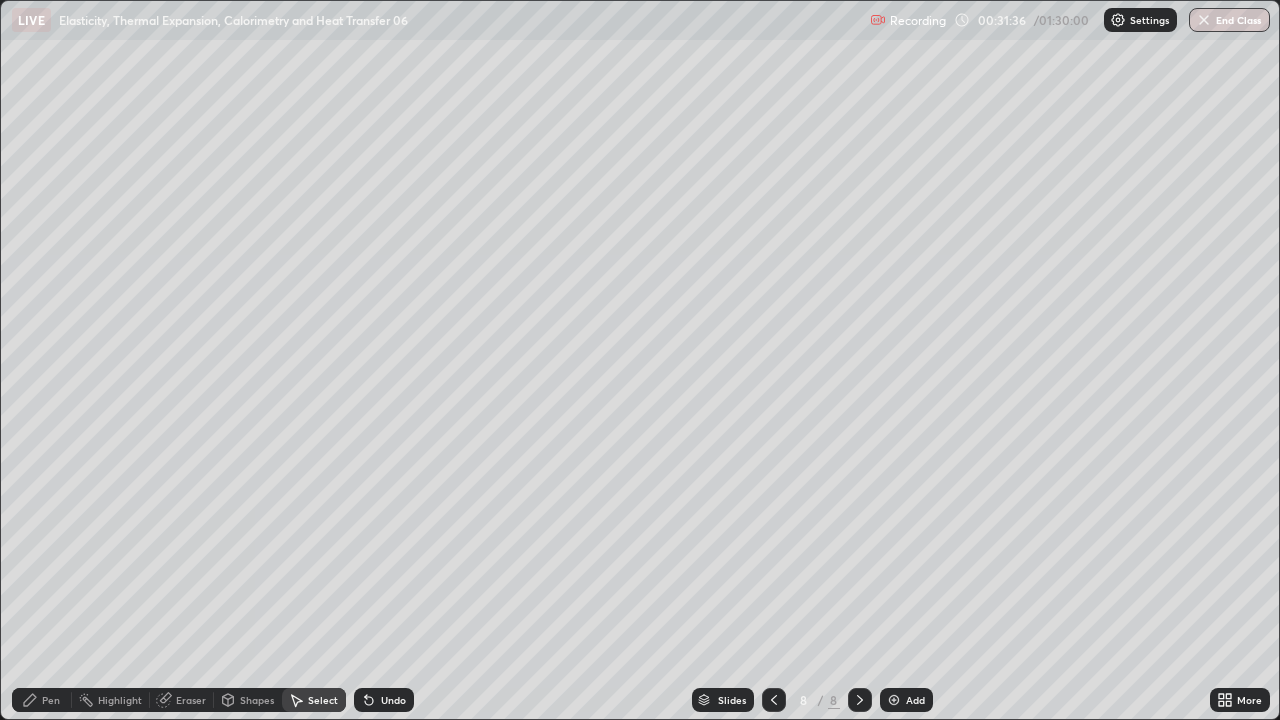 click on "Pen" at bounding box center [42, 700] 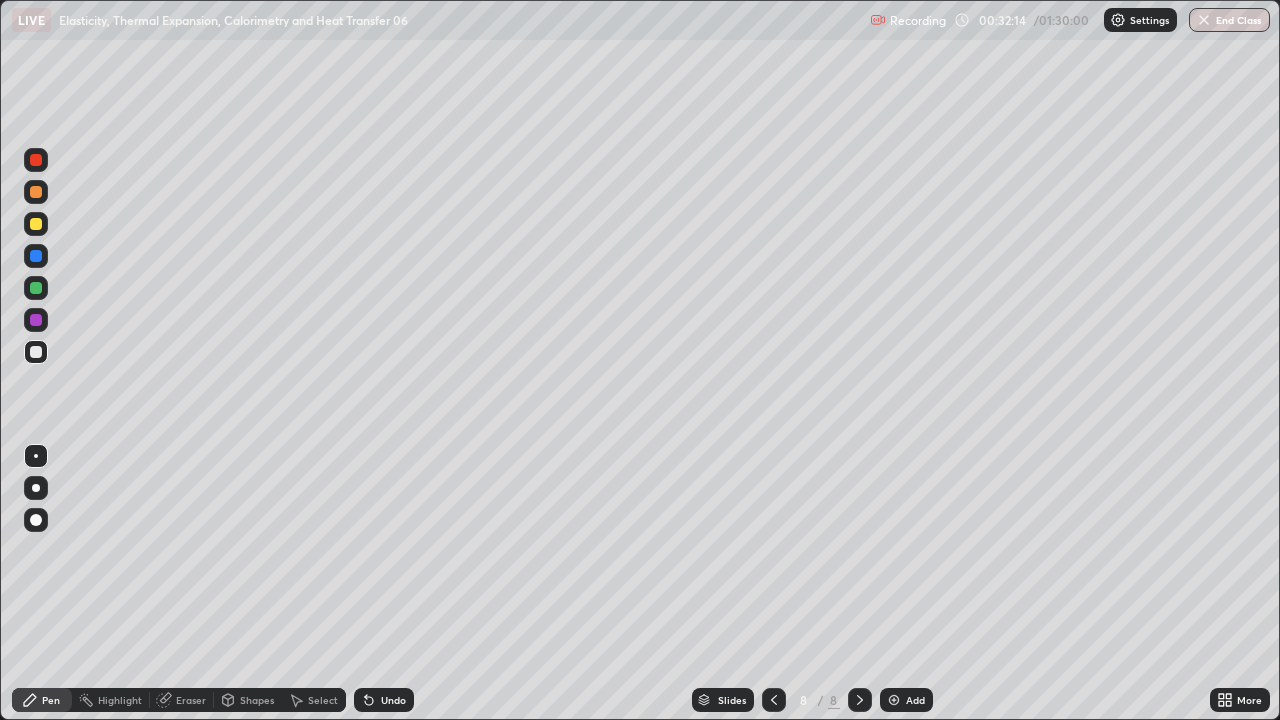 click on "Undo" at bounding box center [393, 700] 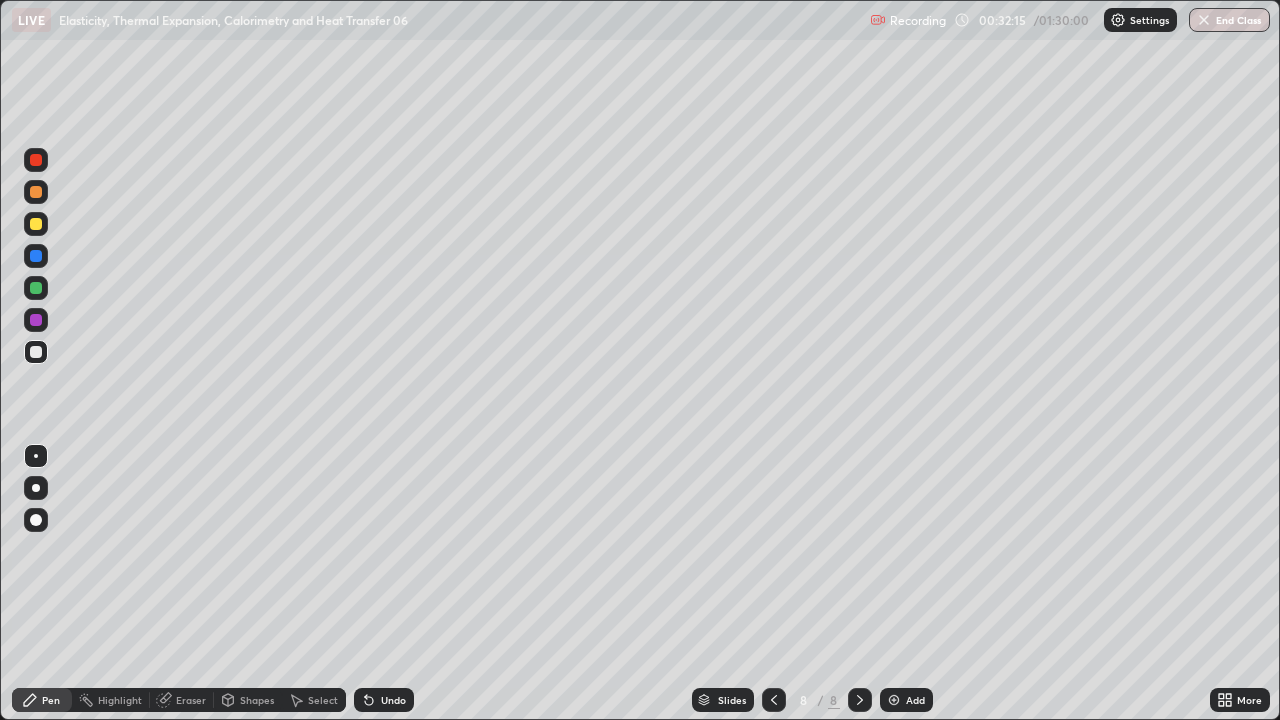 click on "Undo" at bounding box center (393, 700) 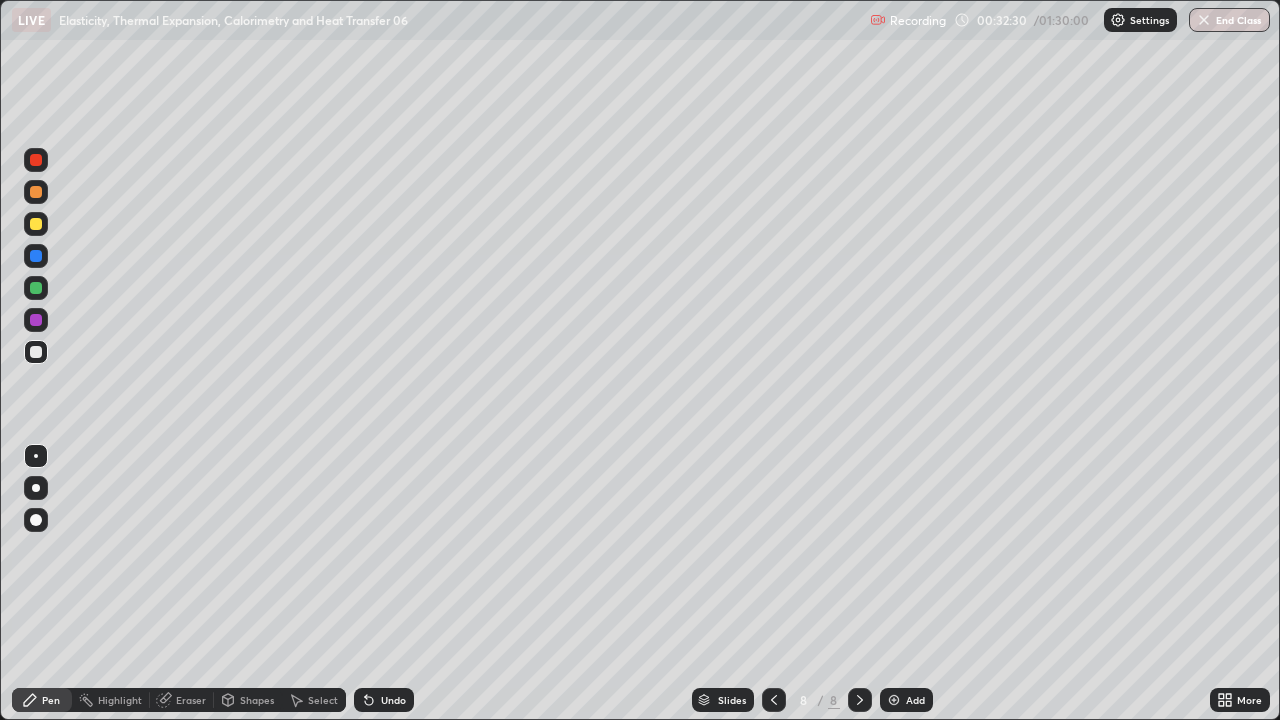 click at bounding box center [36, 288] 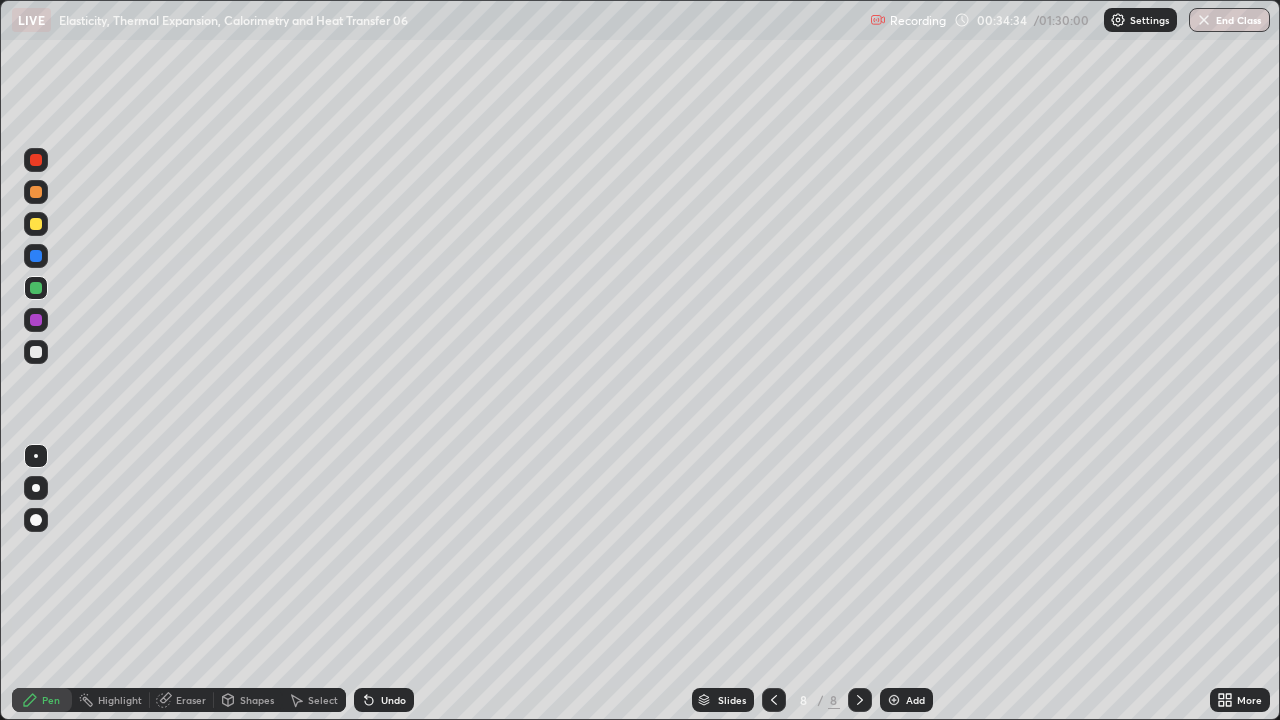 click on "Add" at bounding box center (915, 700) 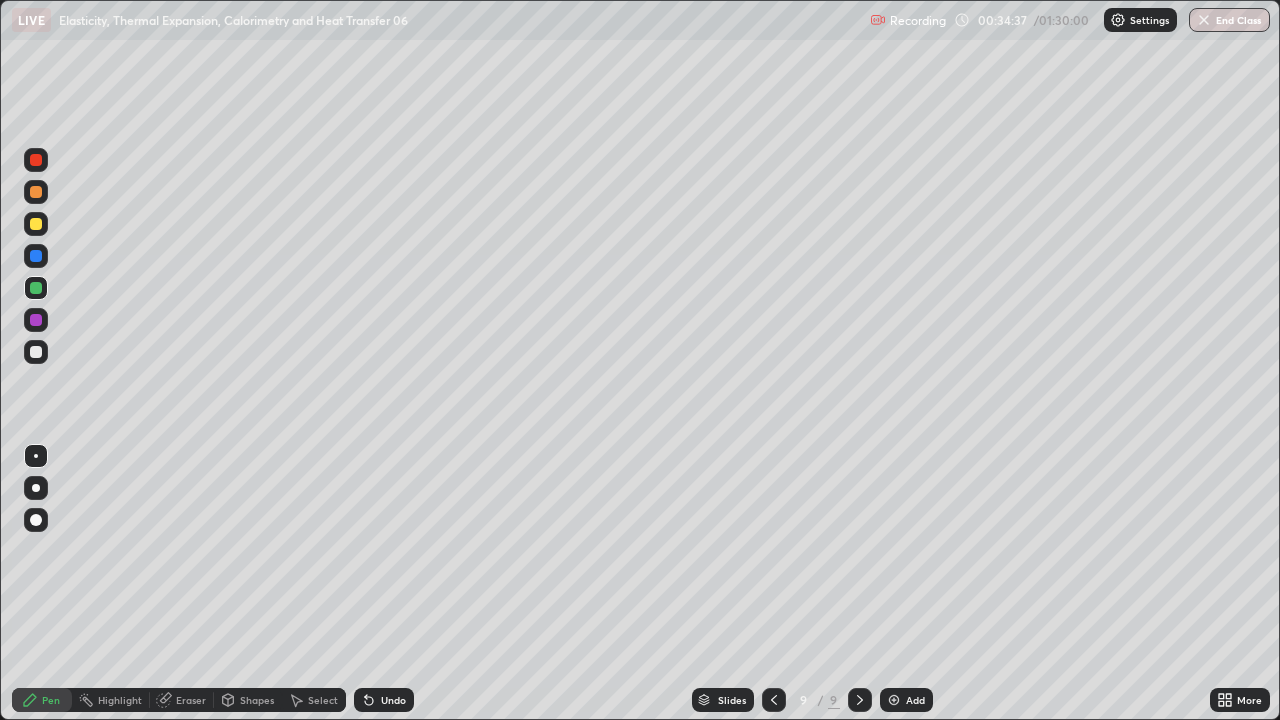 click at bounding box center (36, 352) 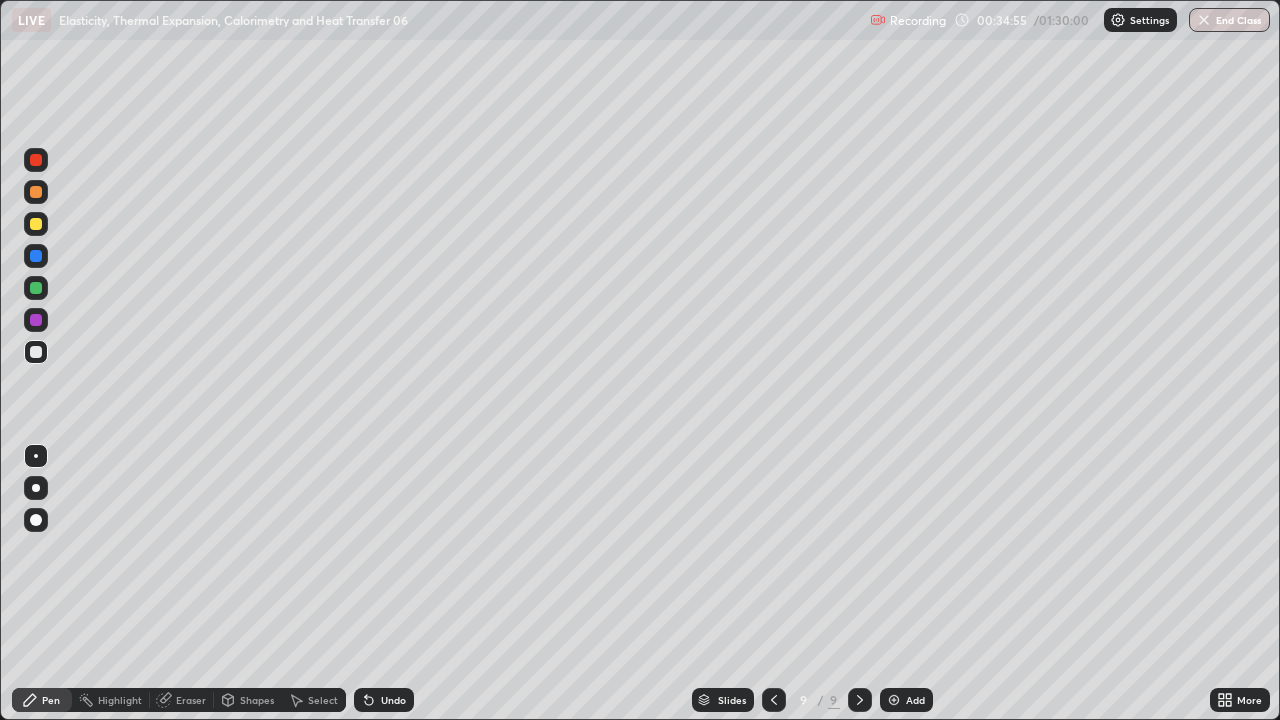 click on "Shapes" at bounding box center (257, 700) 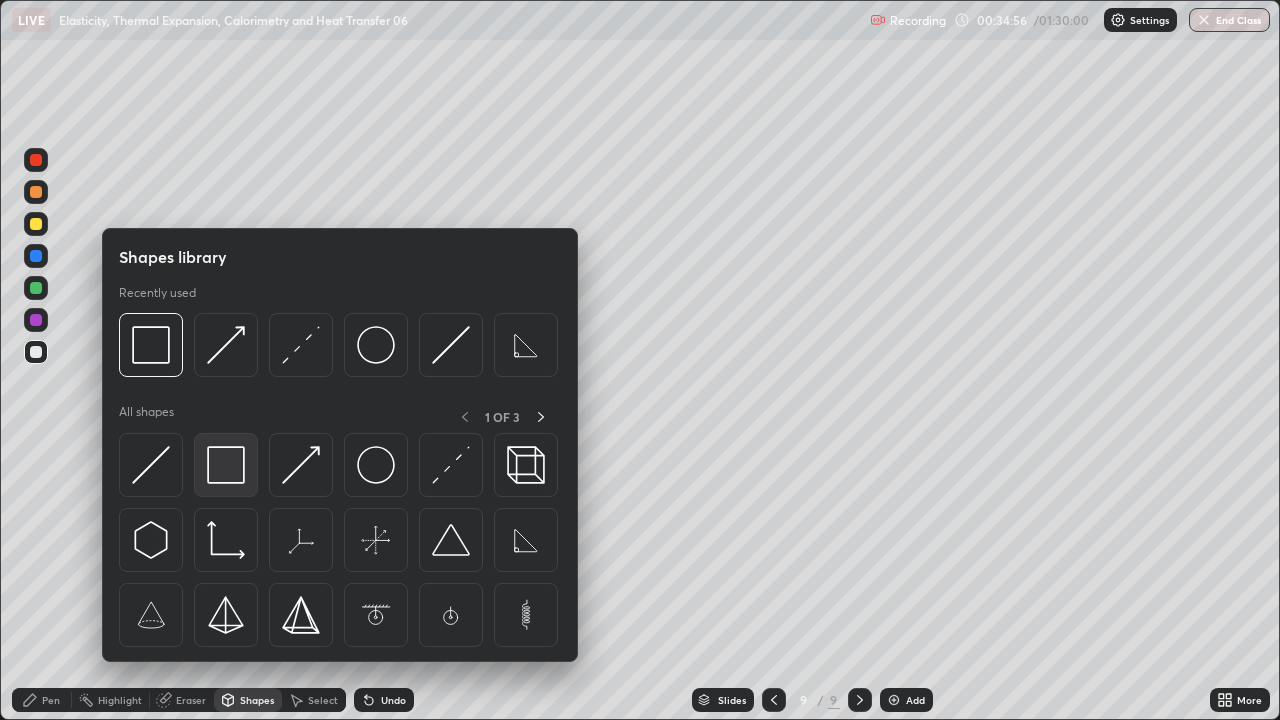 click at bounding box center (226, 465) 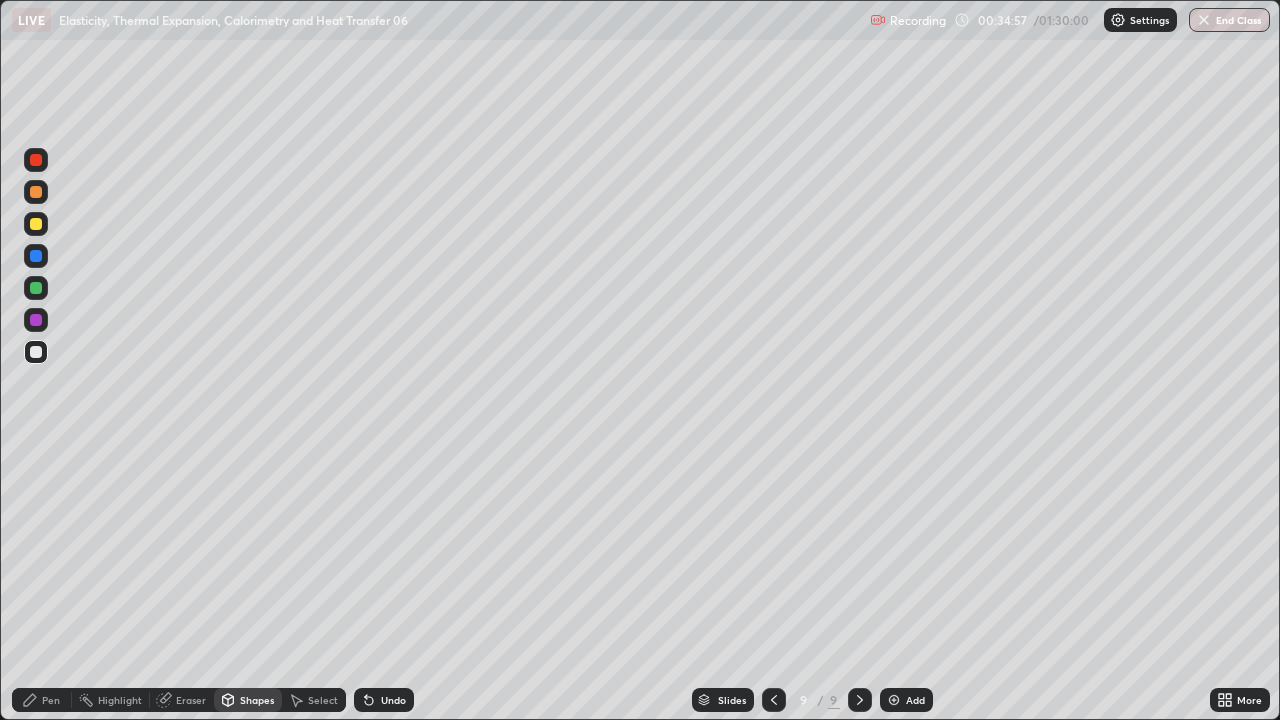 click at bounding box center [36, 224] 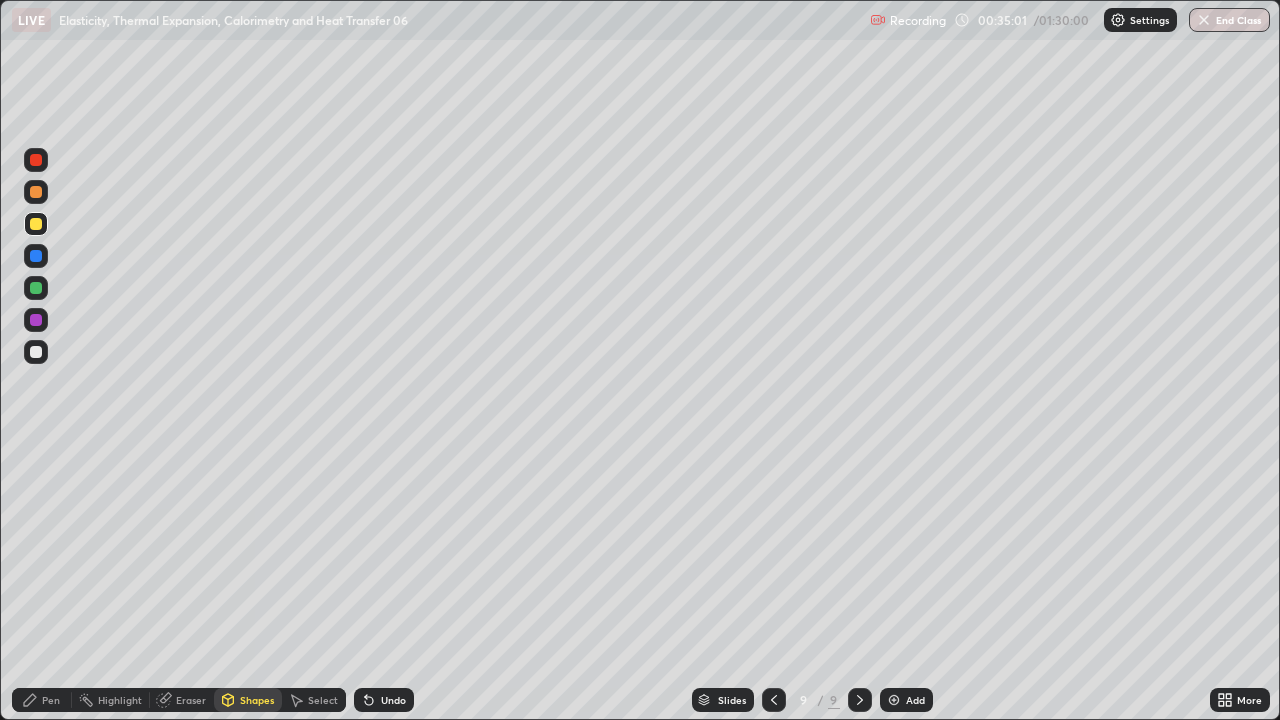 click on "Shapes" at bounding box center [257, 700] 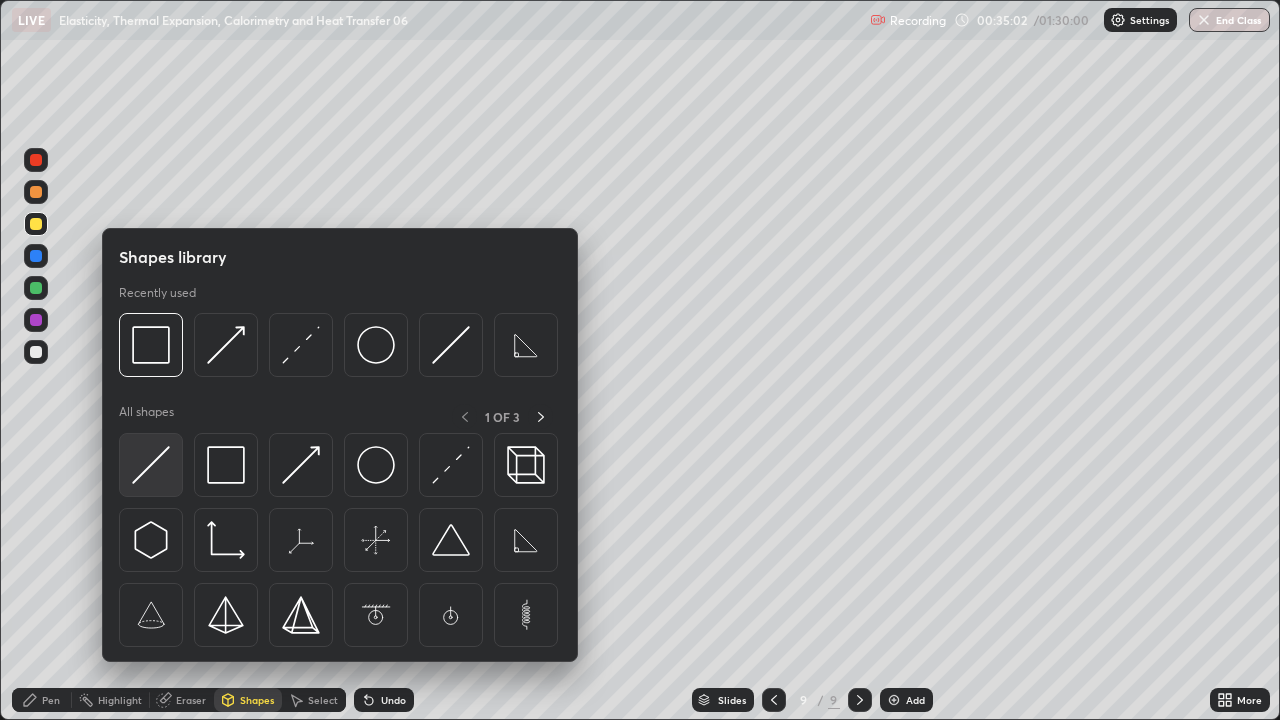 click at bounding box center [151, 465] 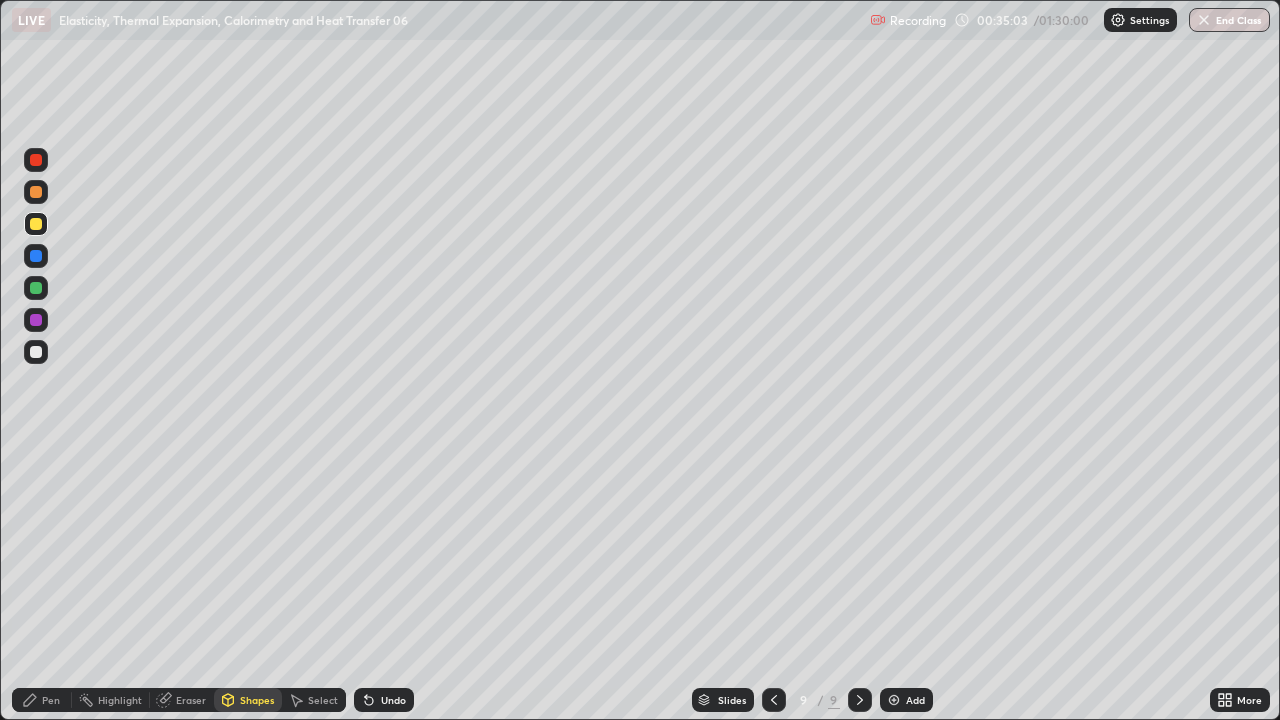 click on "Shapes" at bounding box center (257, 700) 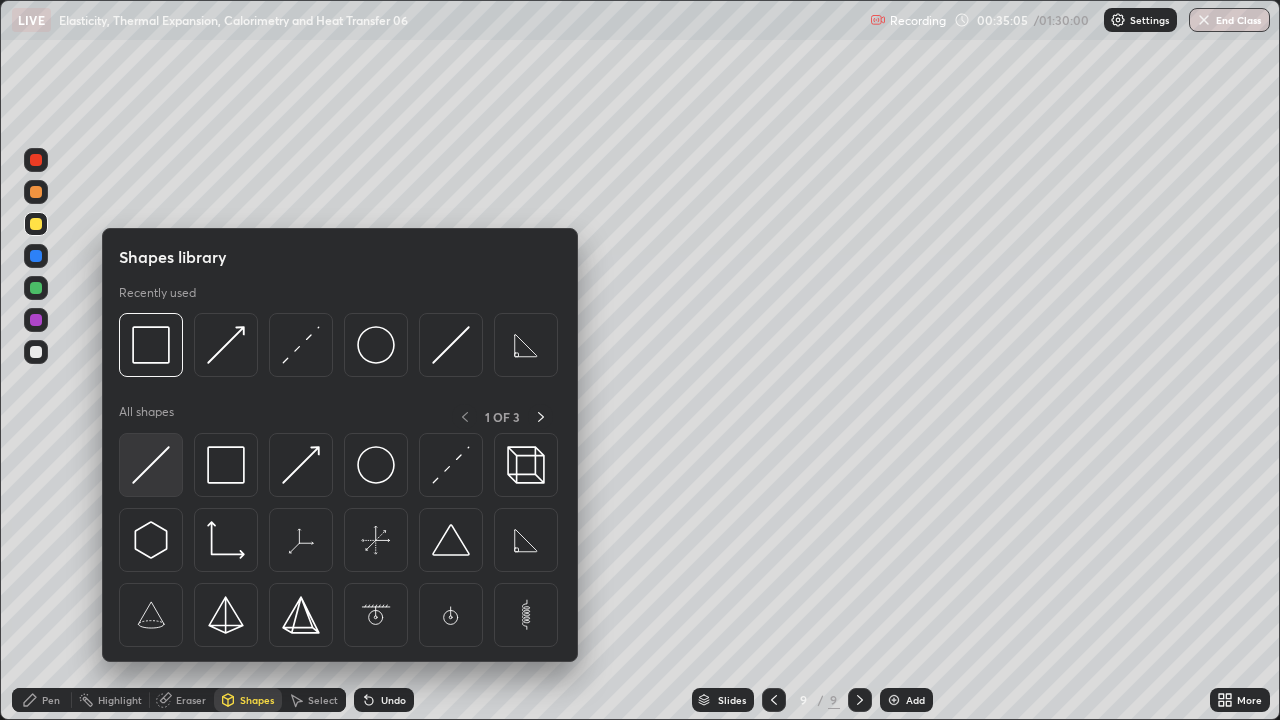 click at bounding box center (151, 465) 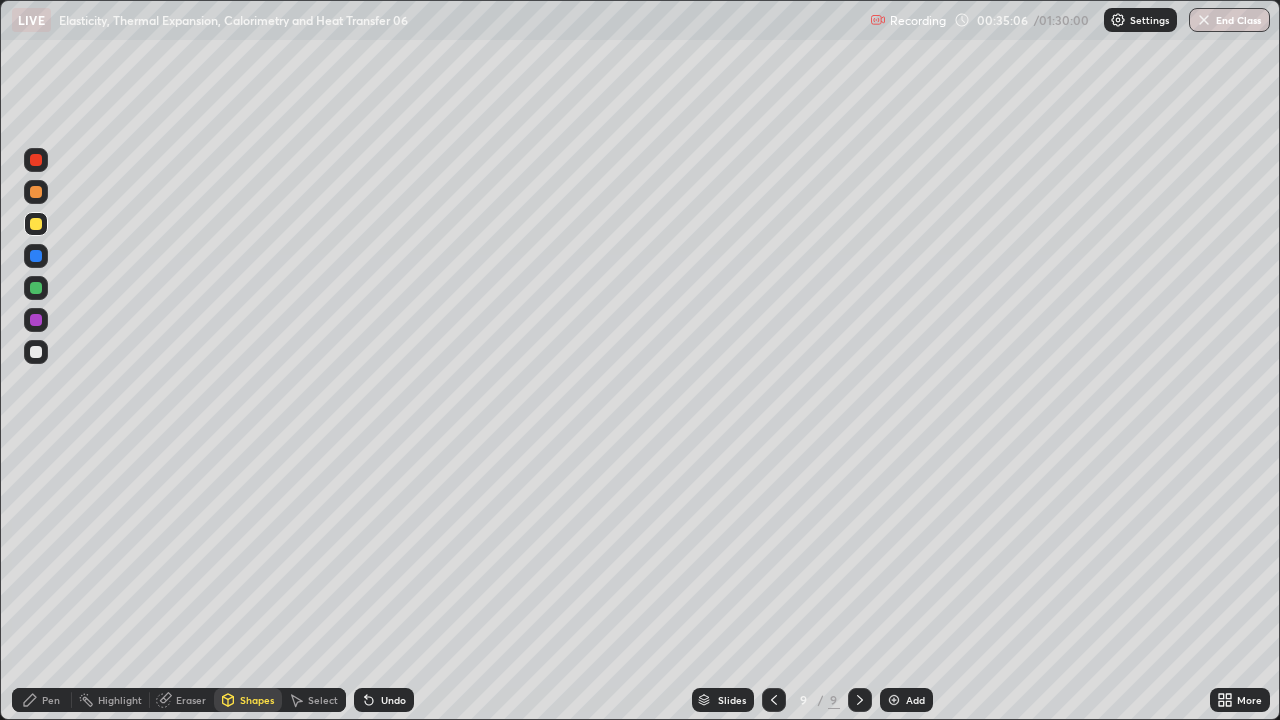 click at bounding box center (36, 288) 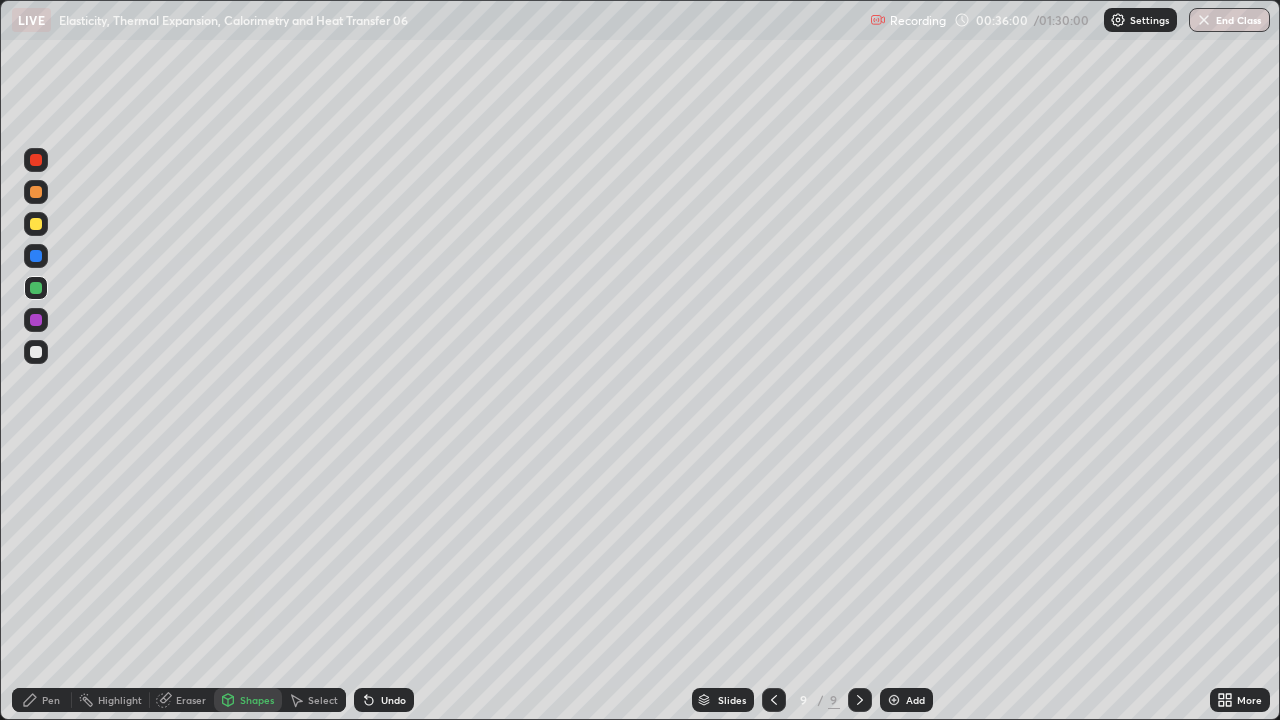 click on "Shapes" at bounding box center (257, 700) 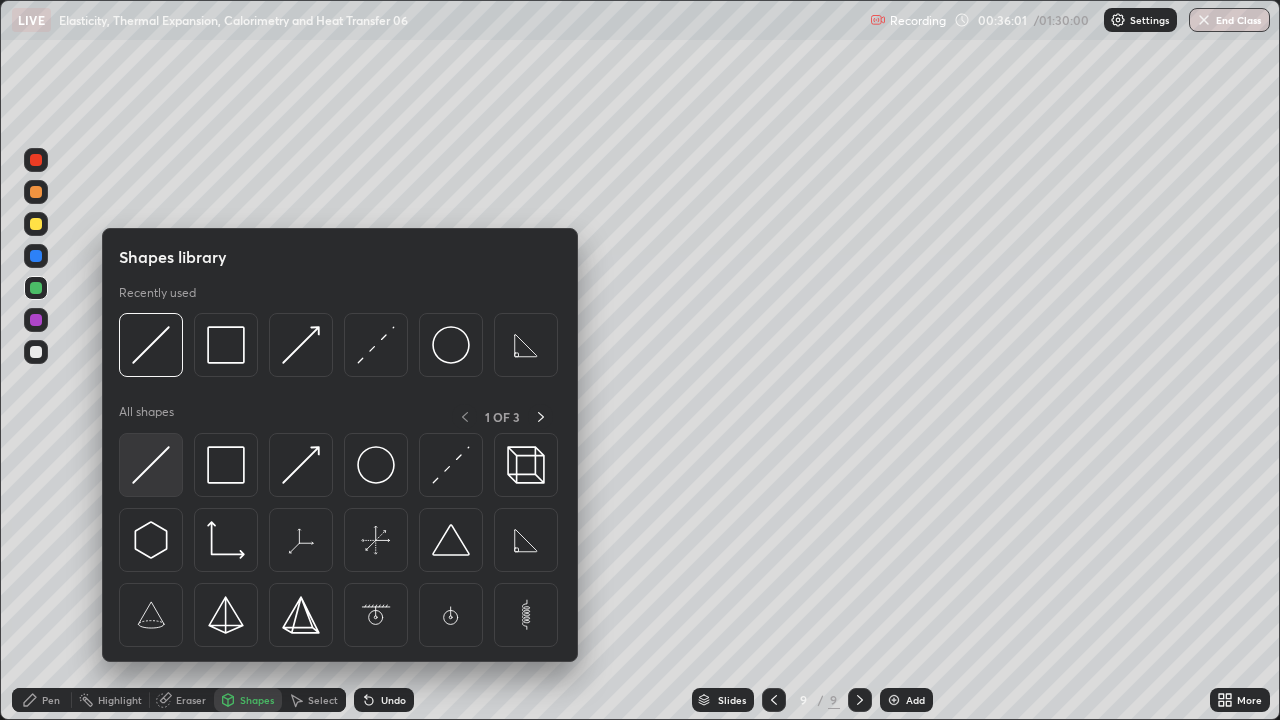 click at bounding box center (151, 465) 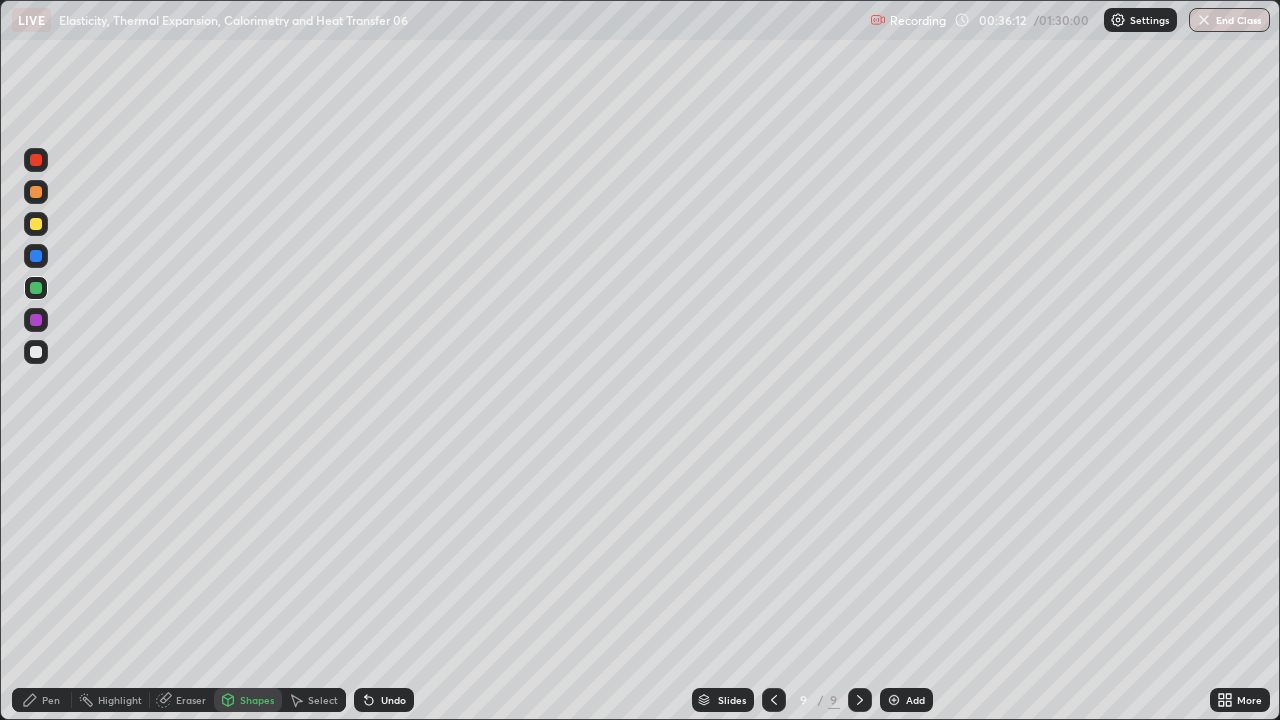 click on "Pen" at bounding box center (51, 700) 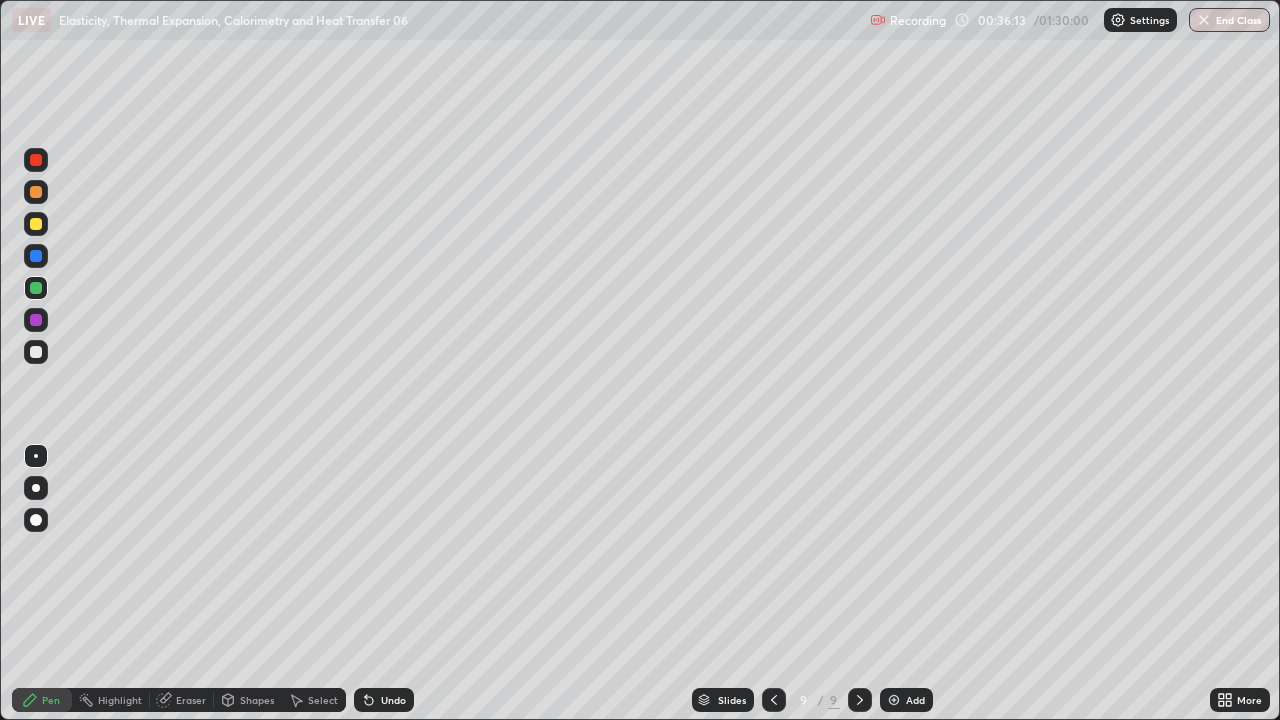 click 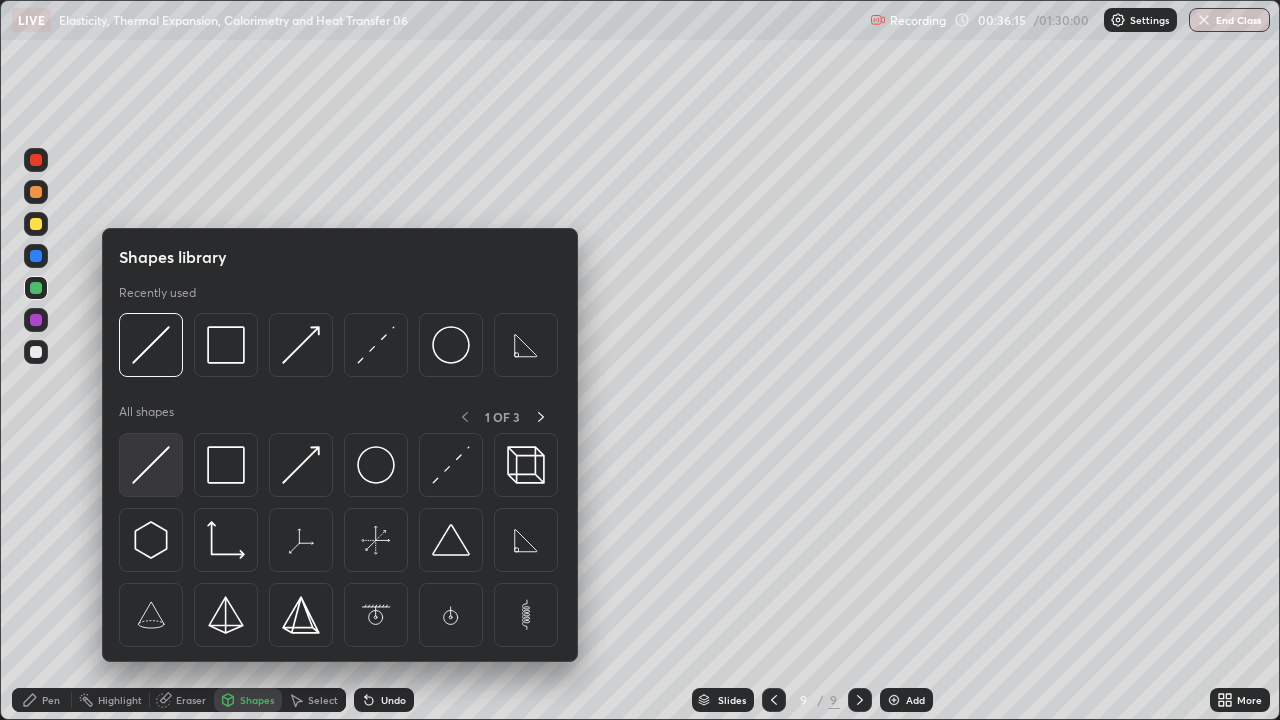 click at bounding box center [151, 465] 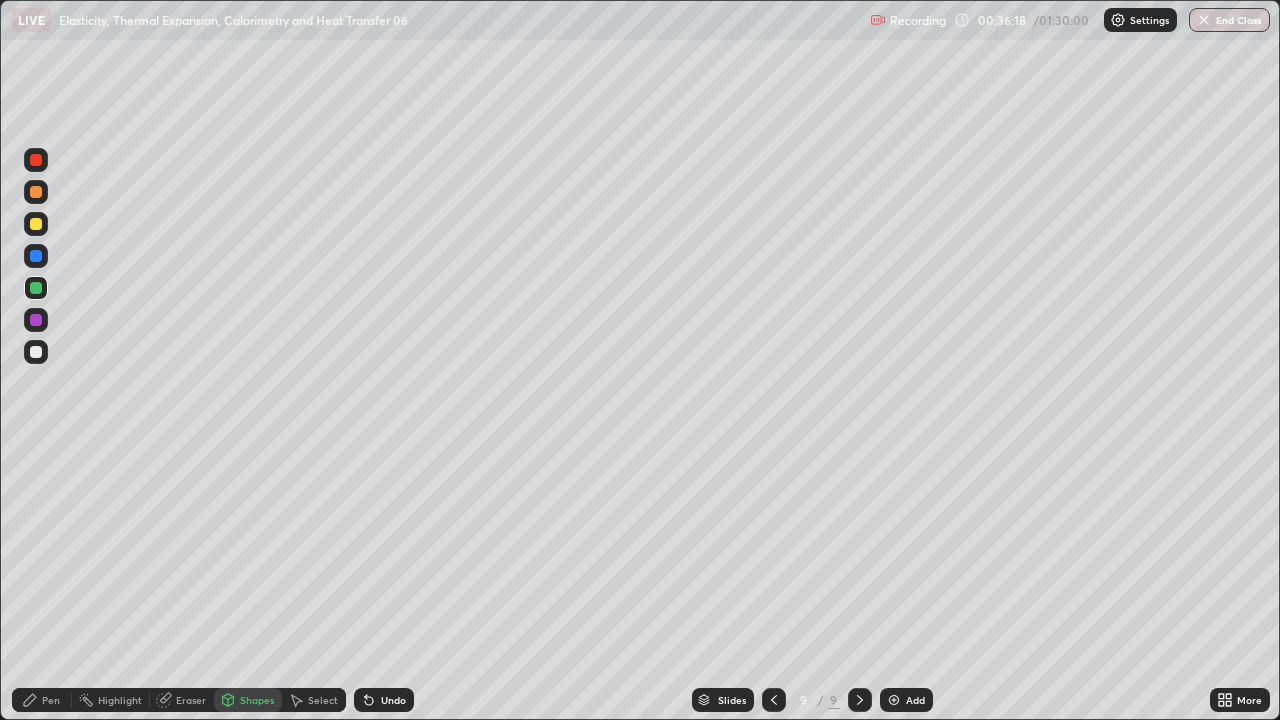click on "Undo" at bounding box center [393, 700] 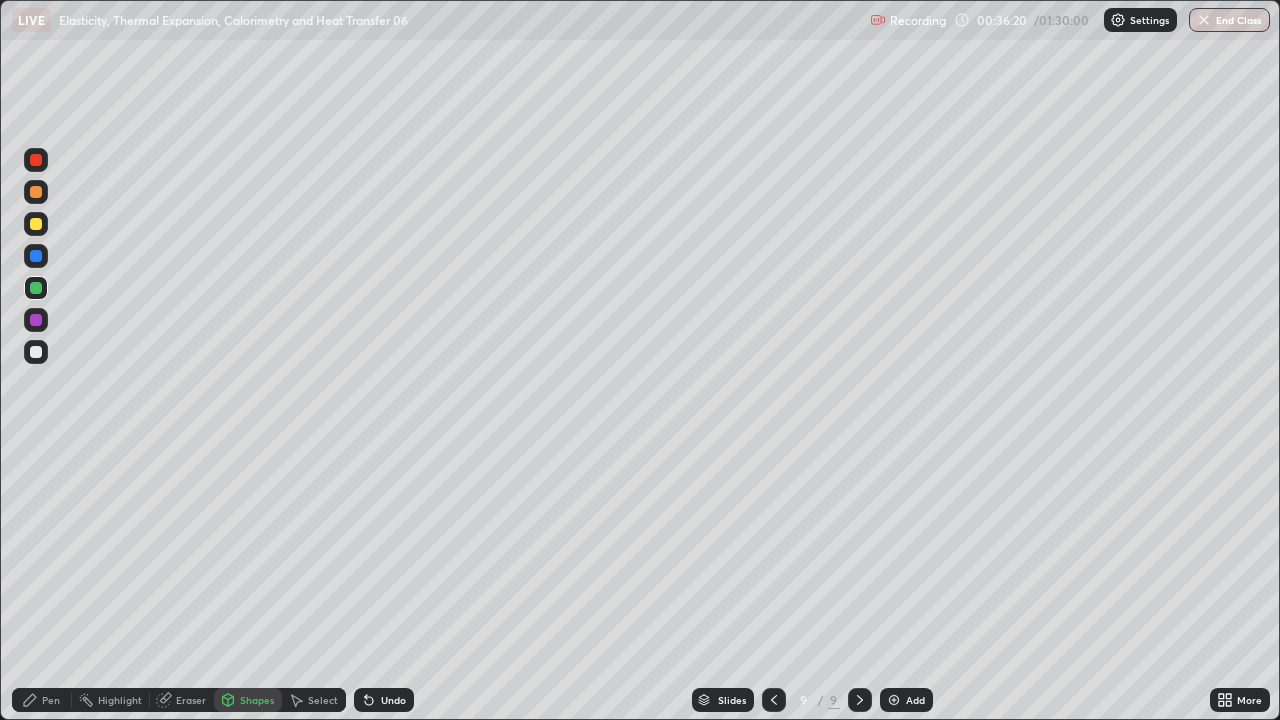 click on "Pen" at bounding box center (51, 700) 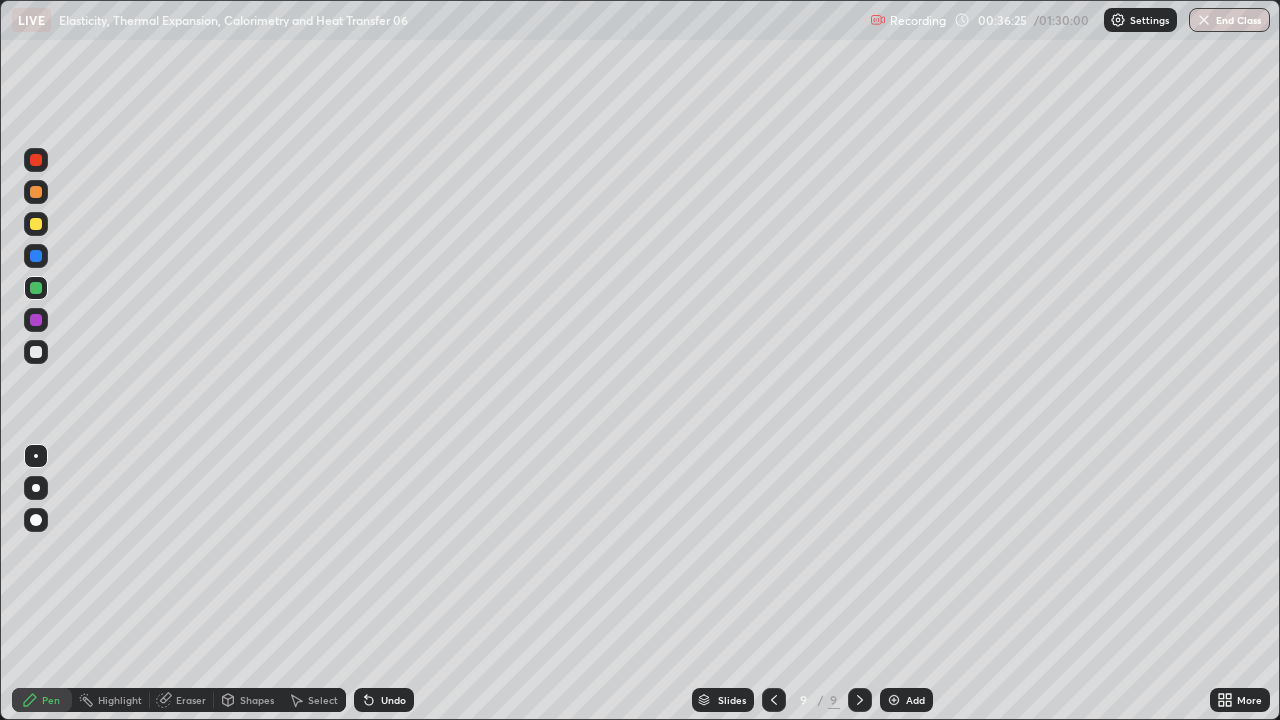 click on "Undo" at bounding box center [393, 700] 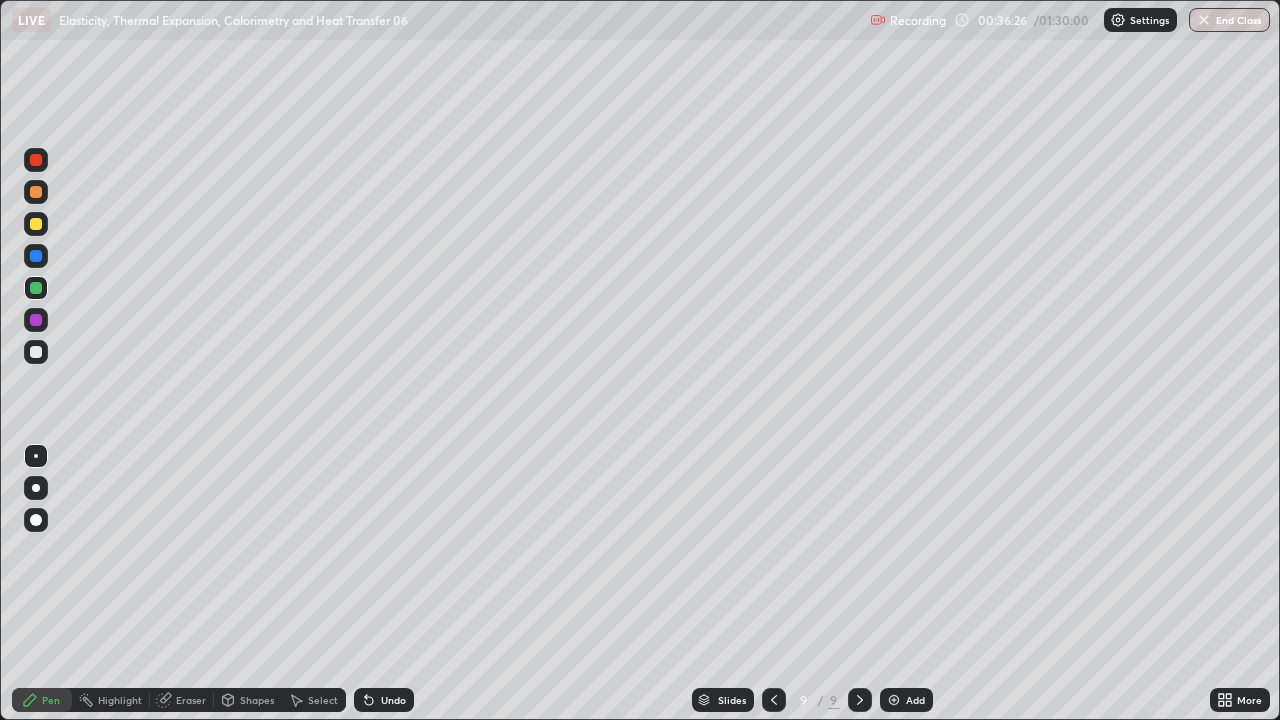 click on "Undo" at bounding box center (393, 700) 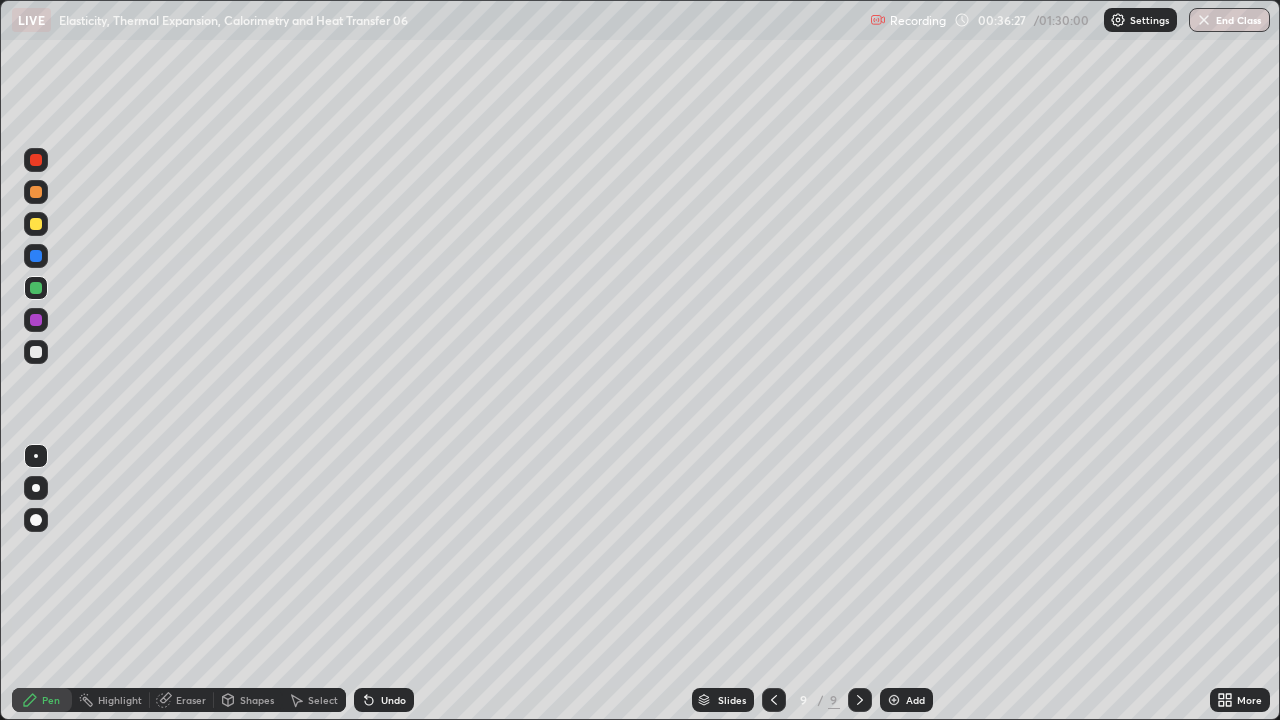 click 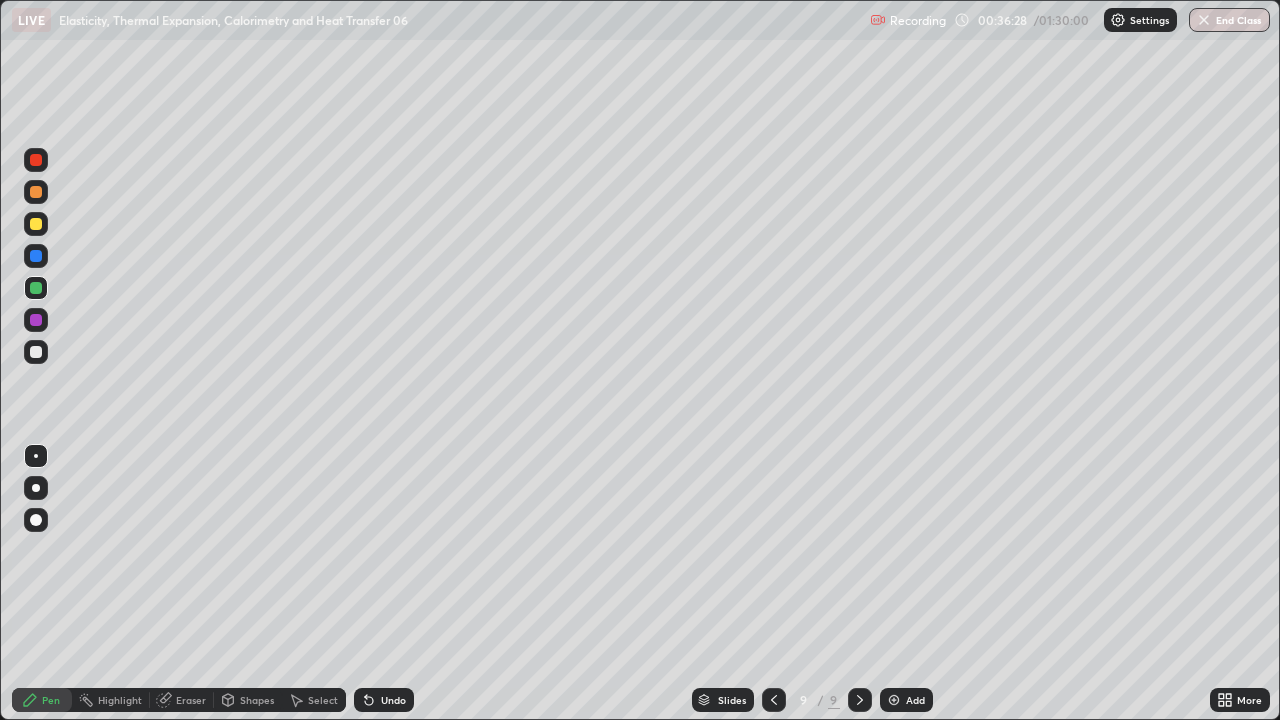 click at bounding box center (36, 352) 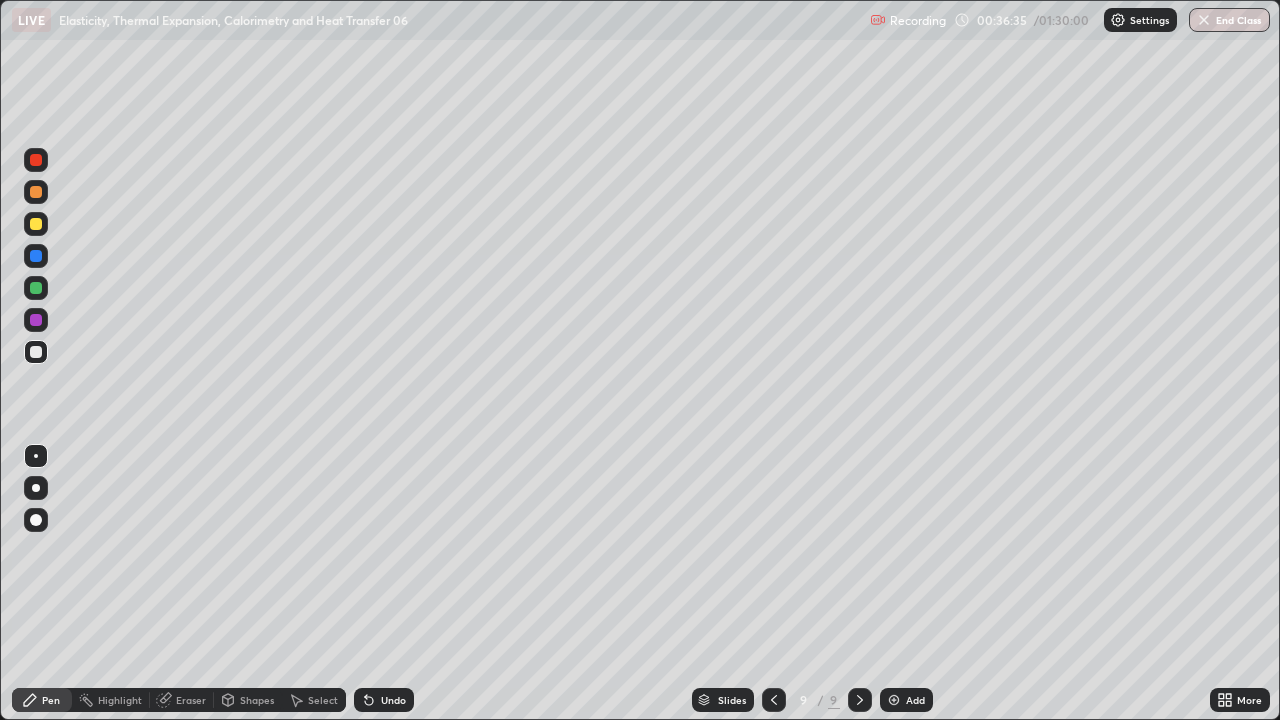 click on "Undo" at bounding box center (384, 700) 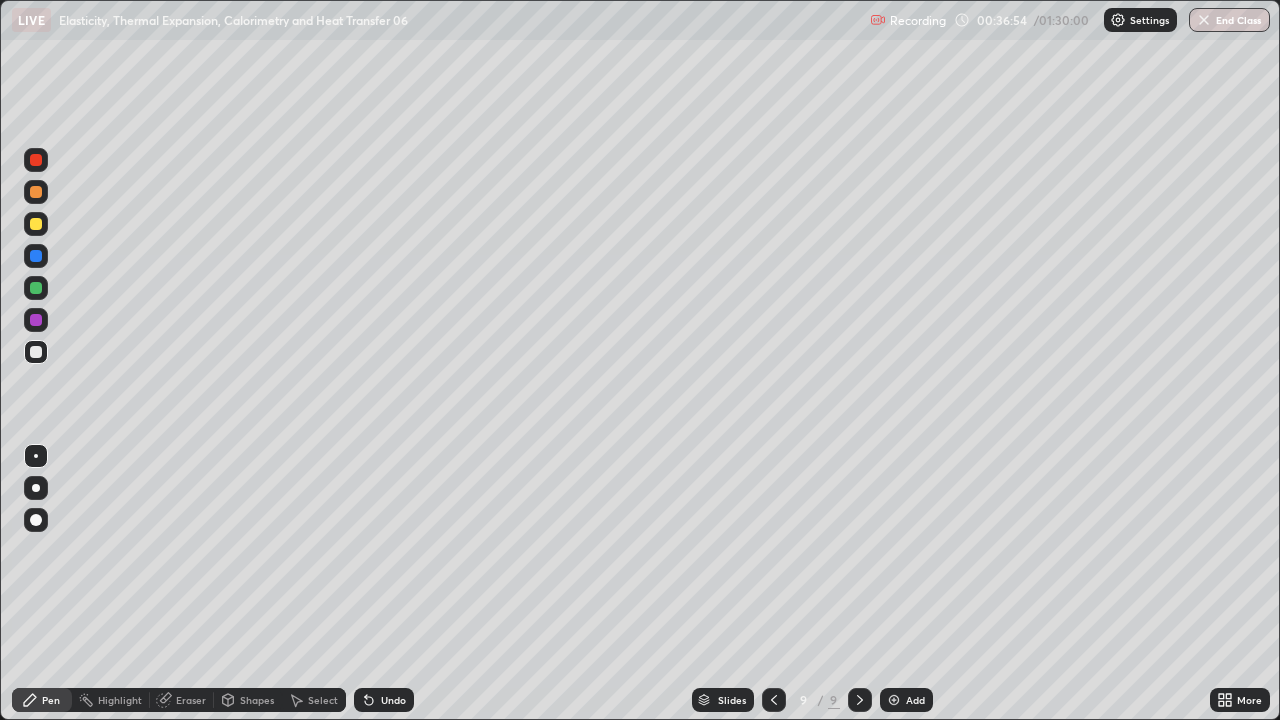 click on "Undo" at bounding box center (384, 700) 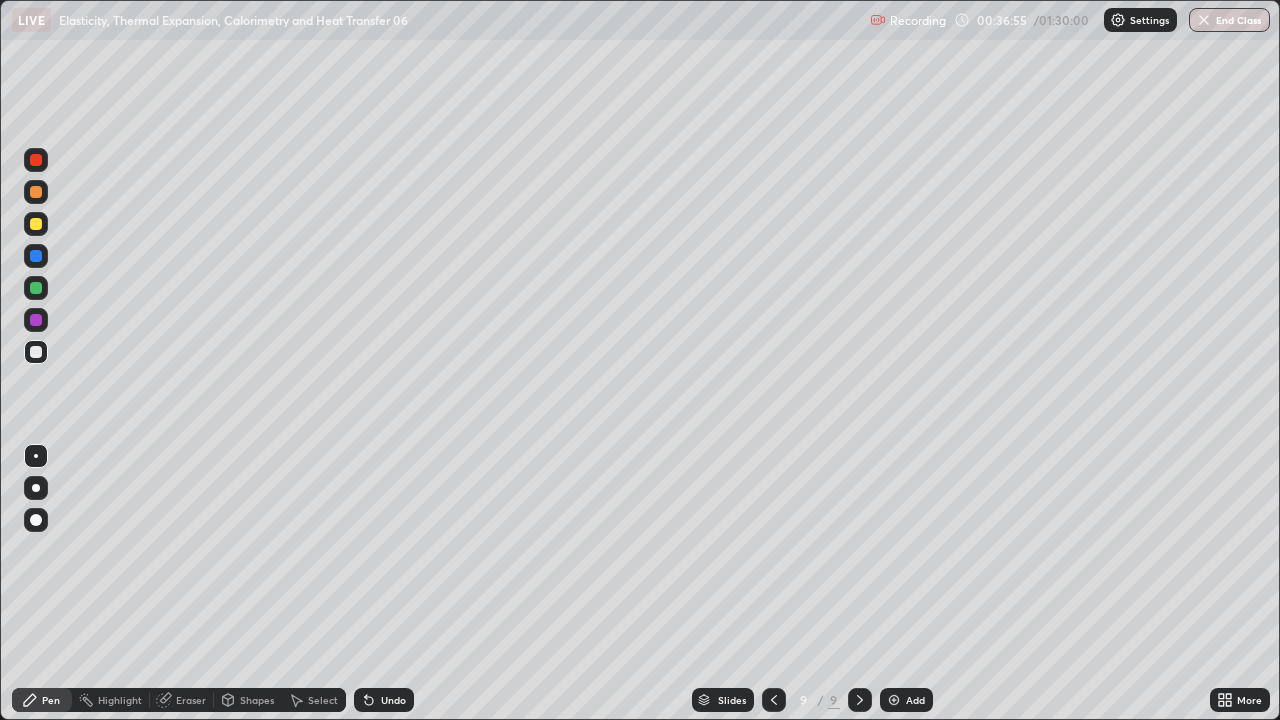 click on "Undo" at bounding box center (393, 700) 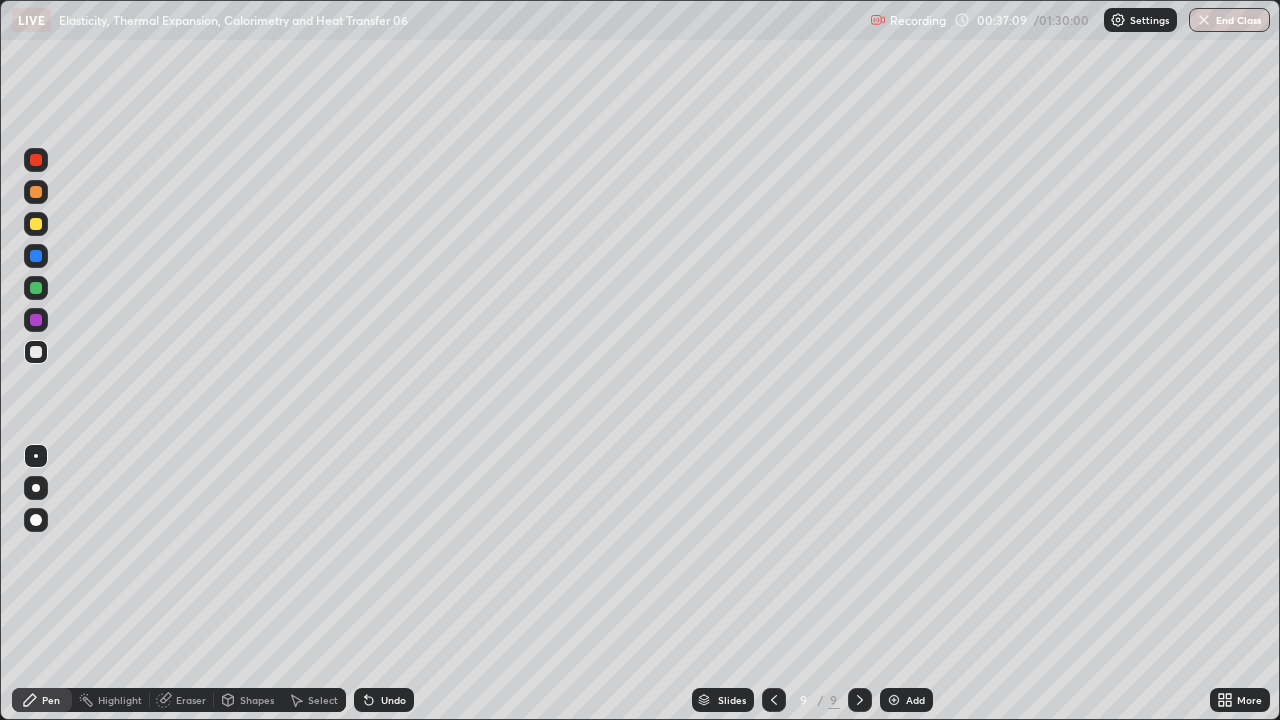 click on "Select" at bounding box center [323, 700] 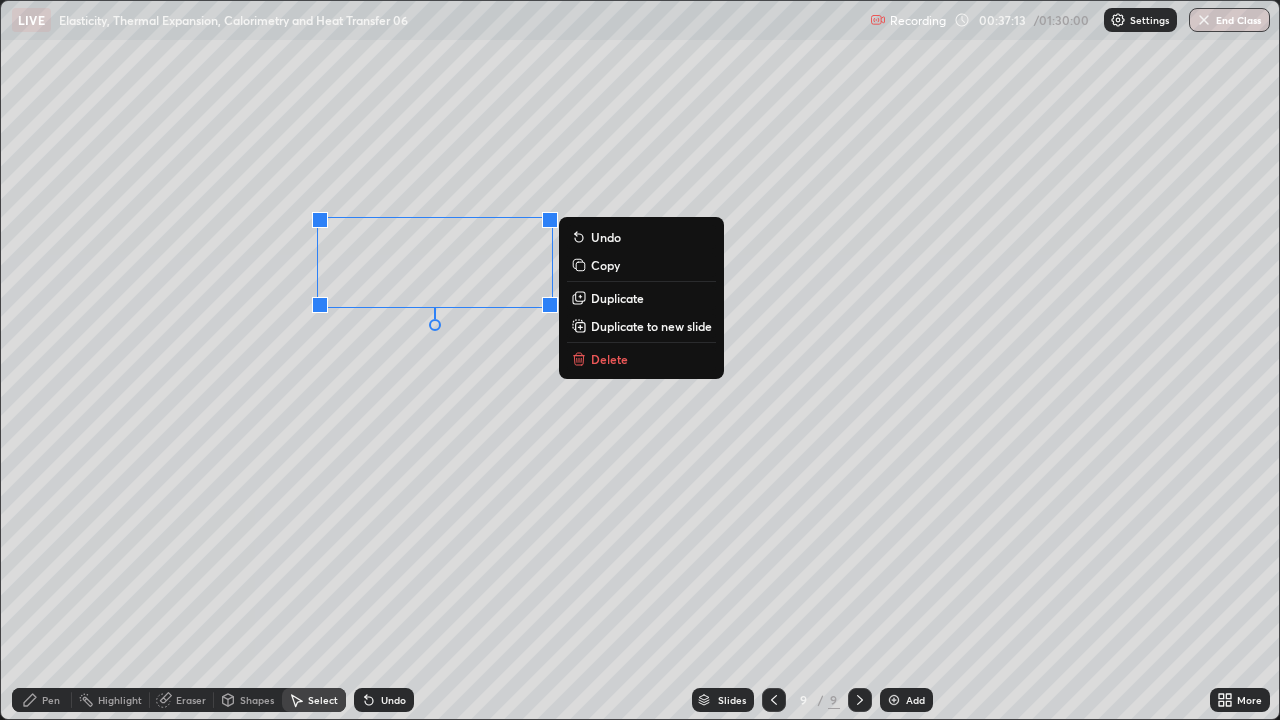 click on "Pen" at bounding box center (51, 700) 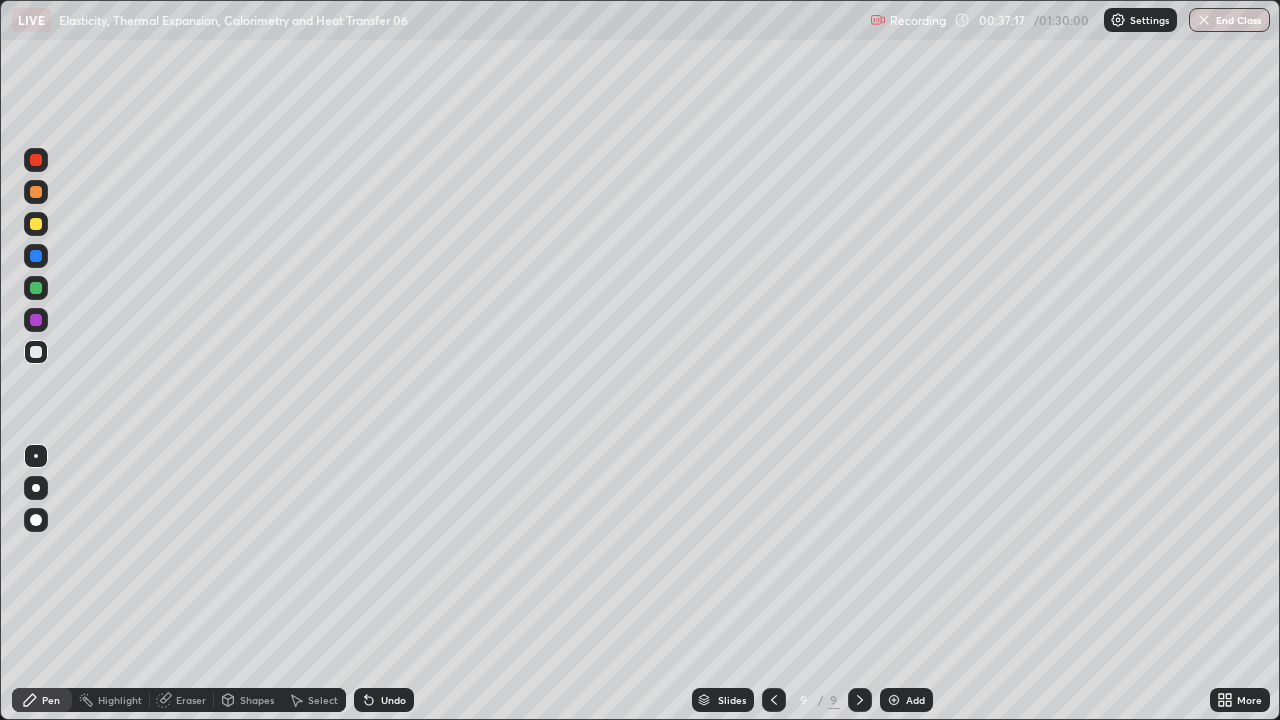 click 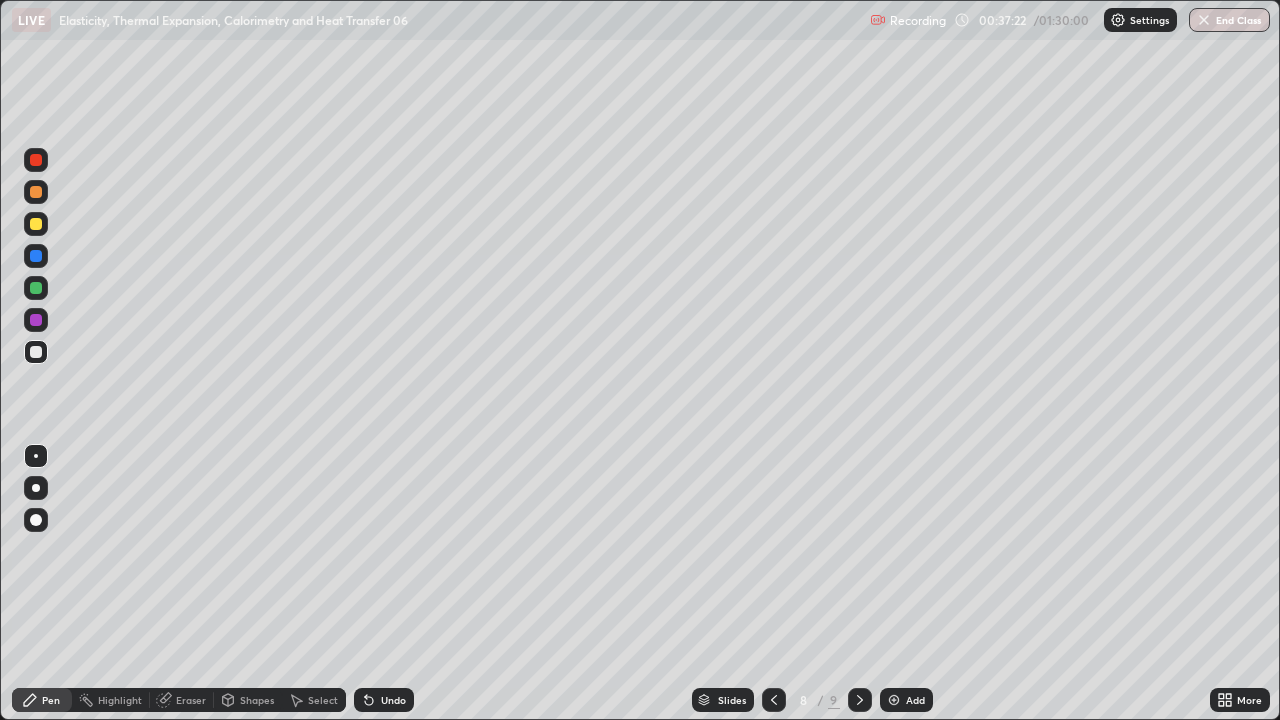 click 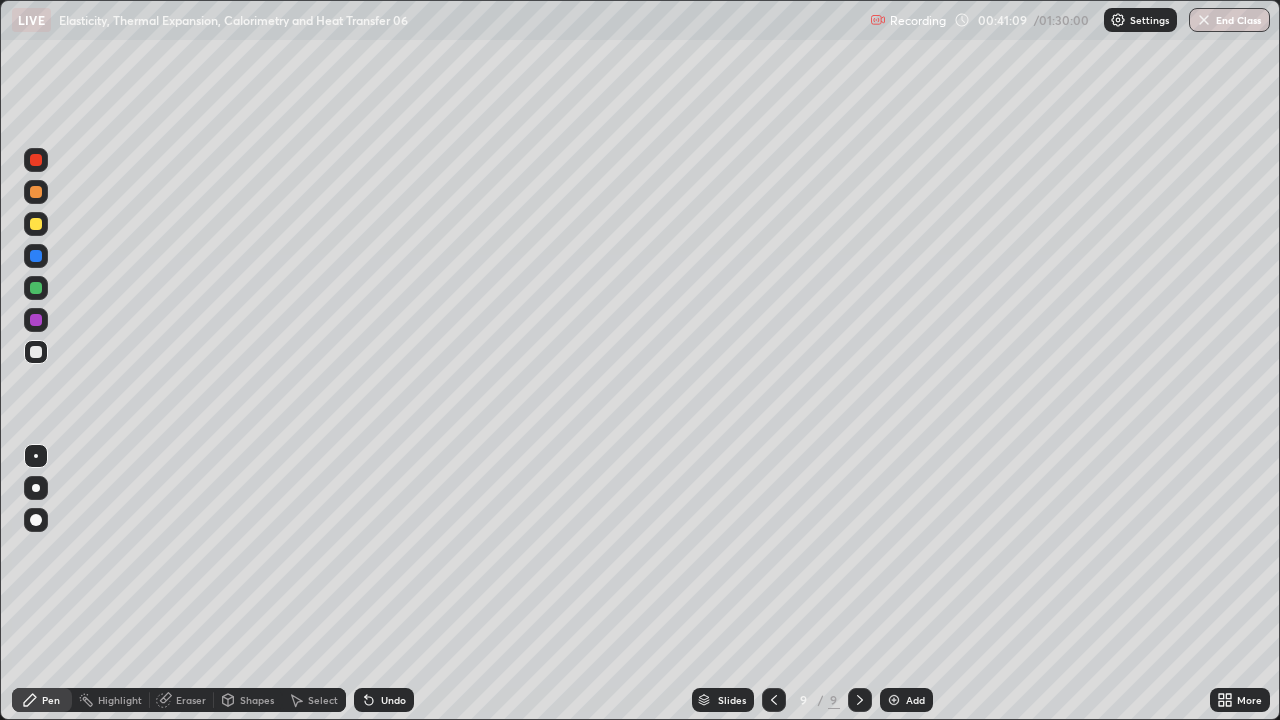 click on "Add" at bounding box center [906, 700] 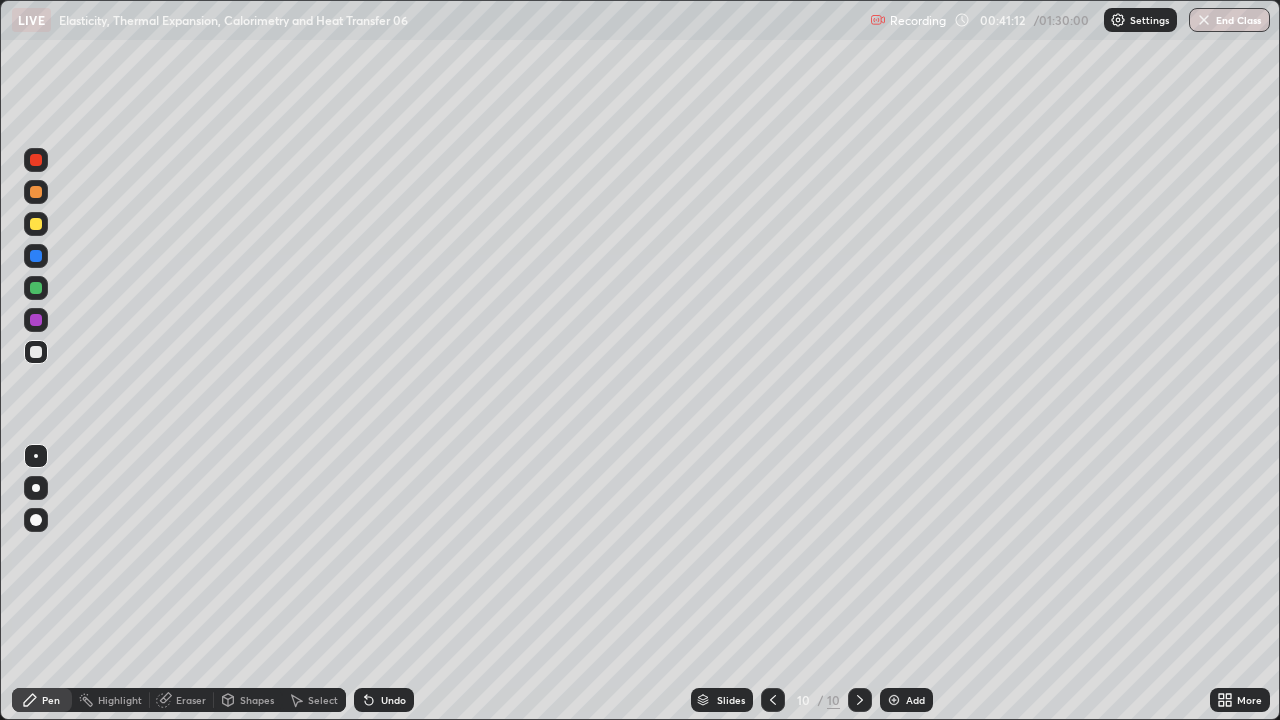 click 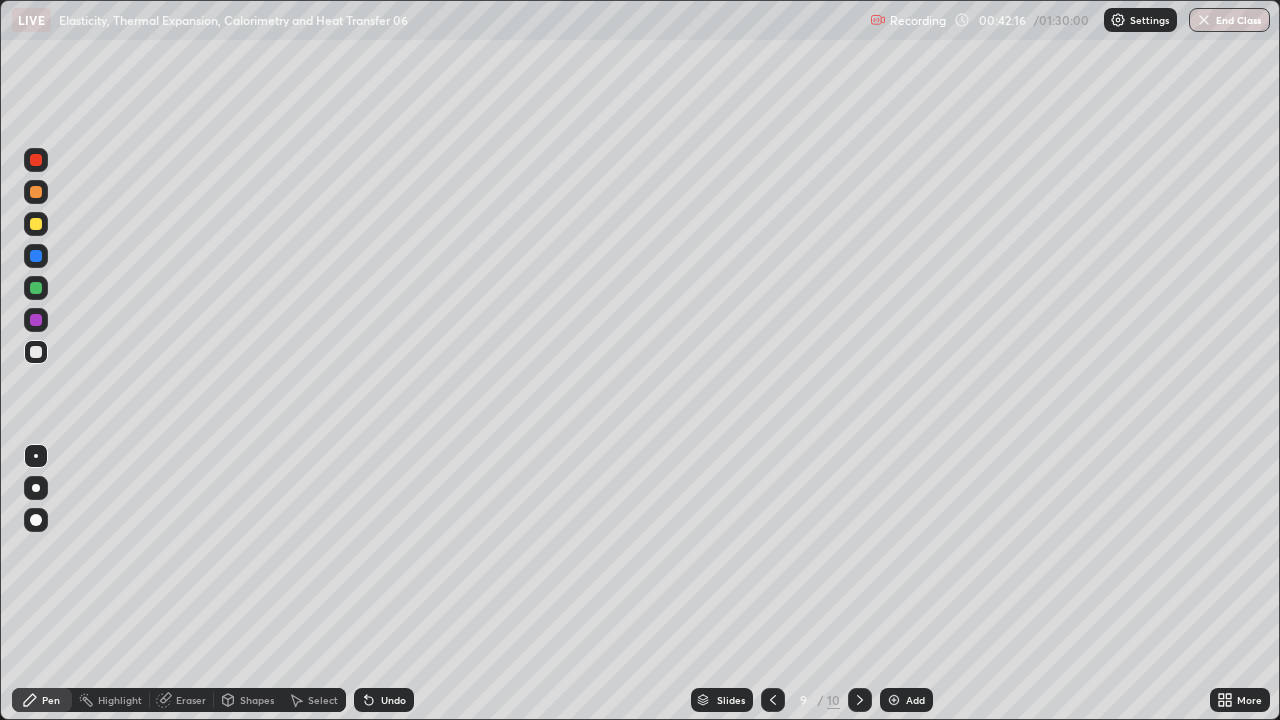 click at bounding box center (860, 700) 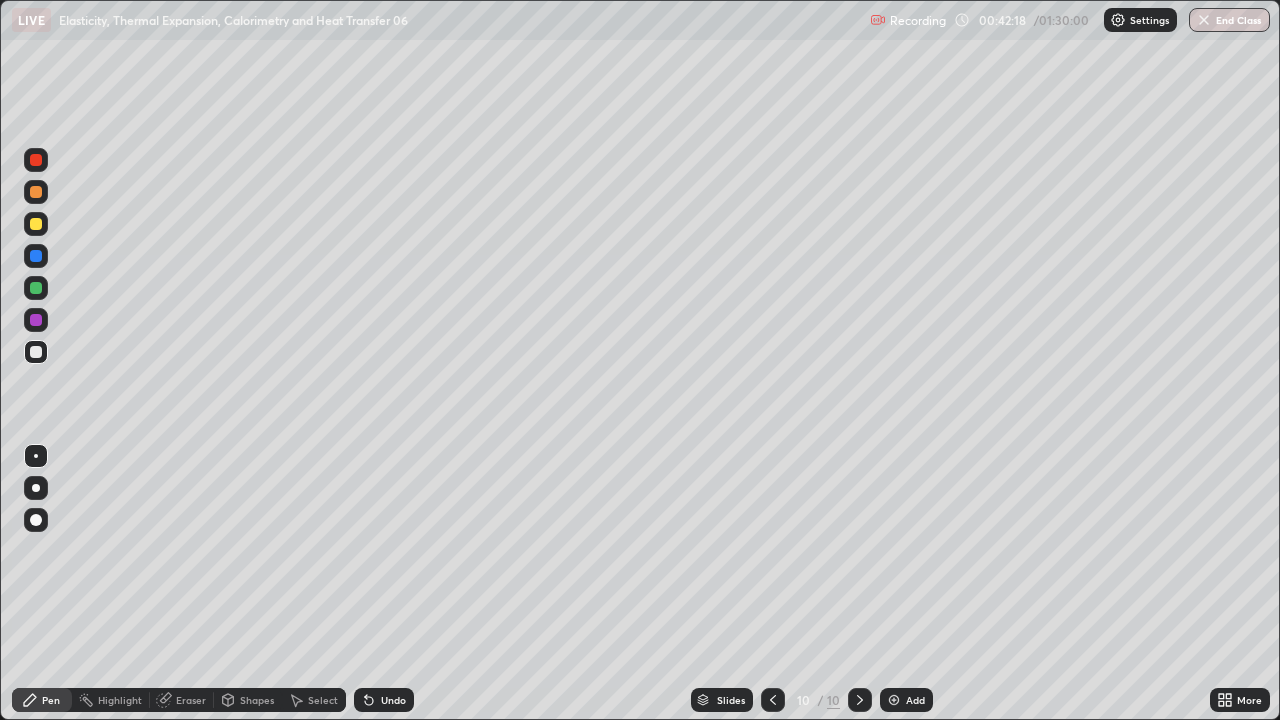 click at bounding box center [36, 224] 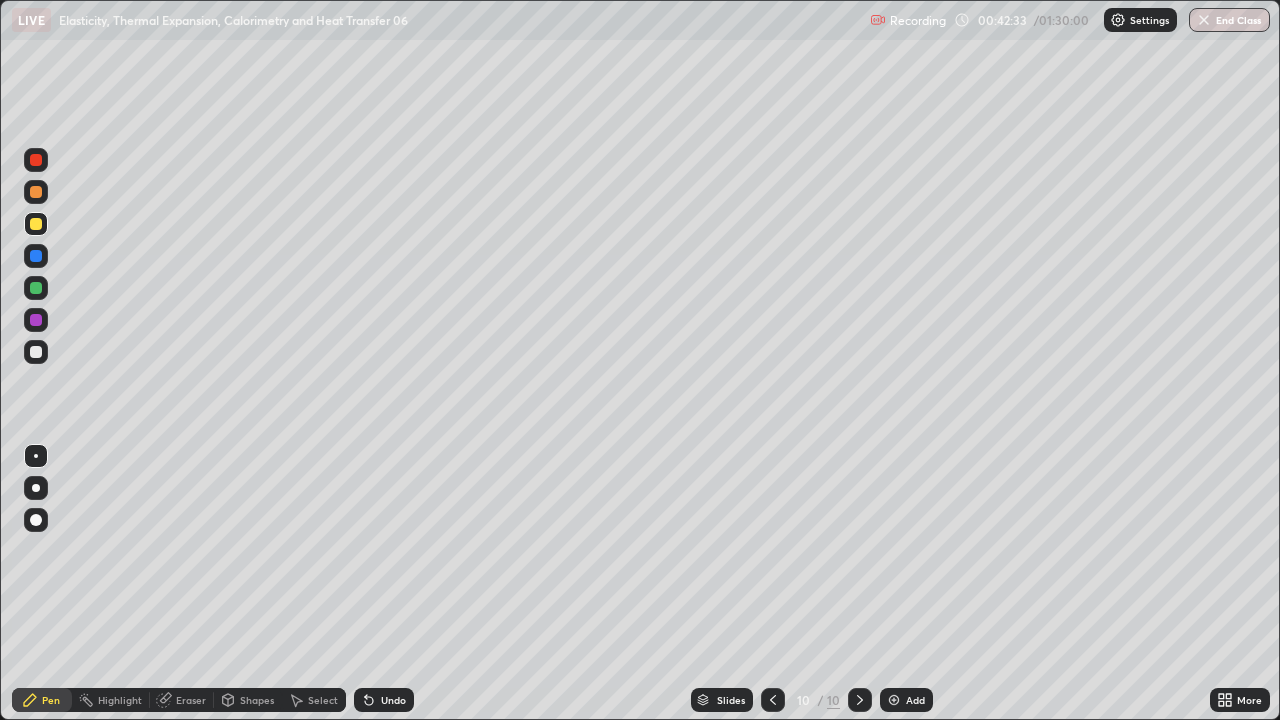 click on "Shapes" at bounding box center [257, 700] 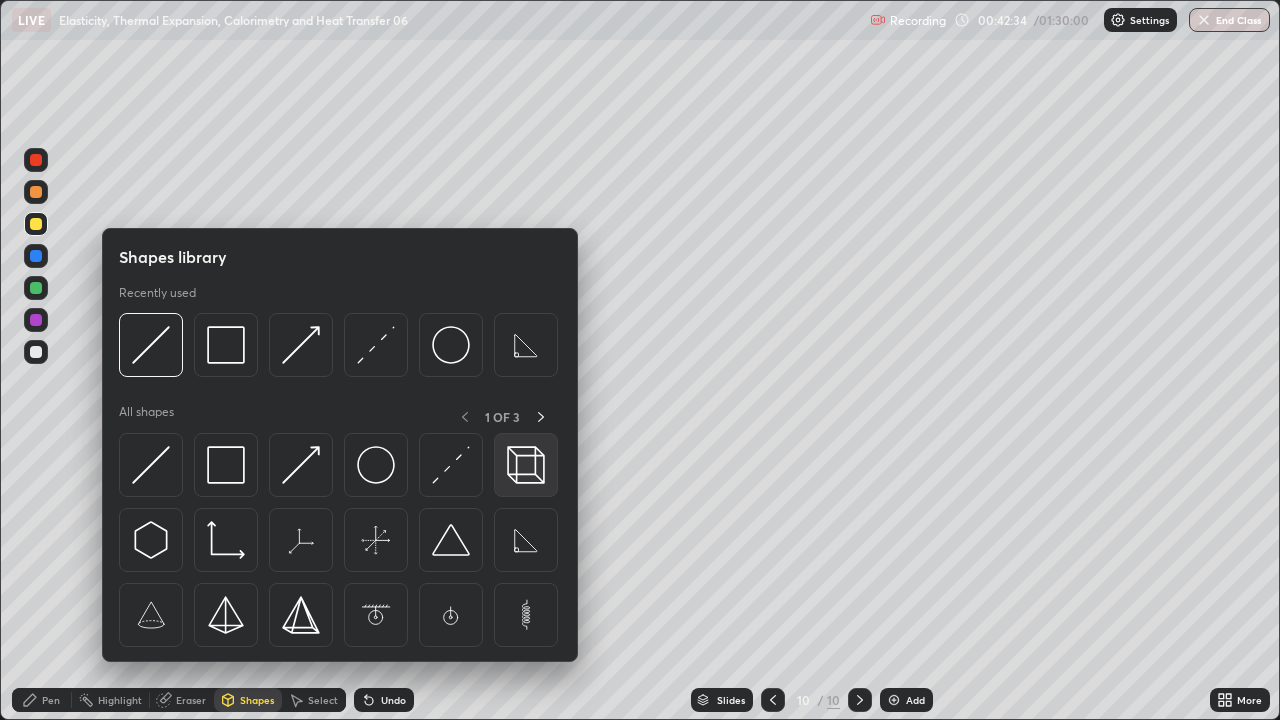 click at bounding box center [526, 465] 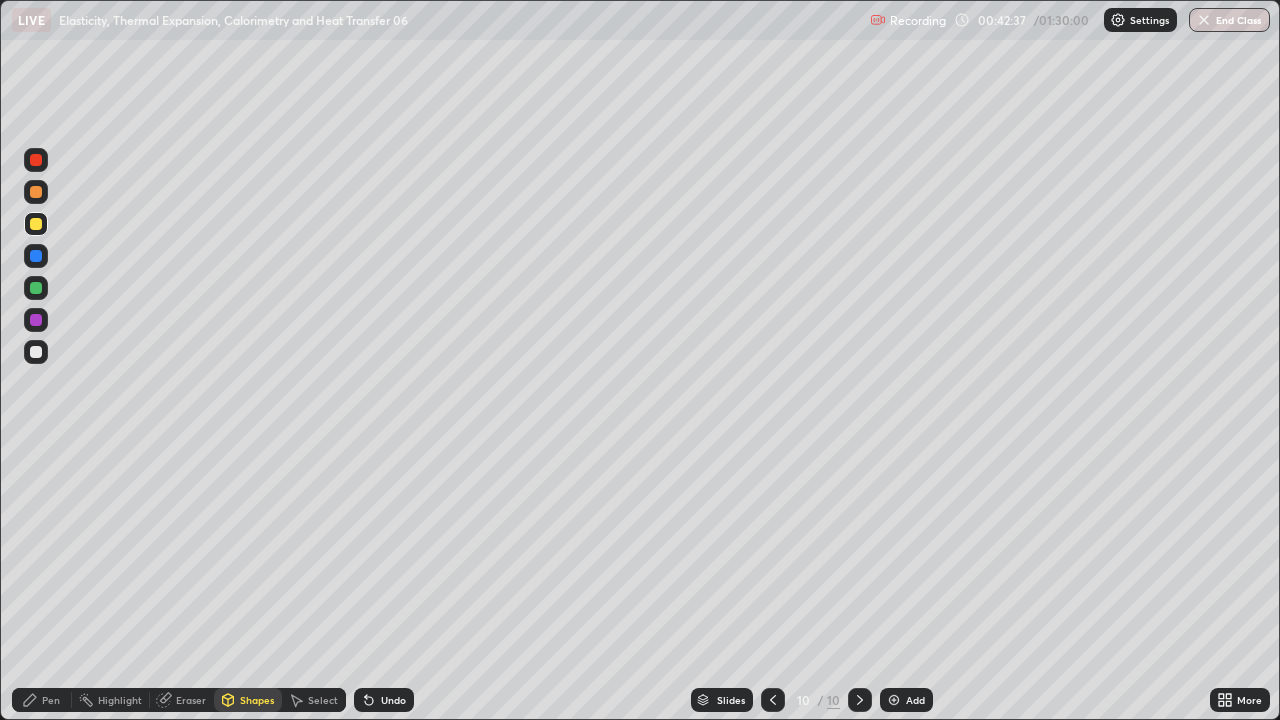 click at bounding box center [36, 288] 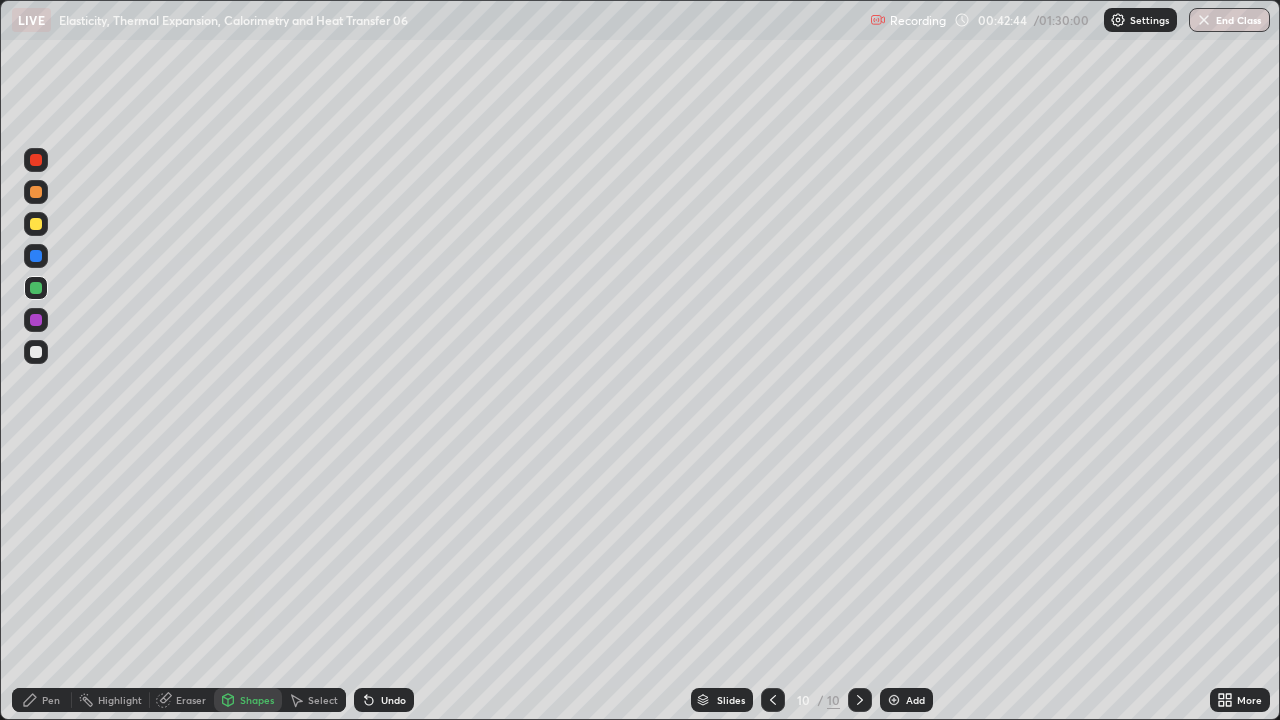 click on "Pen" at bounding box center (42, 700) 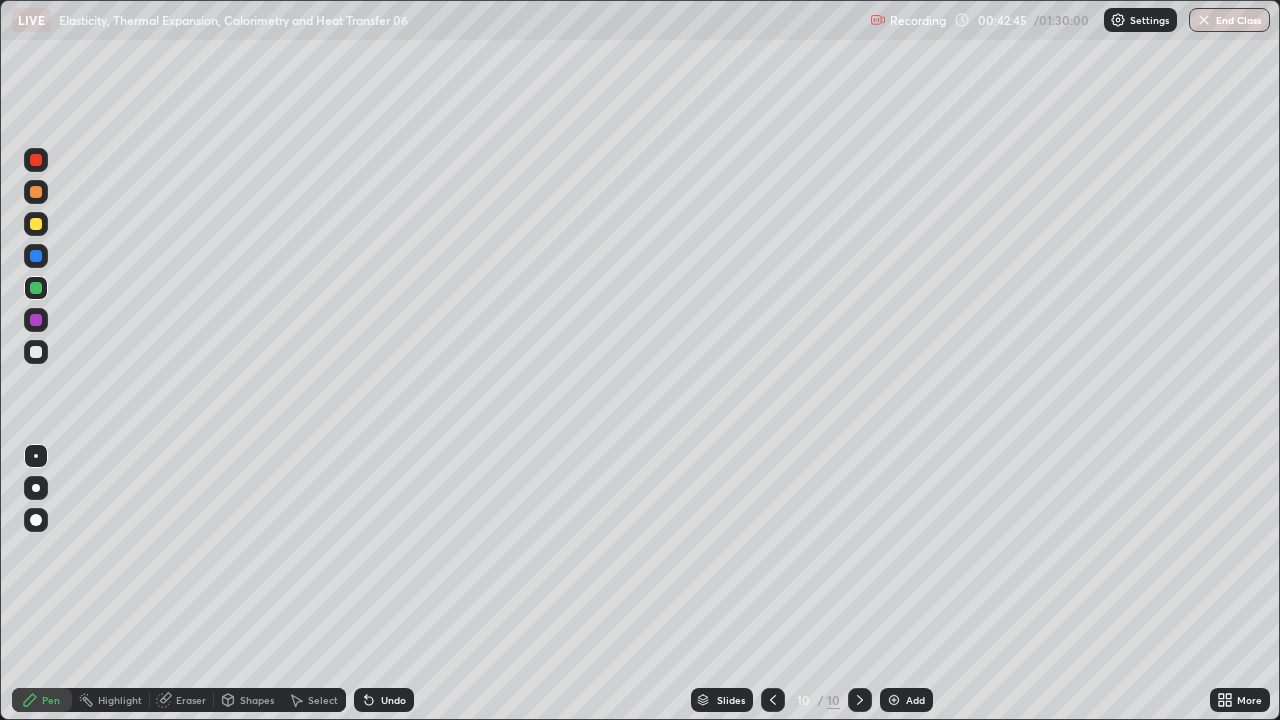 click at bounding box center [36, 352] 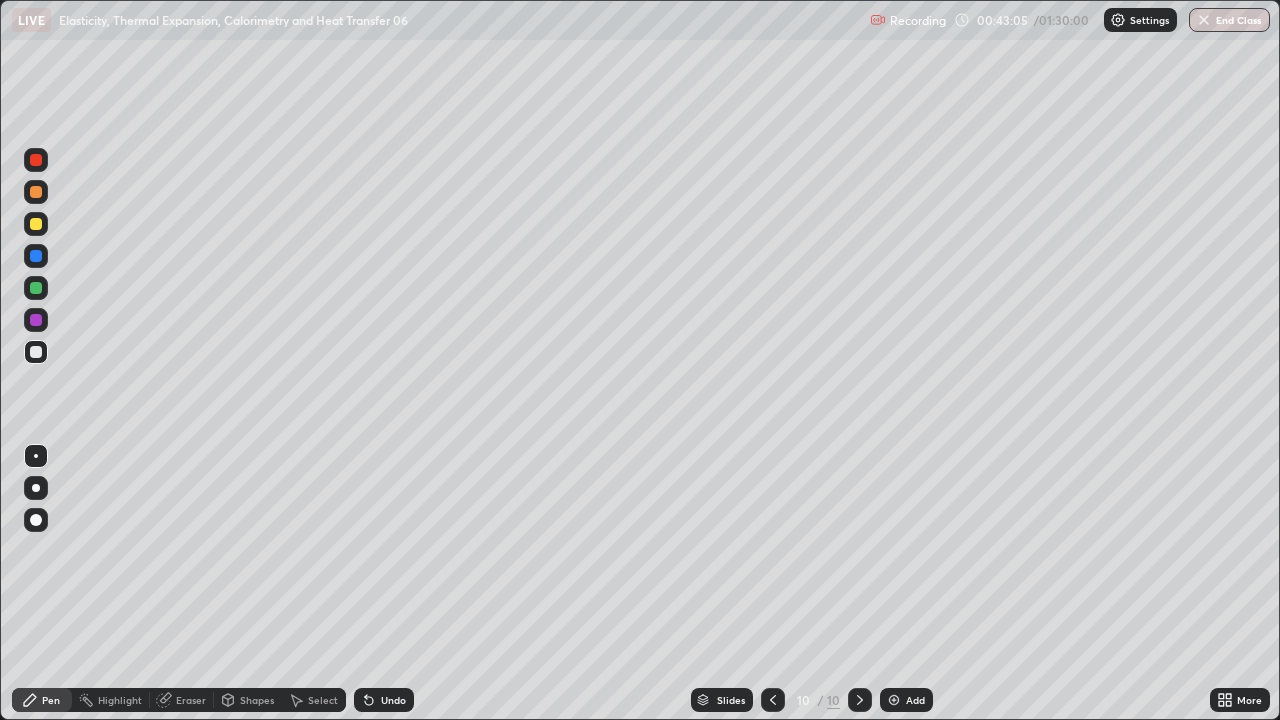 click on "Undo" at bounding box center (393, 700) 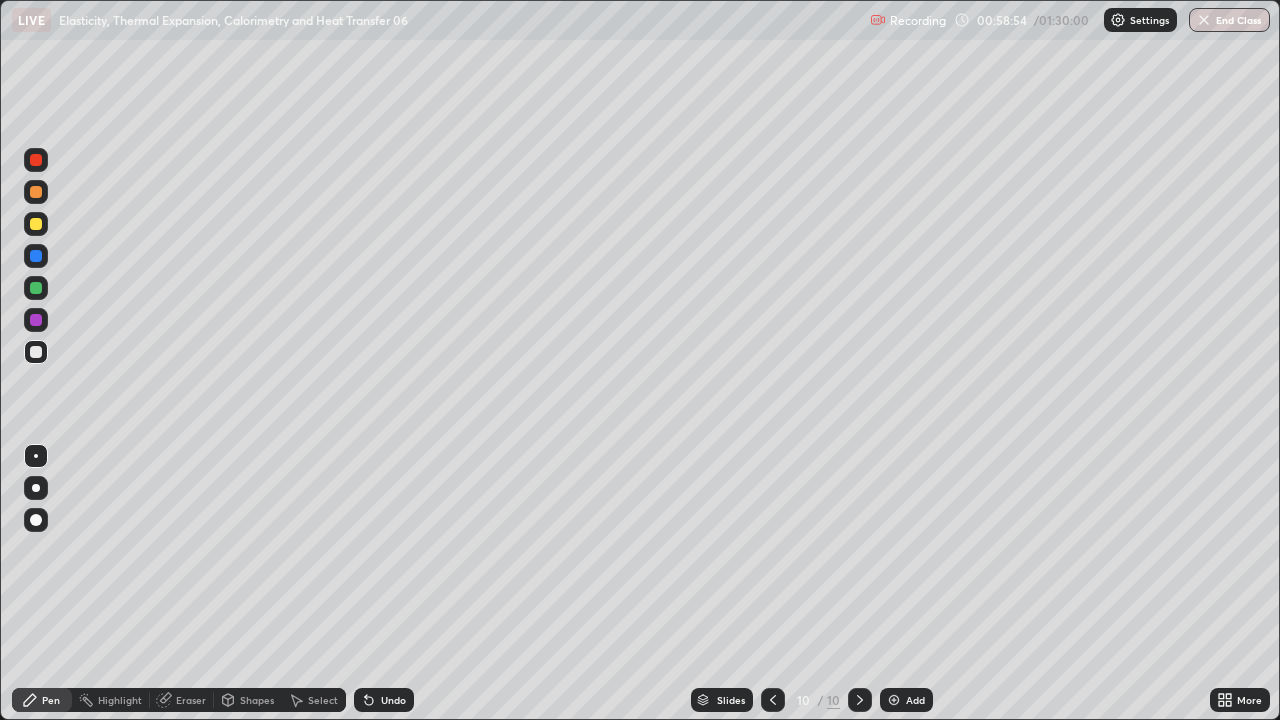 click on "Add" at bounding box center [906, 700] 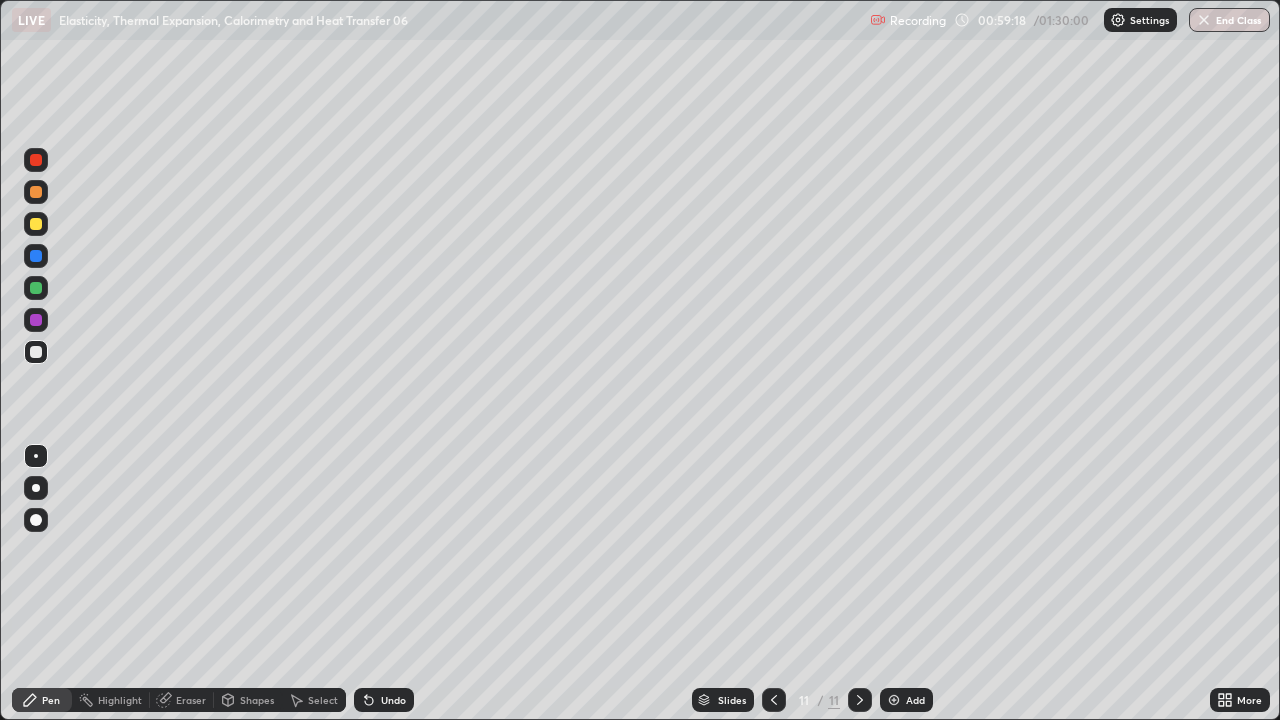 click at bounding box center (36, 224) 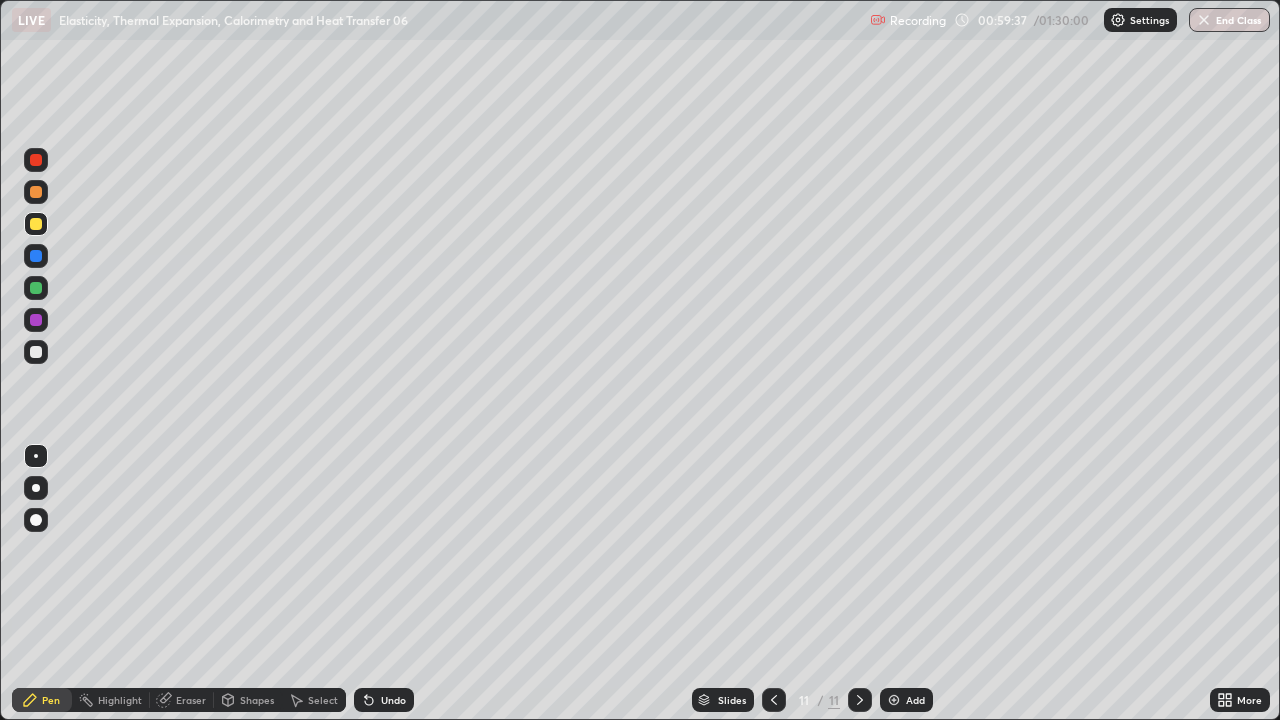 click at bounding box center [36, 352] 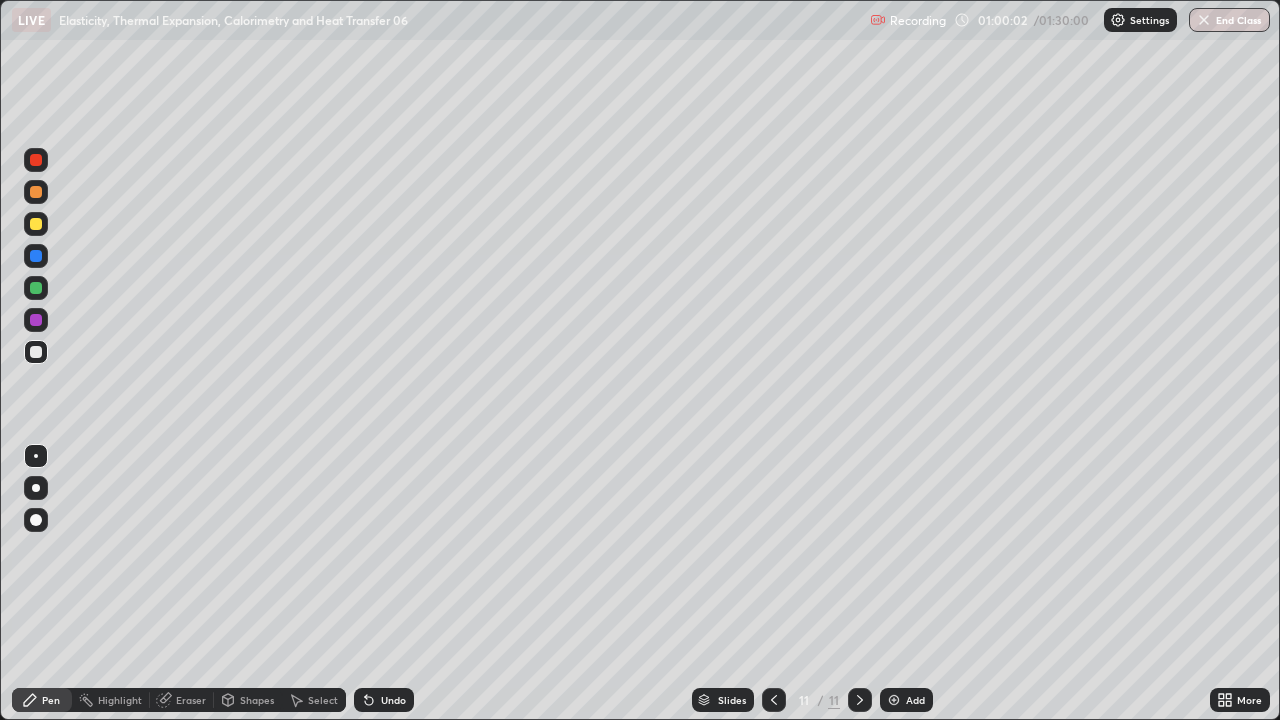 click on "Undo" at bounding box center (393, 700) 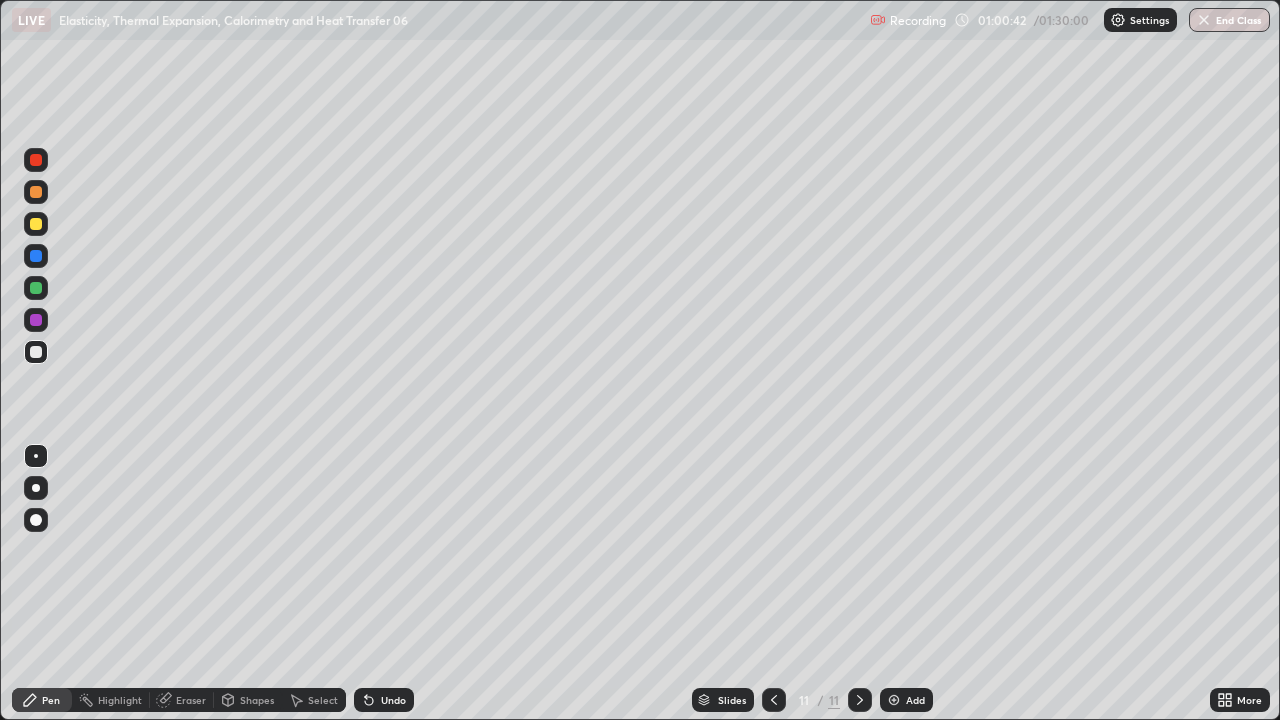 click on "Undo" at bounding box center (393, 700) 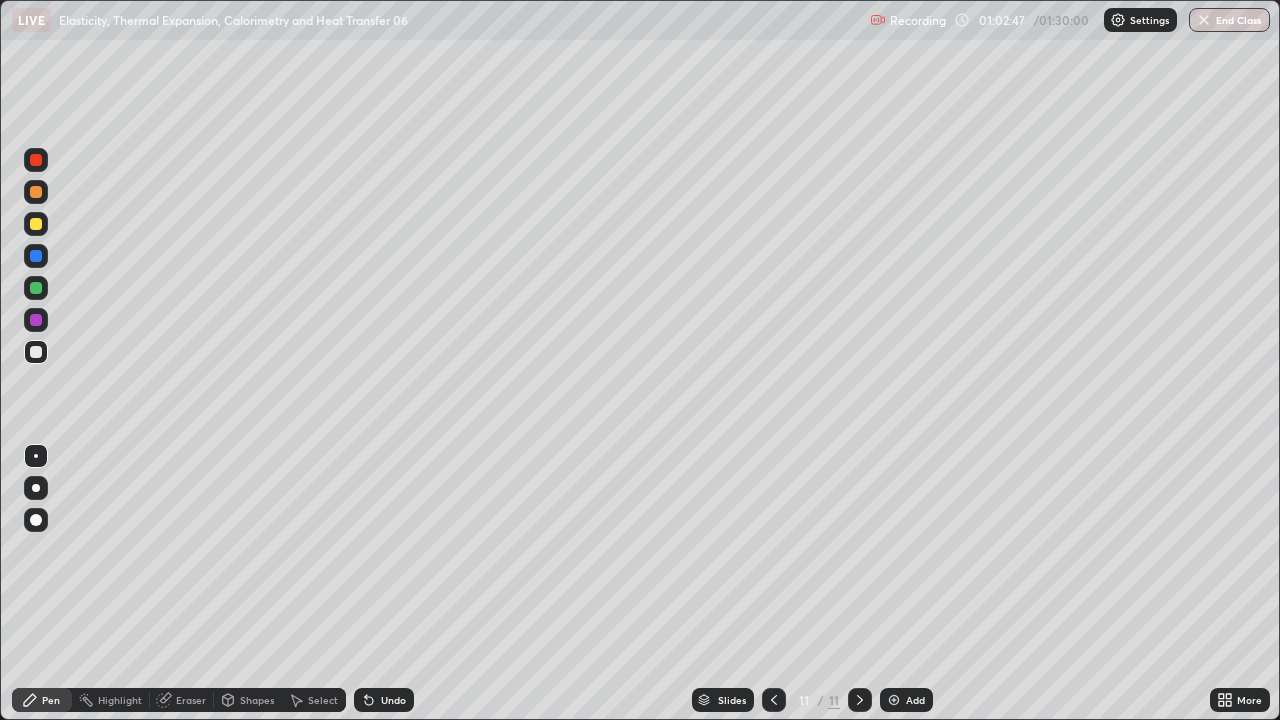 click on "Add" at bounding box center [906, 700] 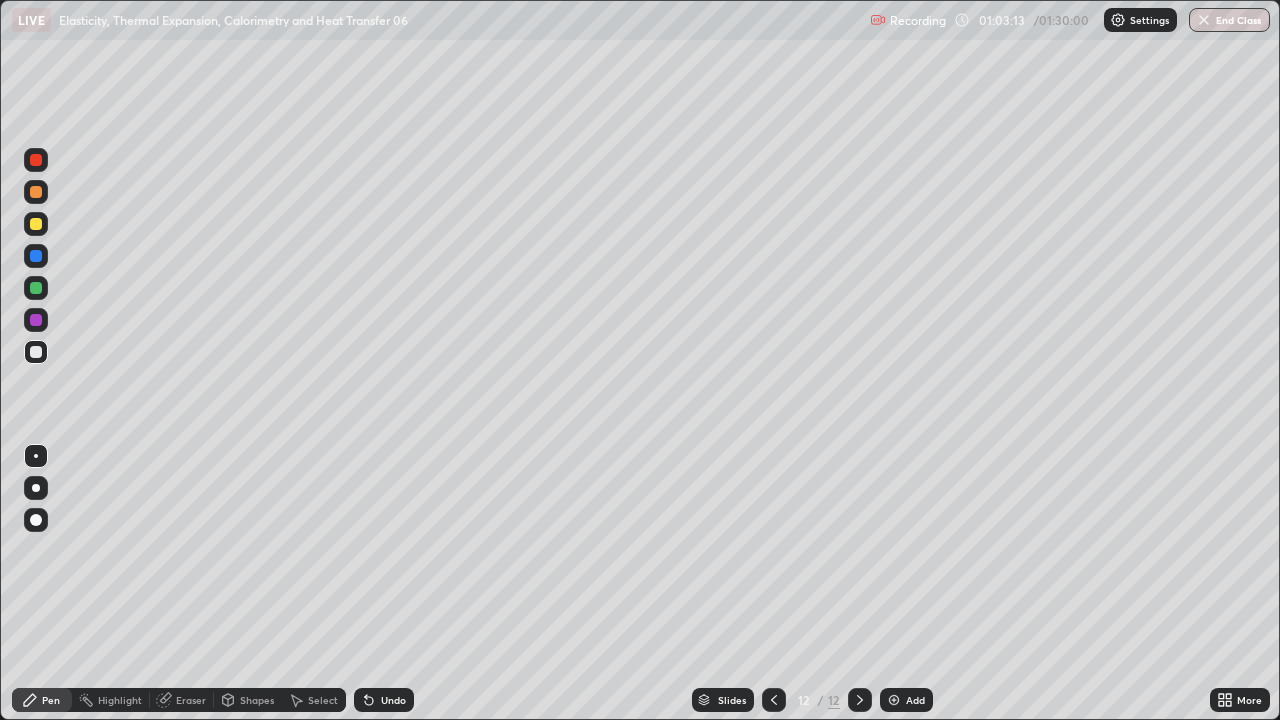 click at bounding box center (36, 352) 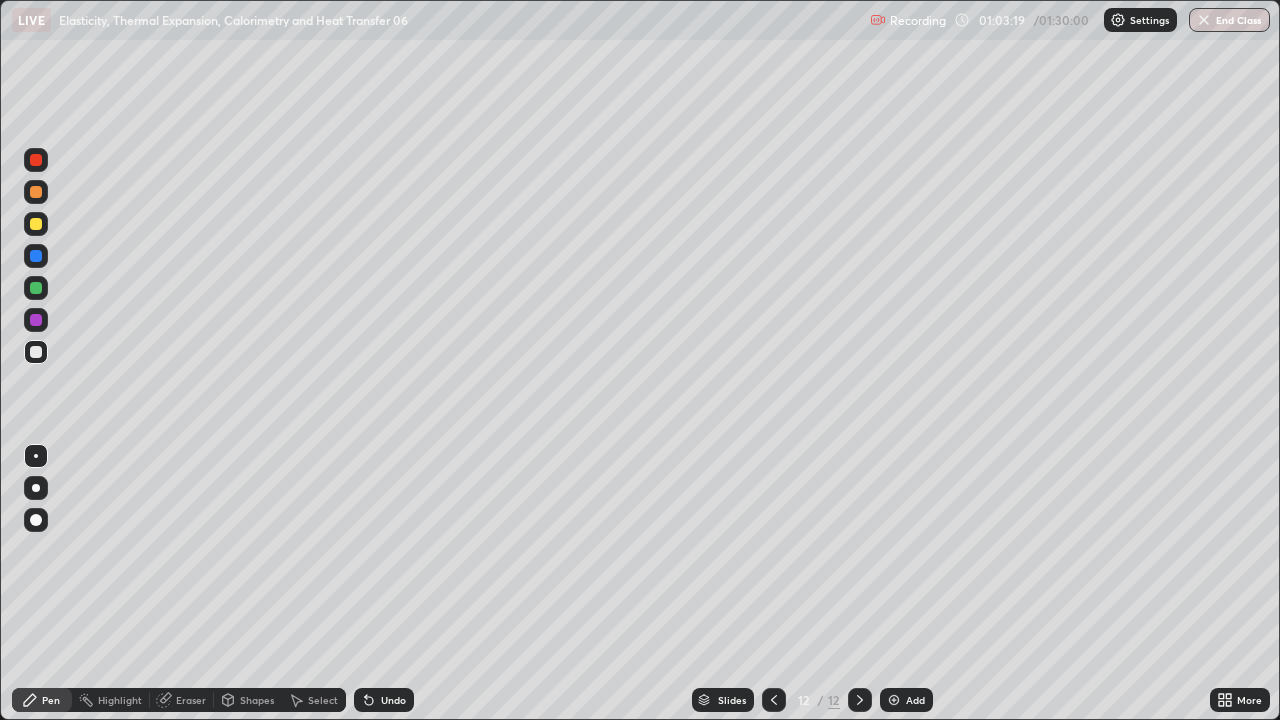 click 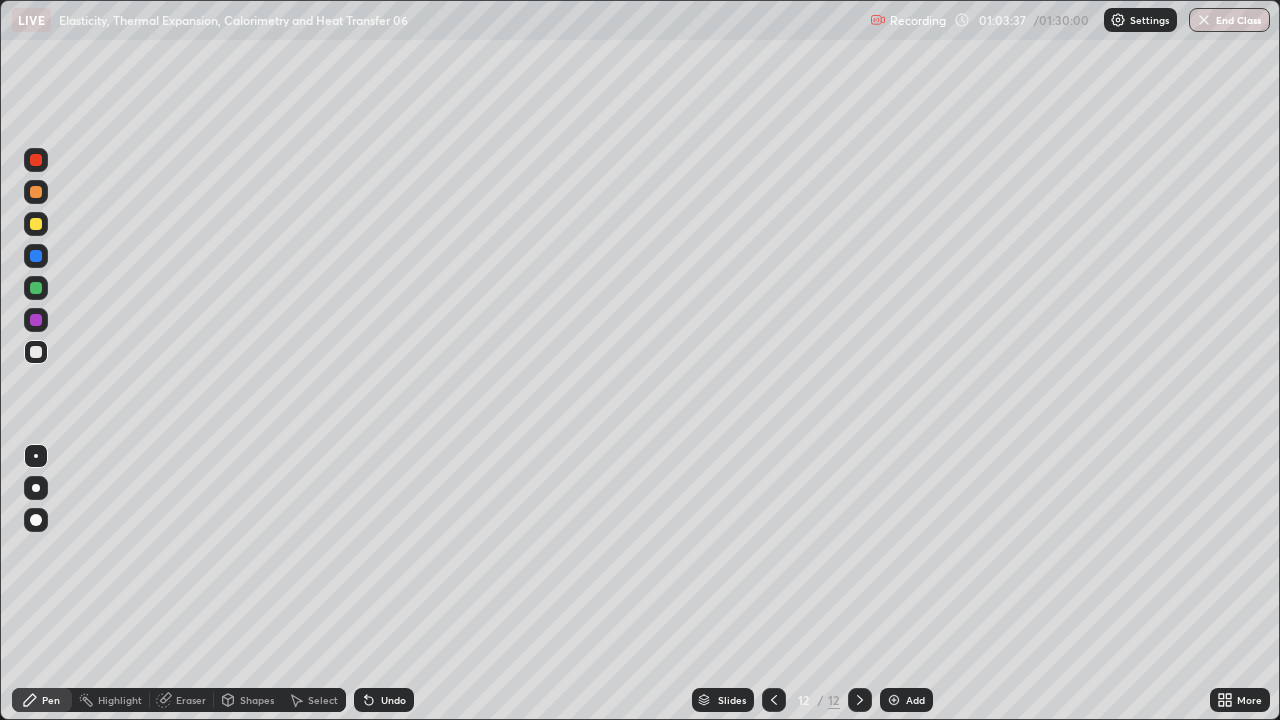 click on "Shapes" at bounding box center (248, 700) 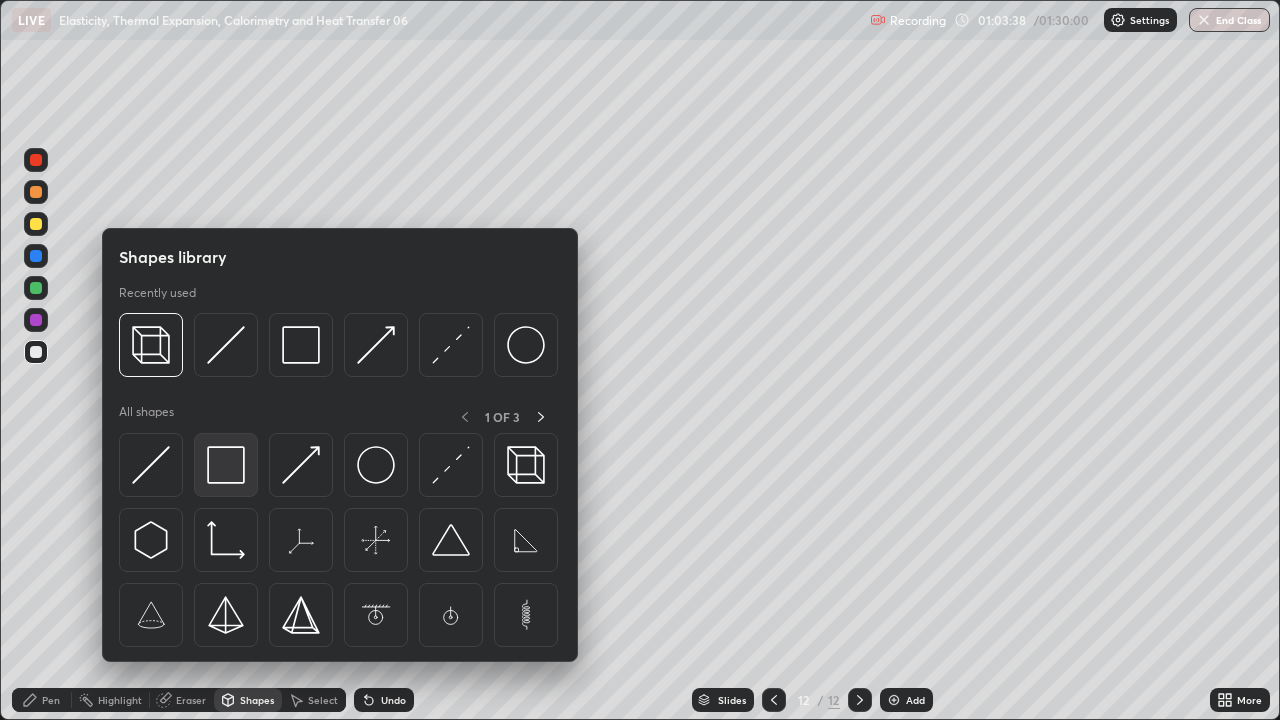 click at bounding box center [226, 465] 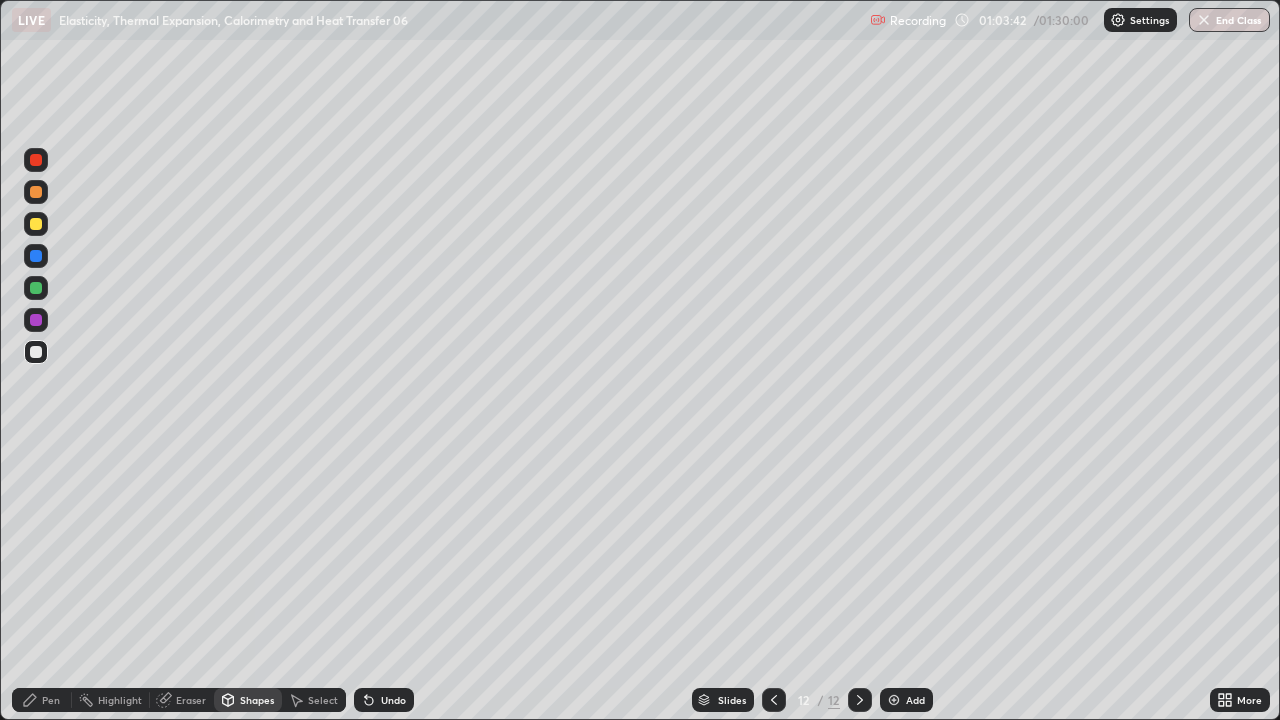 click on "Eraser" at bounding box center [191, 700] 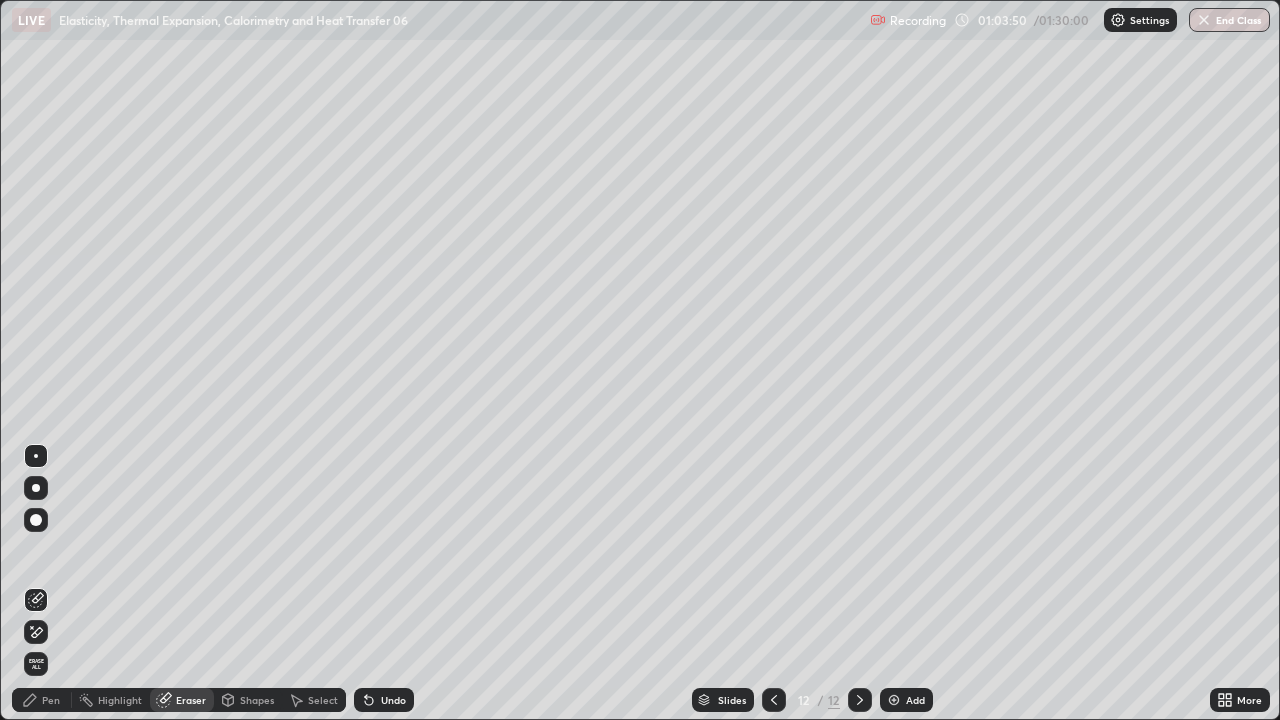 click on "Pen" at bounding box center [51, 700] 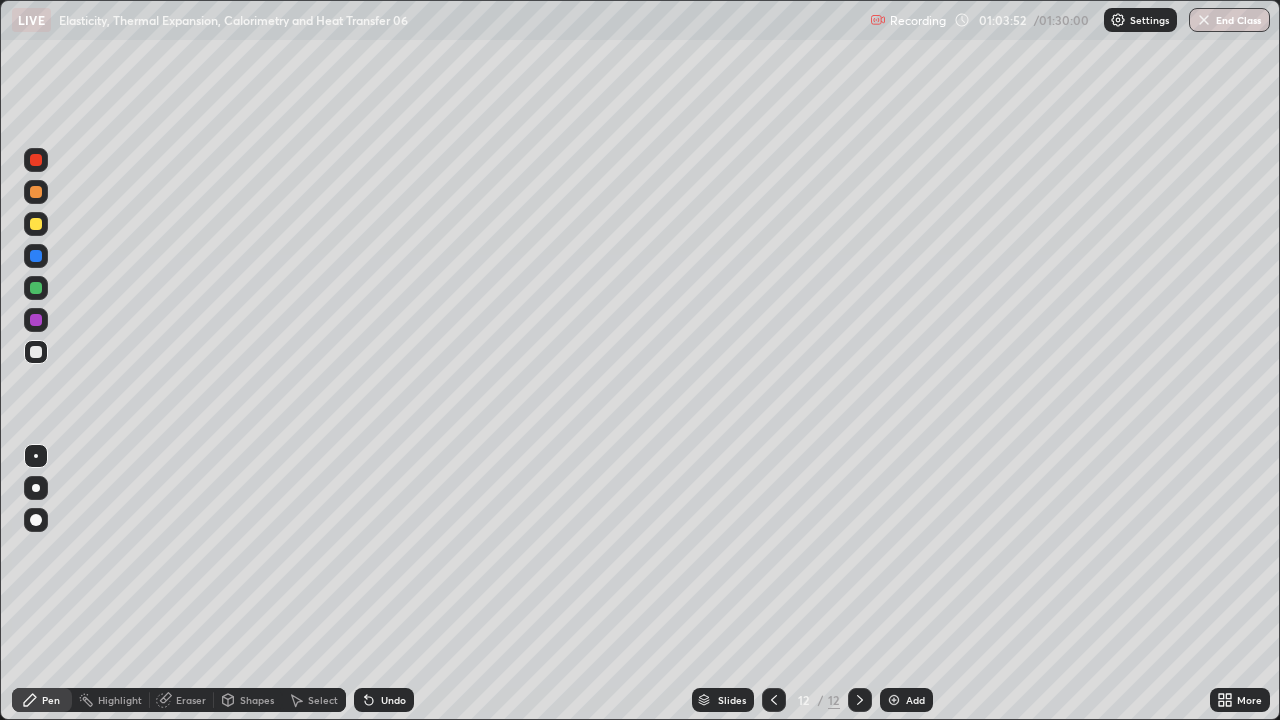 click at bounding box center [36, 224] 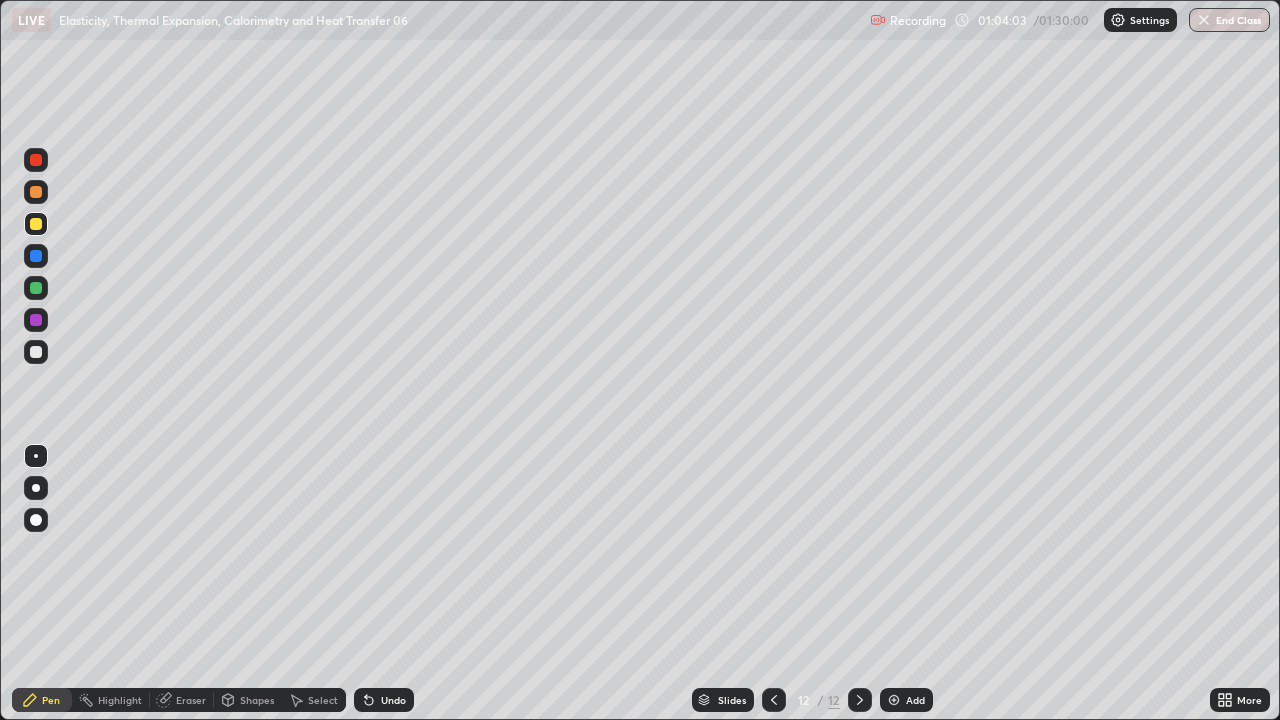 click on "Shapes" at bounding box center [257, 700] 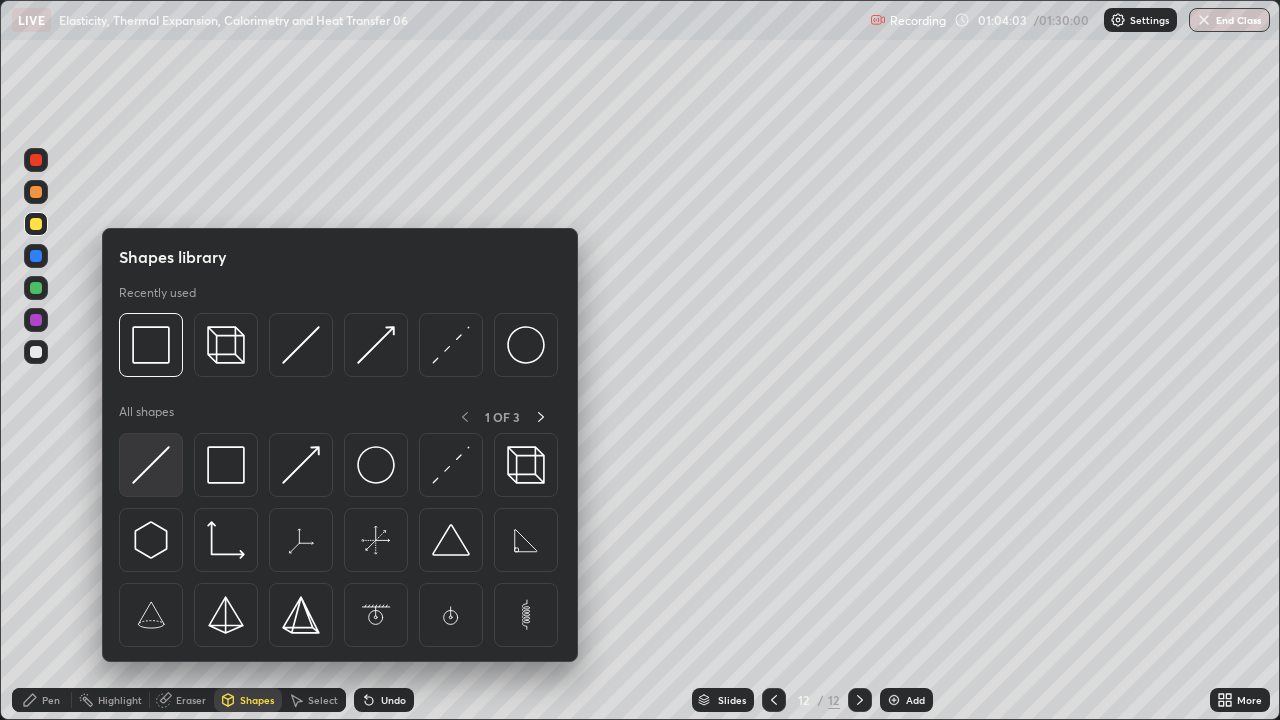 click at bounding box center (151, 465) 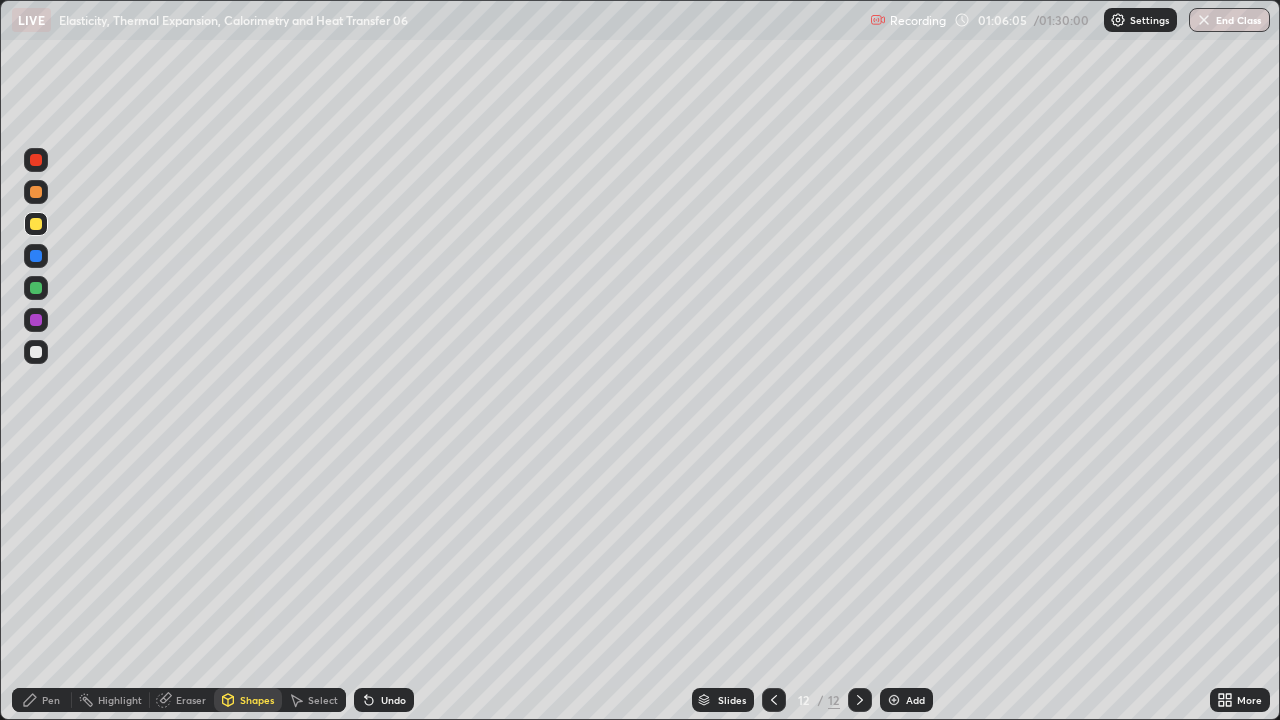click on "Pen" at bounding box center (51, 700) 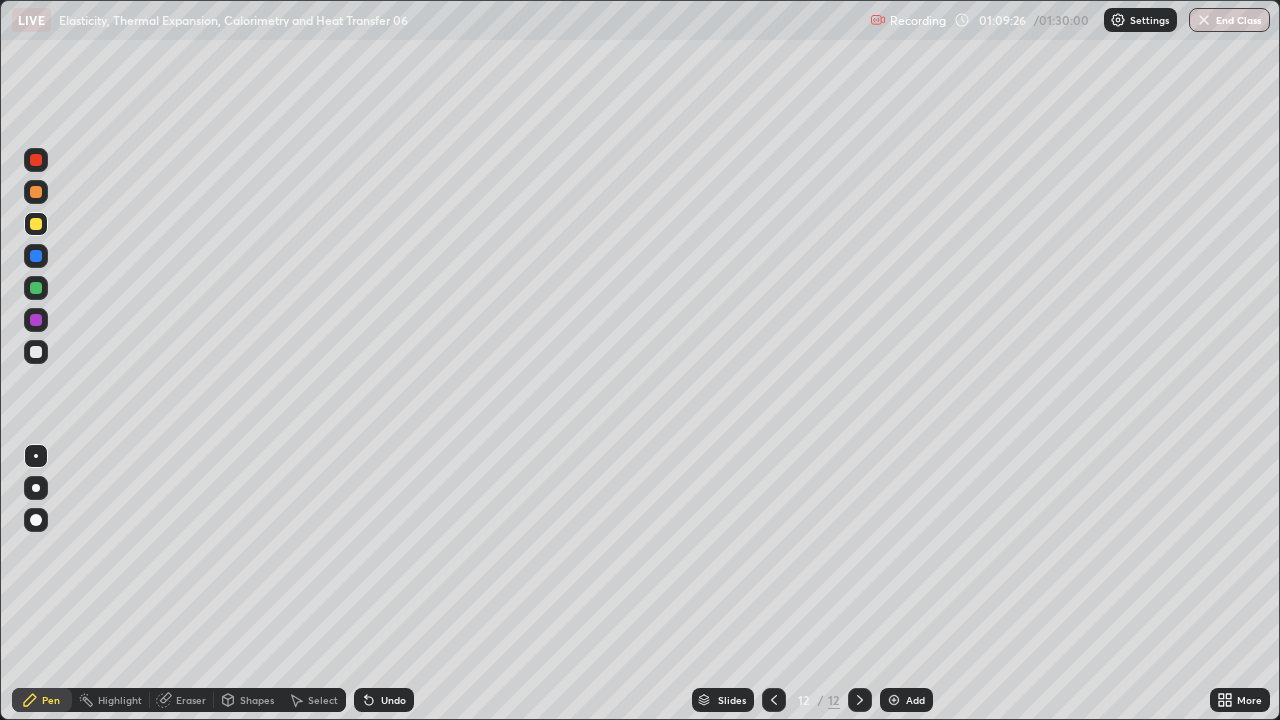click on "Undo" at bounding box center (393, 700) 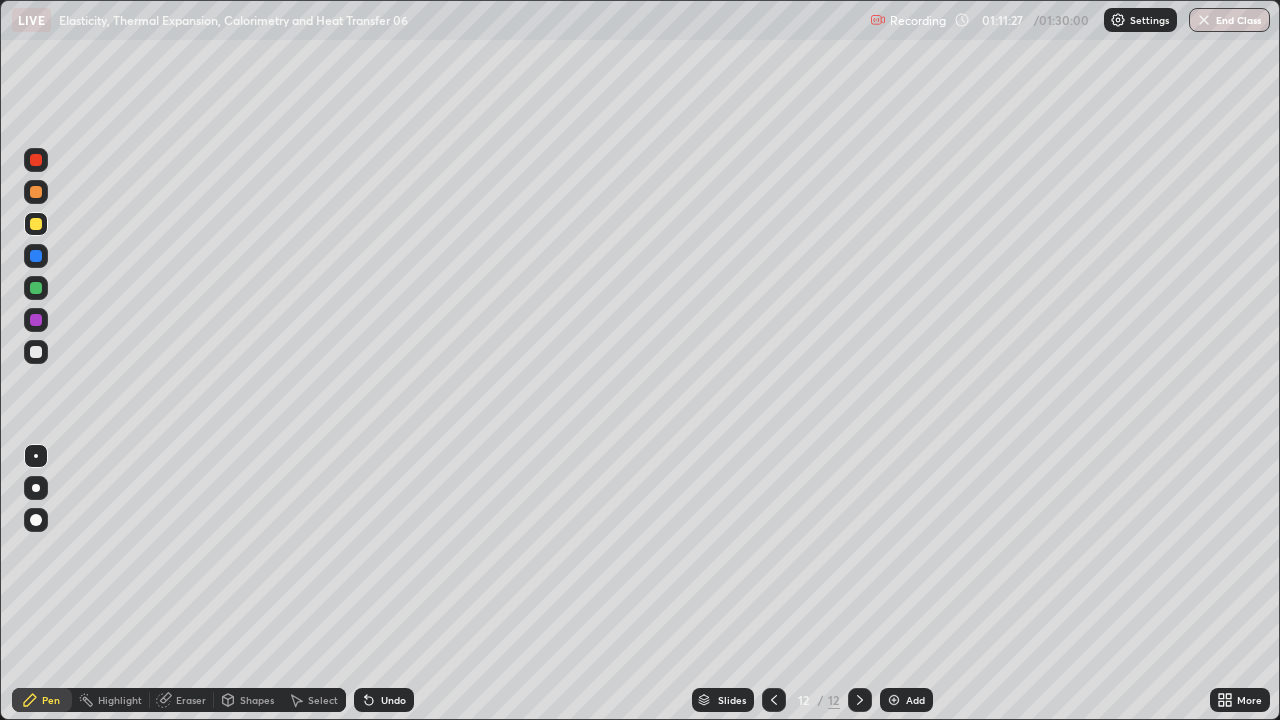 click on "Add" at bounding box center [915, 700] 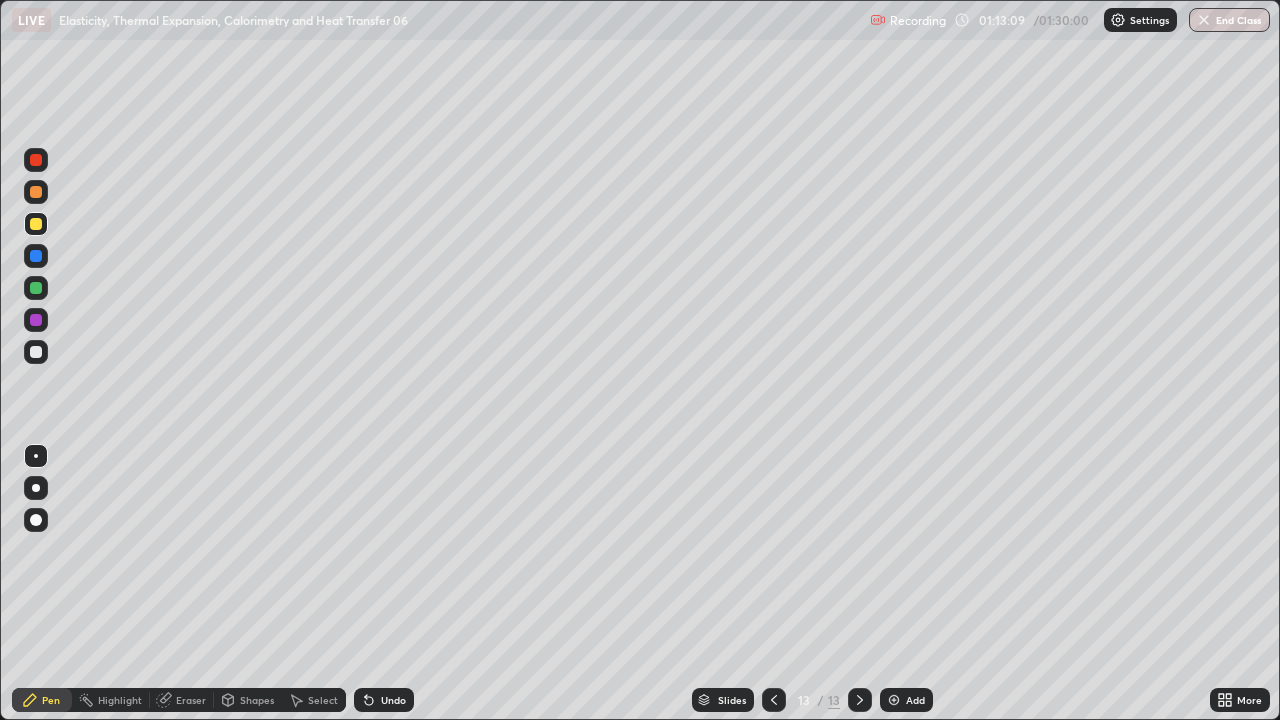 click on "Shapes" at bounding box center (257, 700) 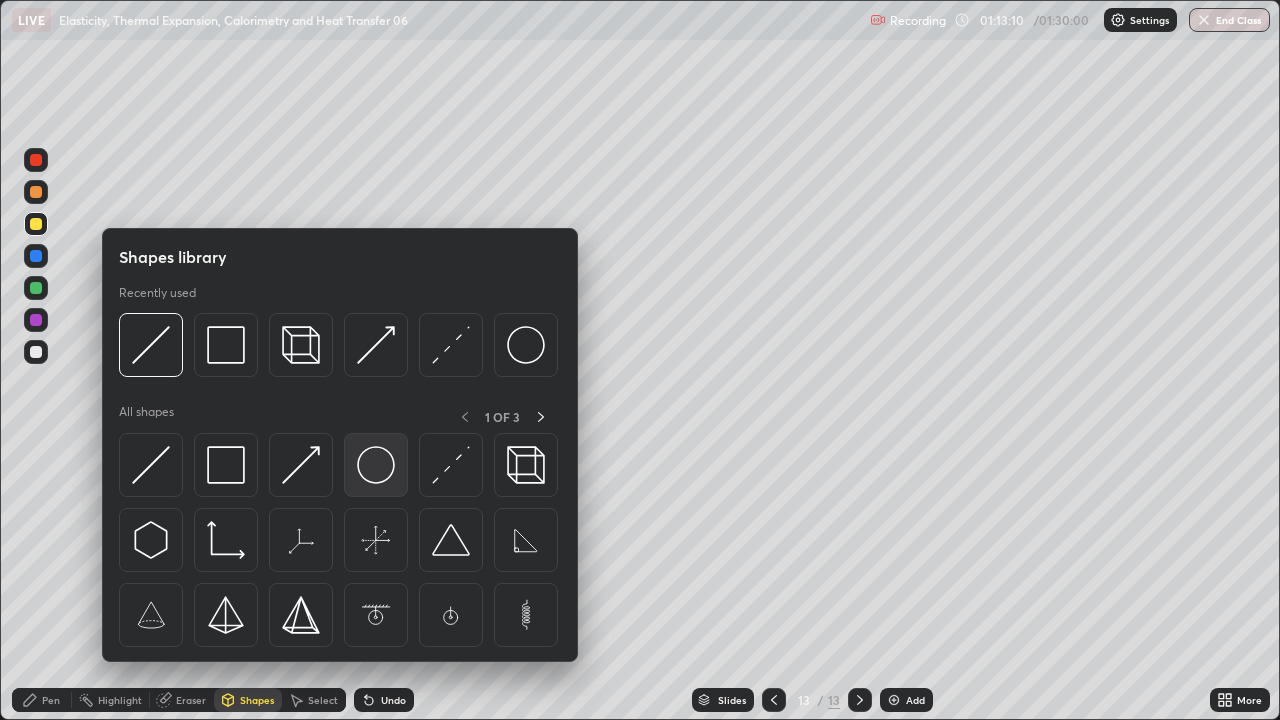 click at bounding box center [376, 465] 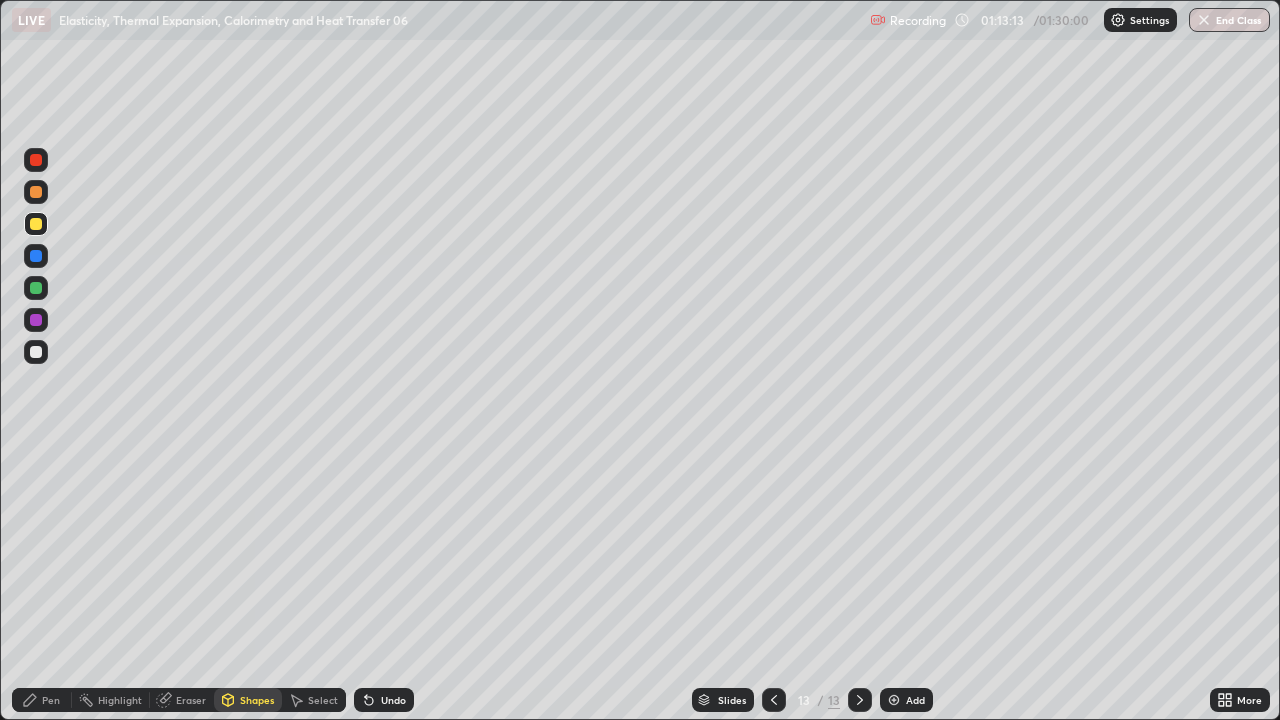 click on "Pen" at bounding box center [42, 700] 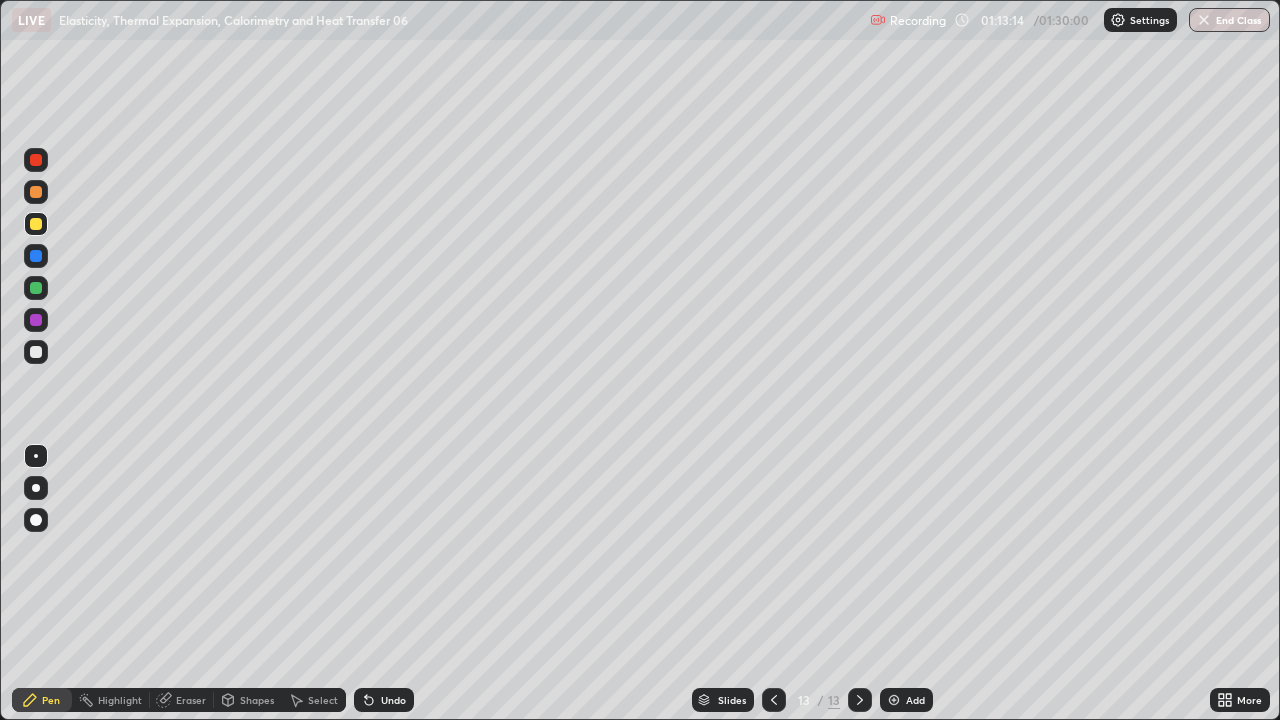 click at bounding box center (36, 352) 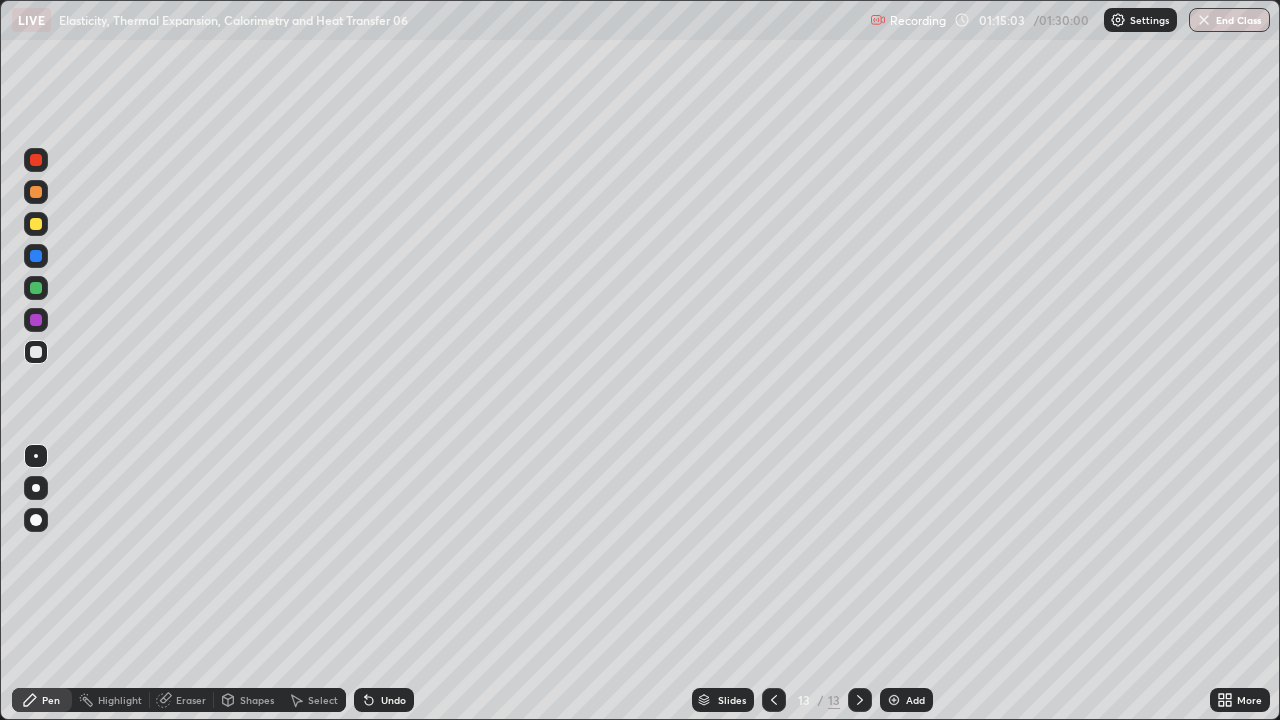 click on "Add" at bounding box center [915, 700] 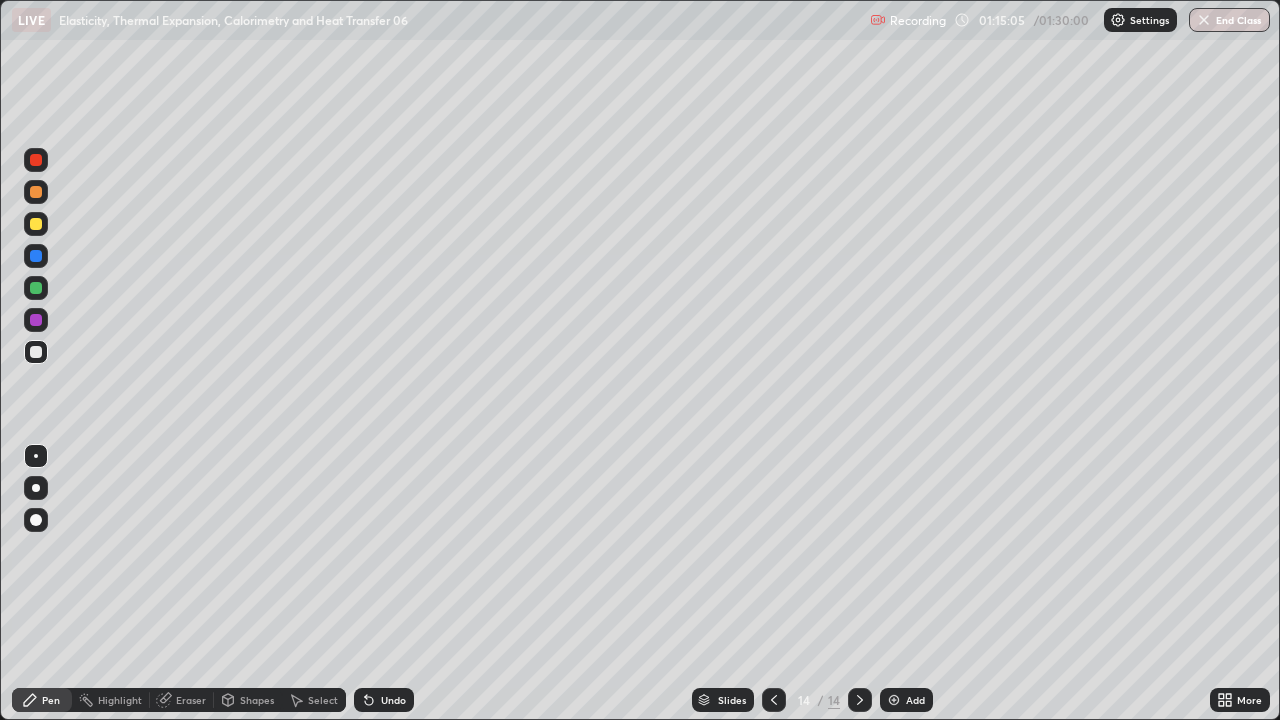 click on "Shapes" at bounding box center (257, 700) 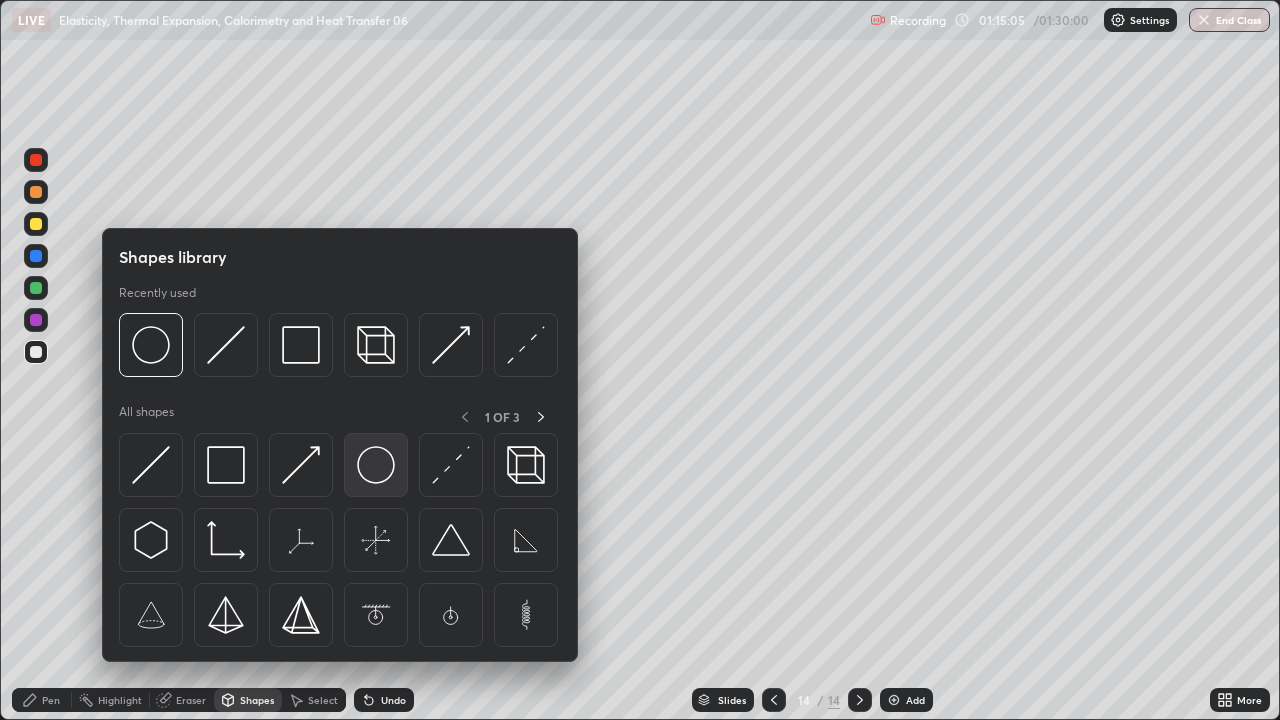 click at bounding box center [376, 465] 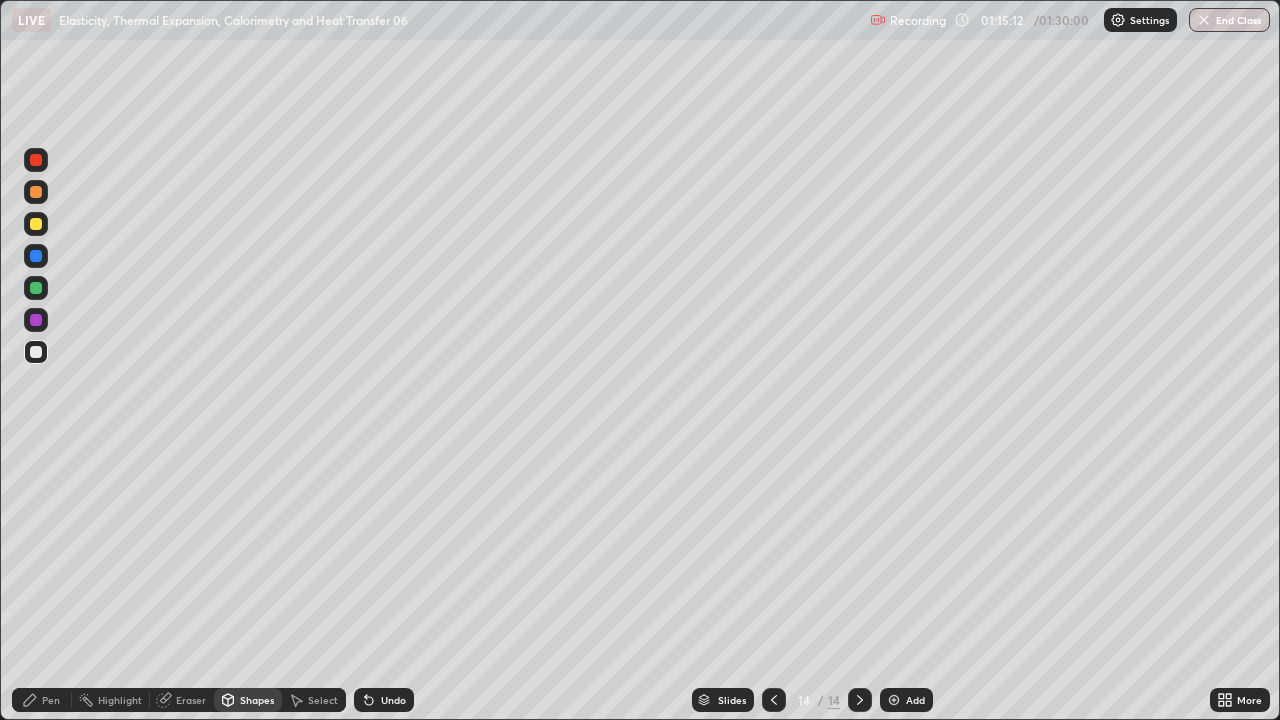 click on "Pen" at bounding box center [51, 700] 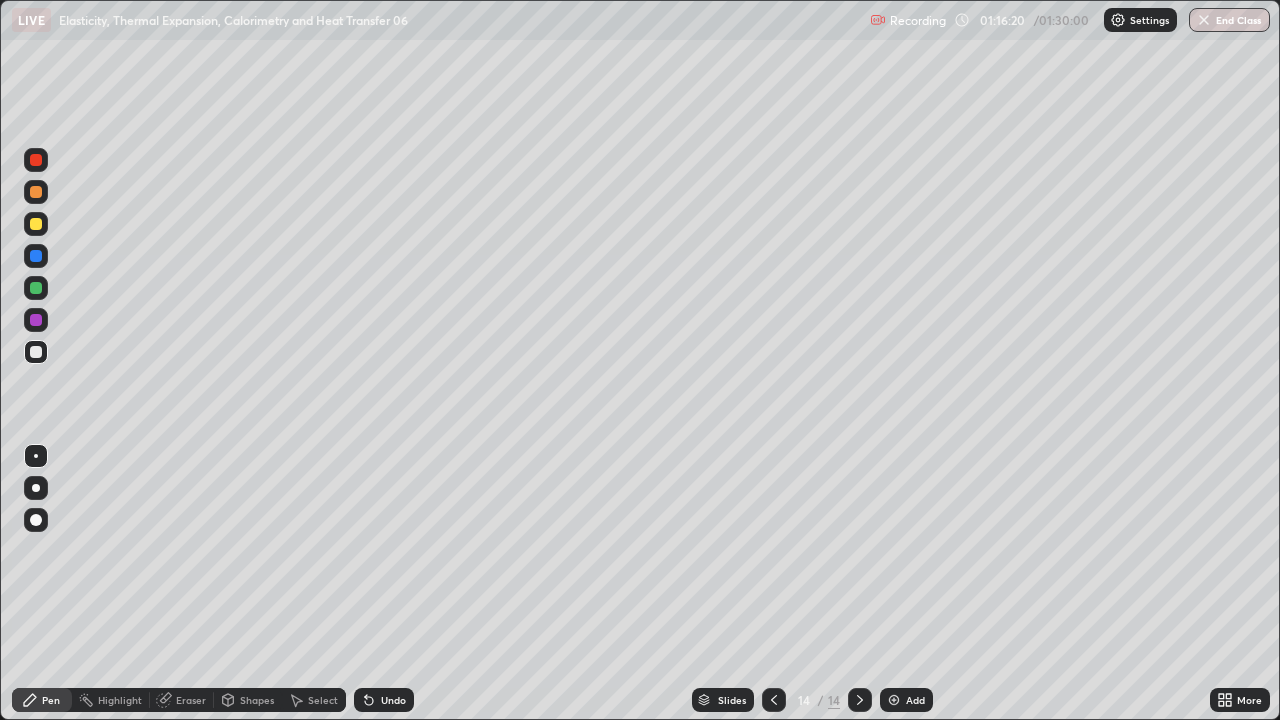 click on "Shapes" at bounding box center (257, 700) 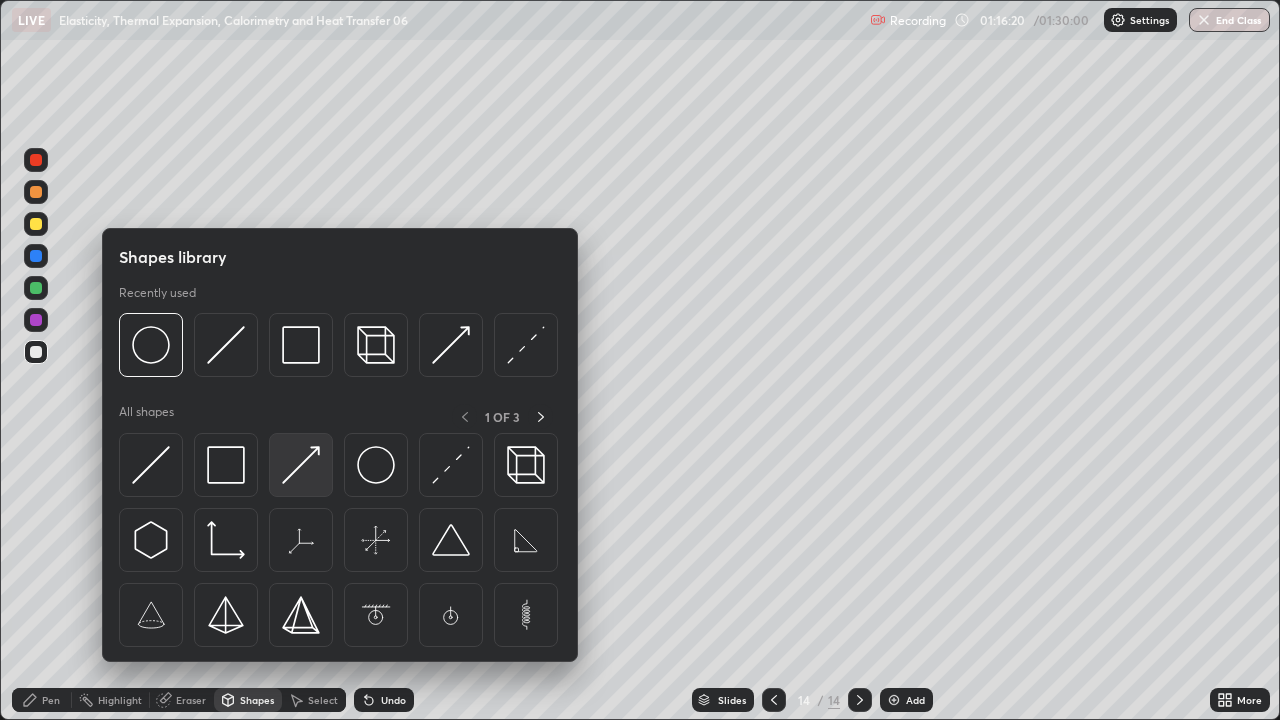 click at bounding box center [301, 465] 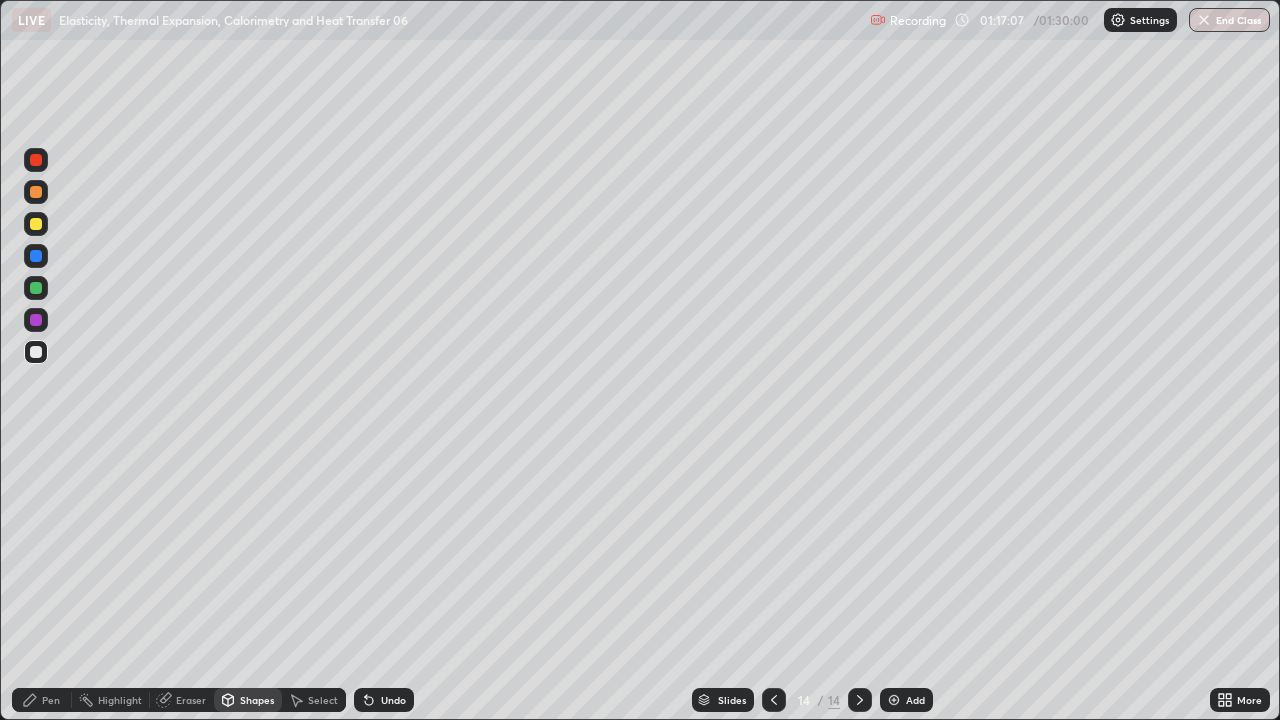 click on "Shapes" at bounding box center (257, 700) 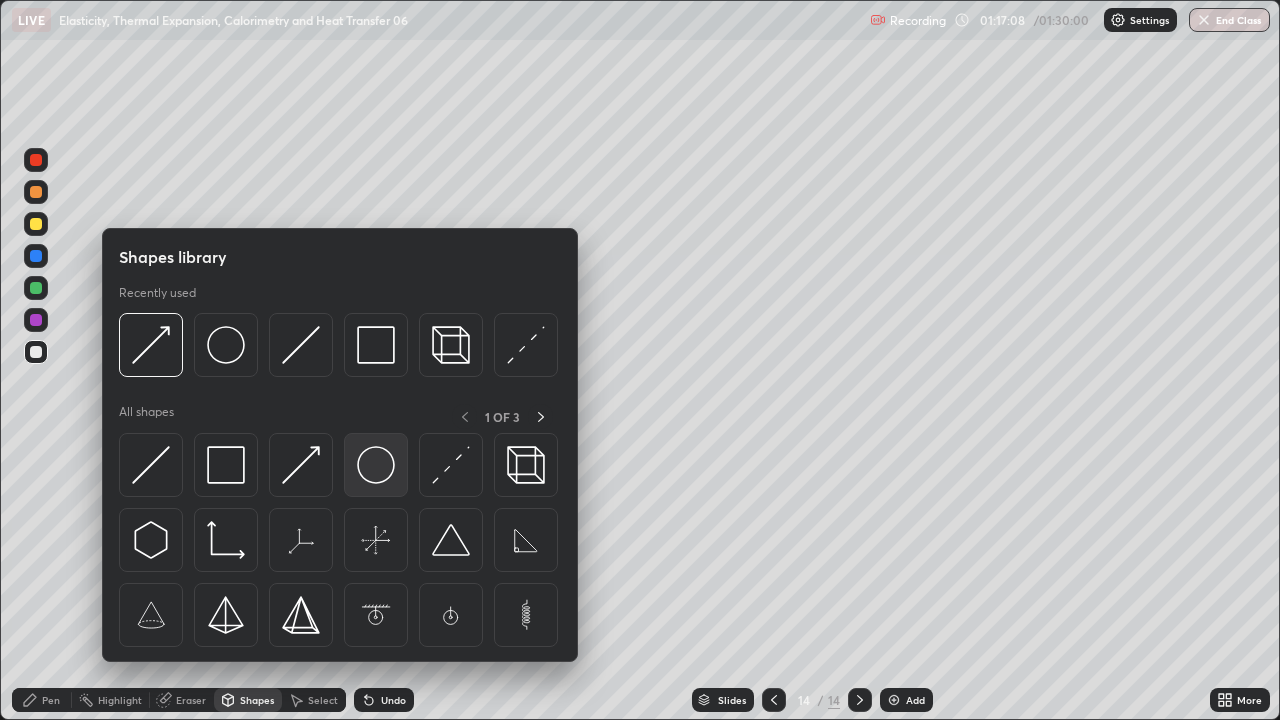 click at bounding box center [376, 465] 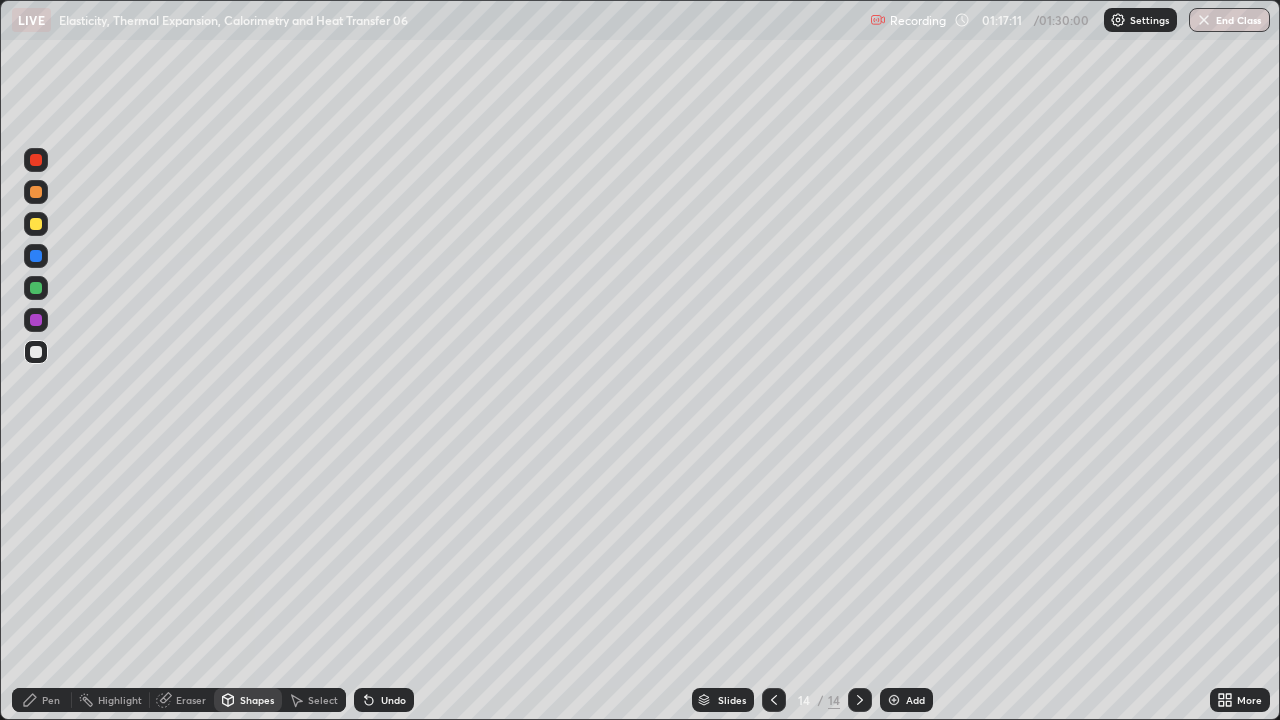 click on "Undo" at bounding box center [393, 700] 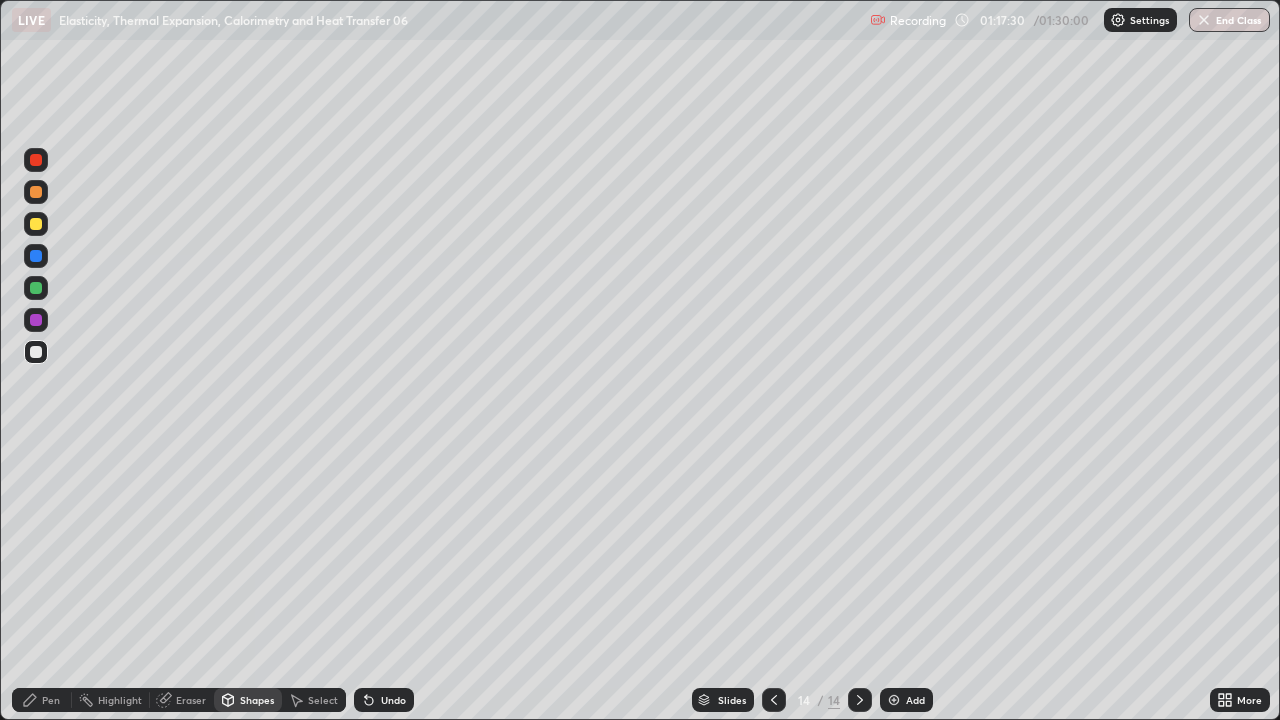 click on "Pen" at bounding box center (42, 700) 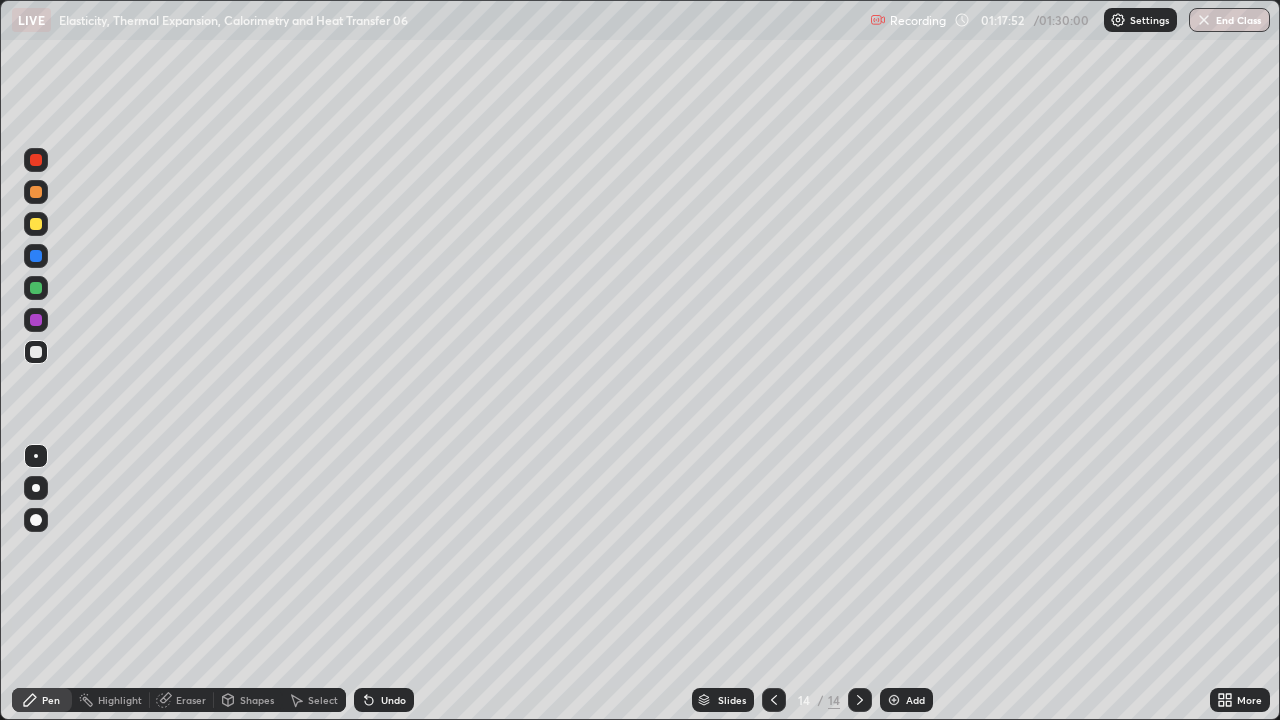 click on "Shapes" at bounding box center [257, 700] 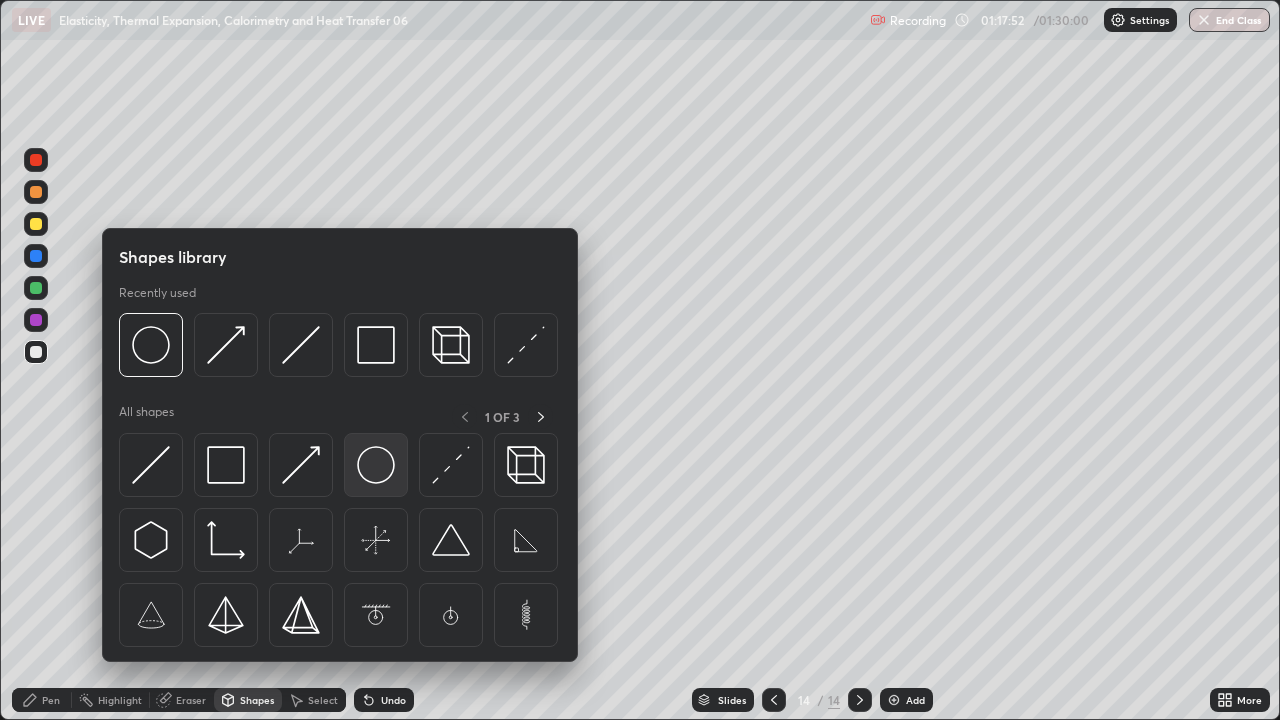 click at bounding box center (376, 465) 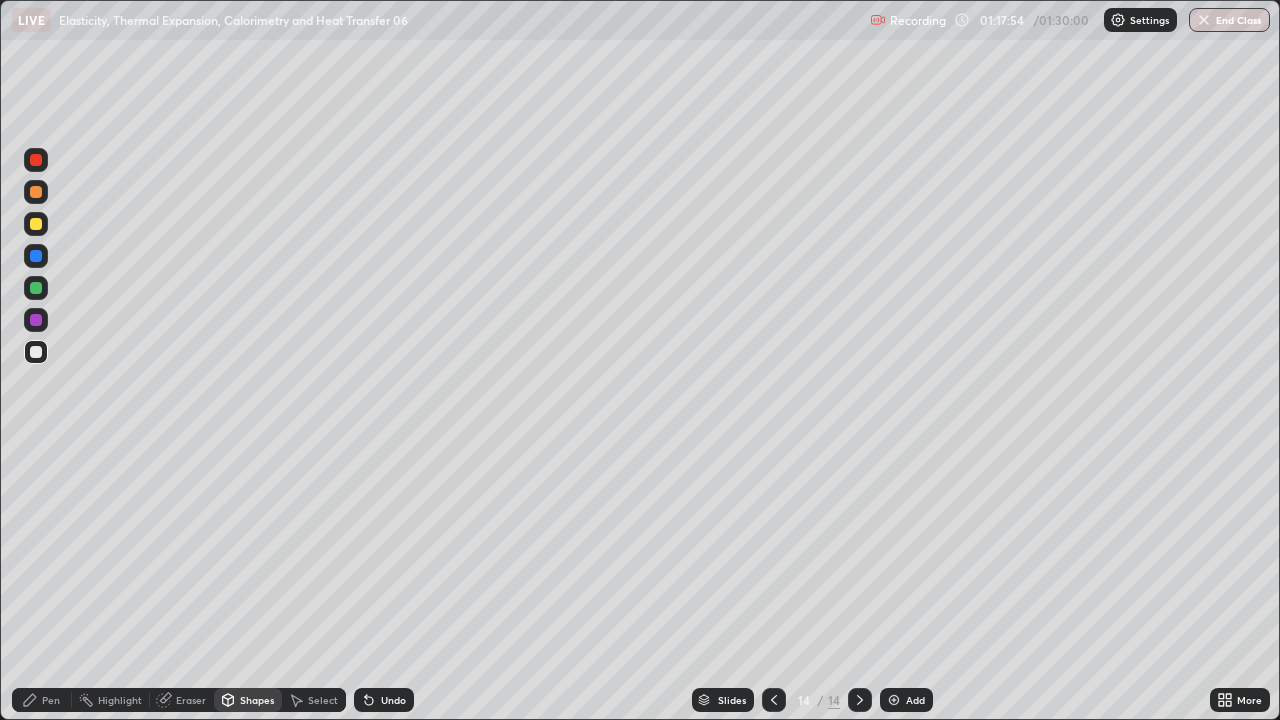 click at bounding box center [36, 224] 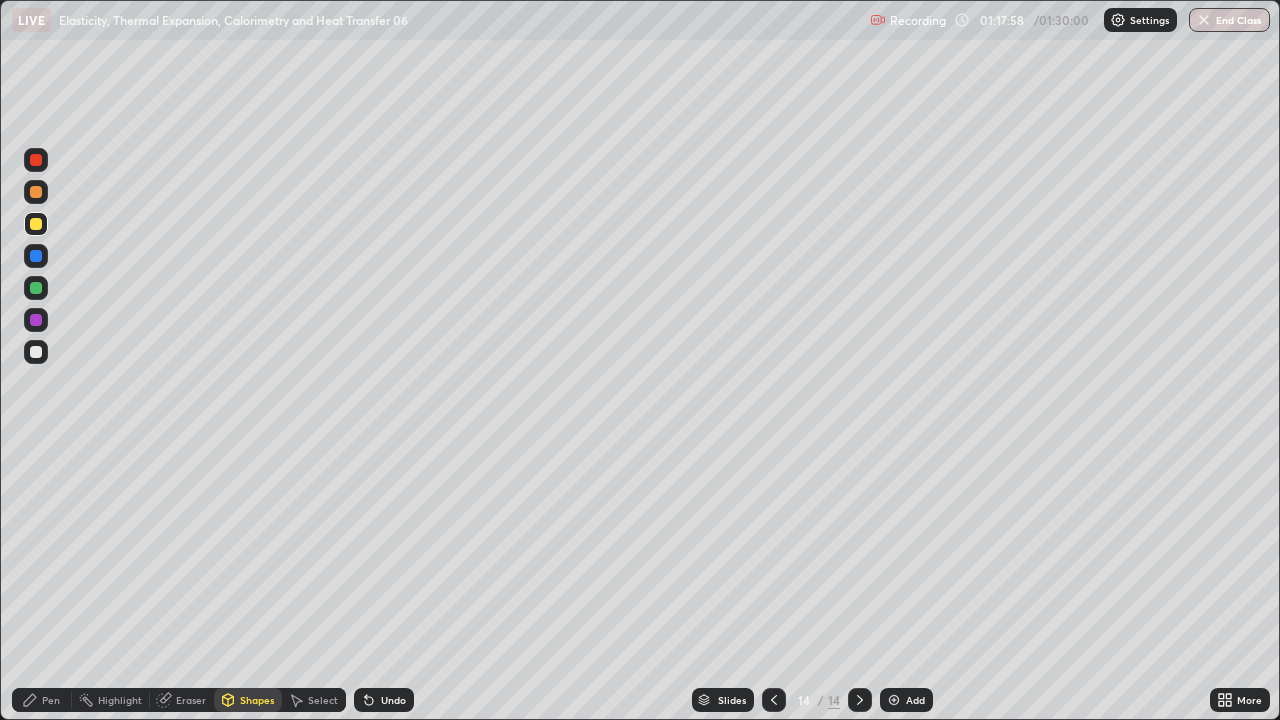 click on "Eraser" at bounding box center (191, 700) 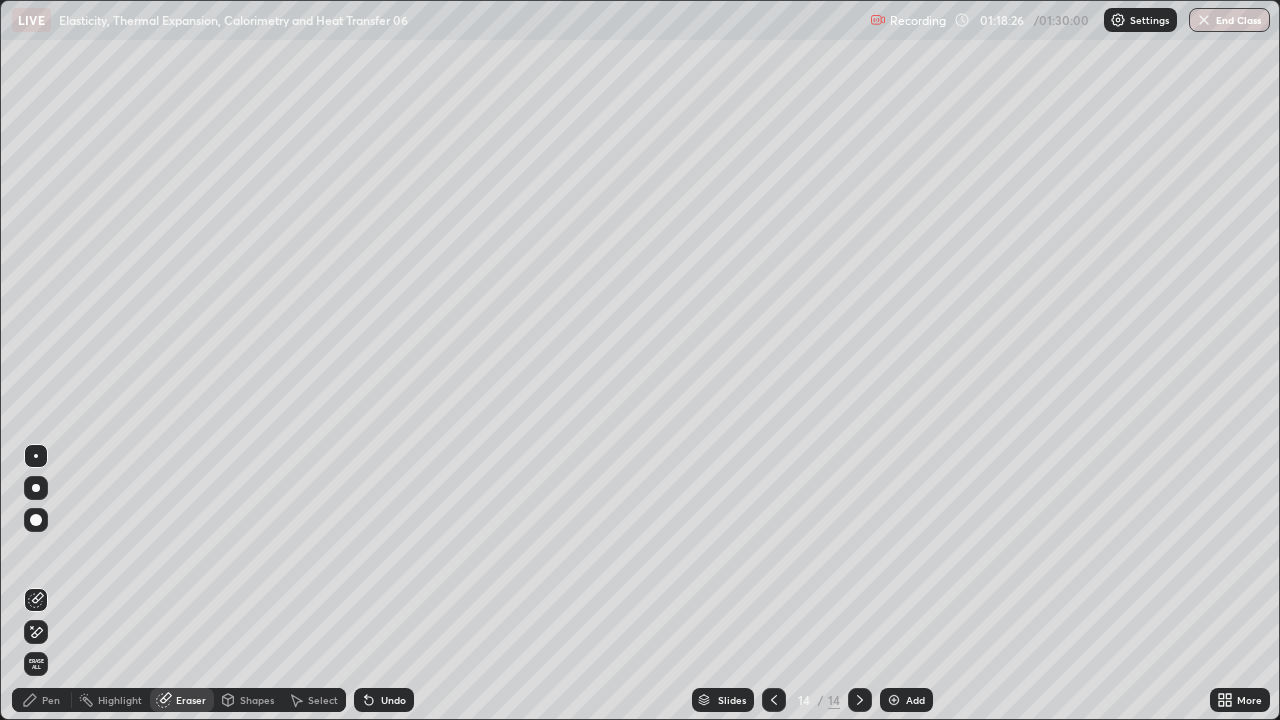 click on "Shapes" at bounding box center (257, 700) 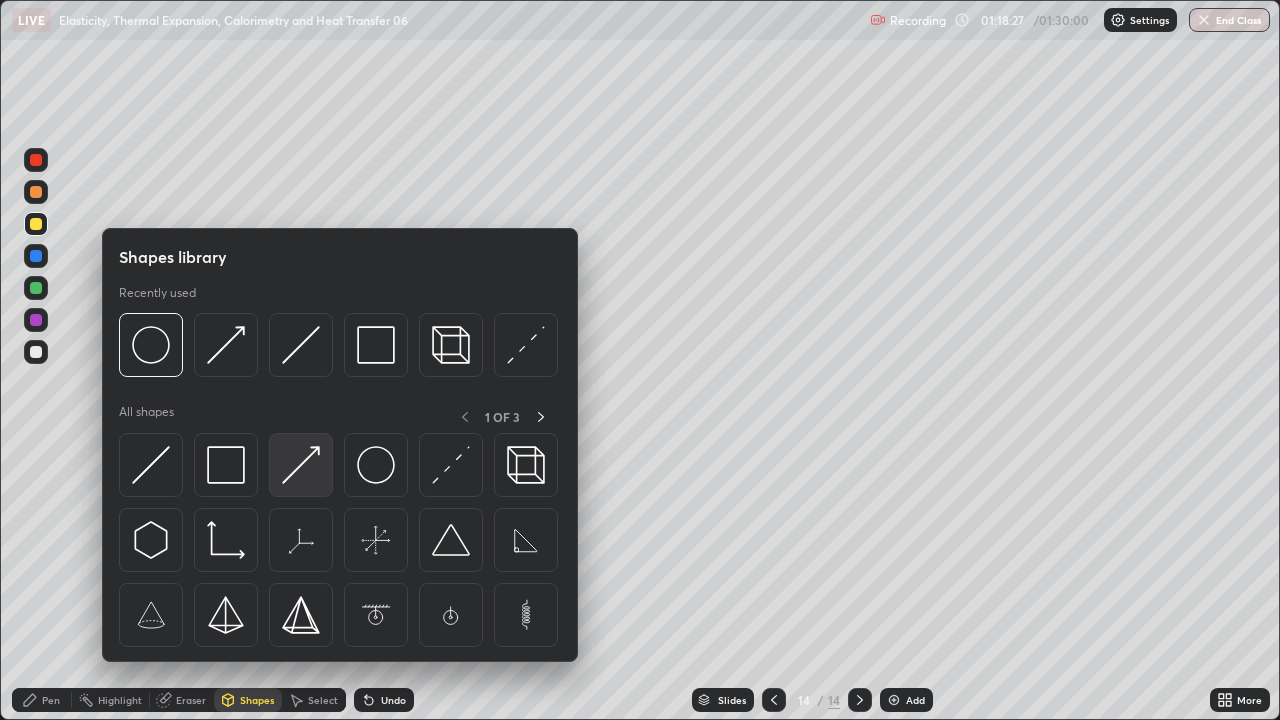 click at bounding box center [301, 465] 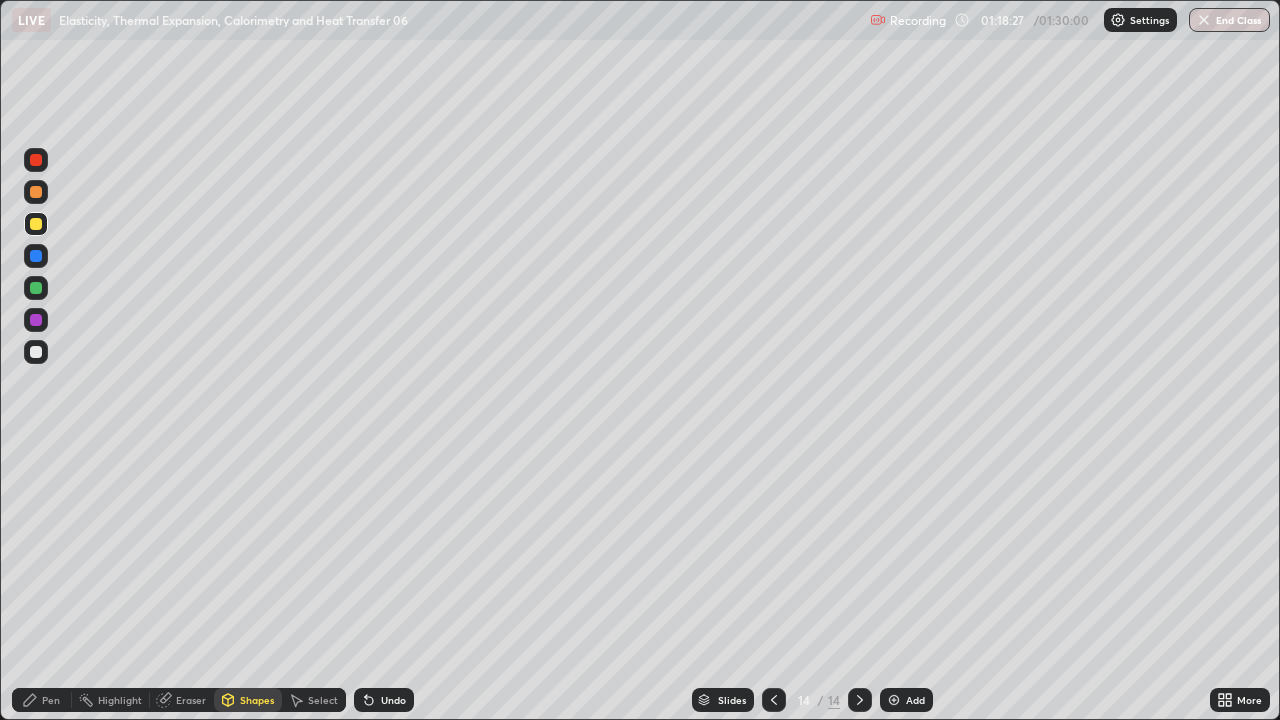 click at bounding box center [36, 288] 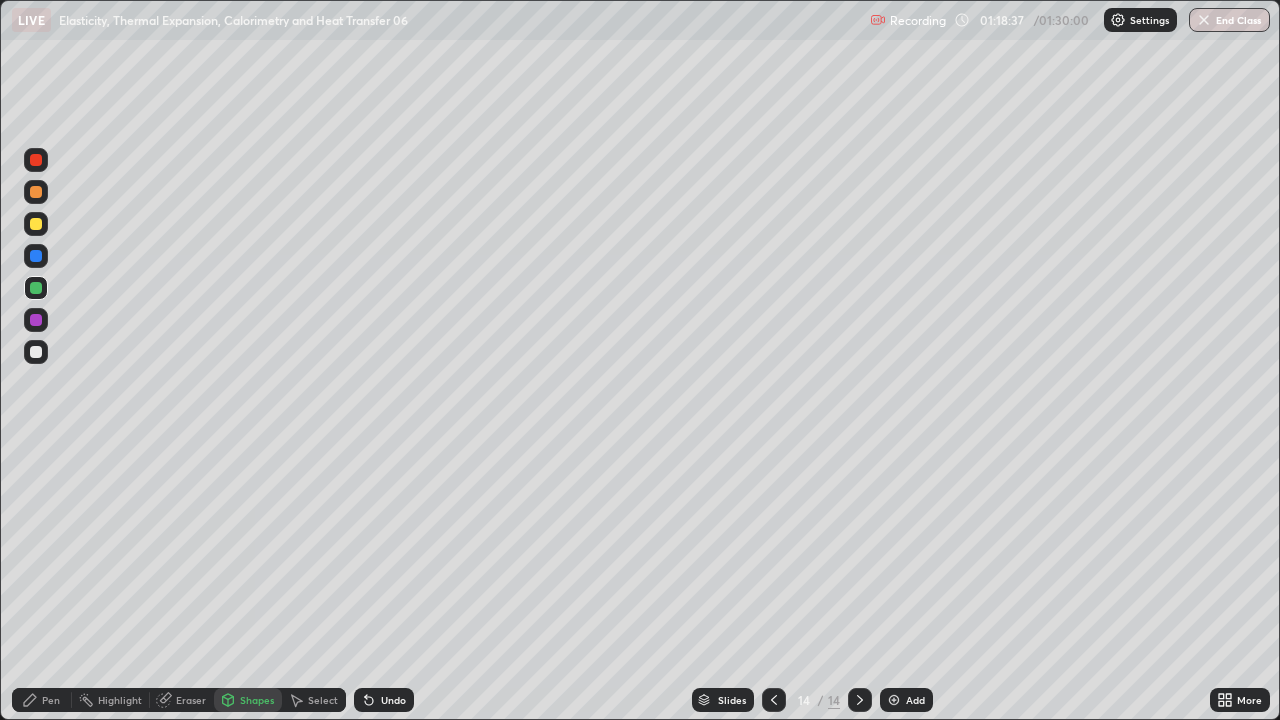 click on "Pen" at bounding box center (51, 700) 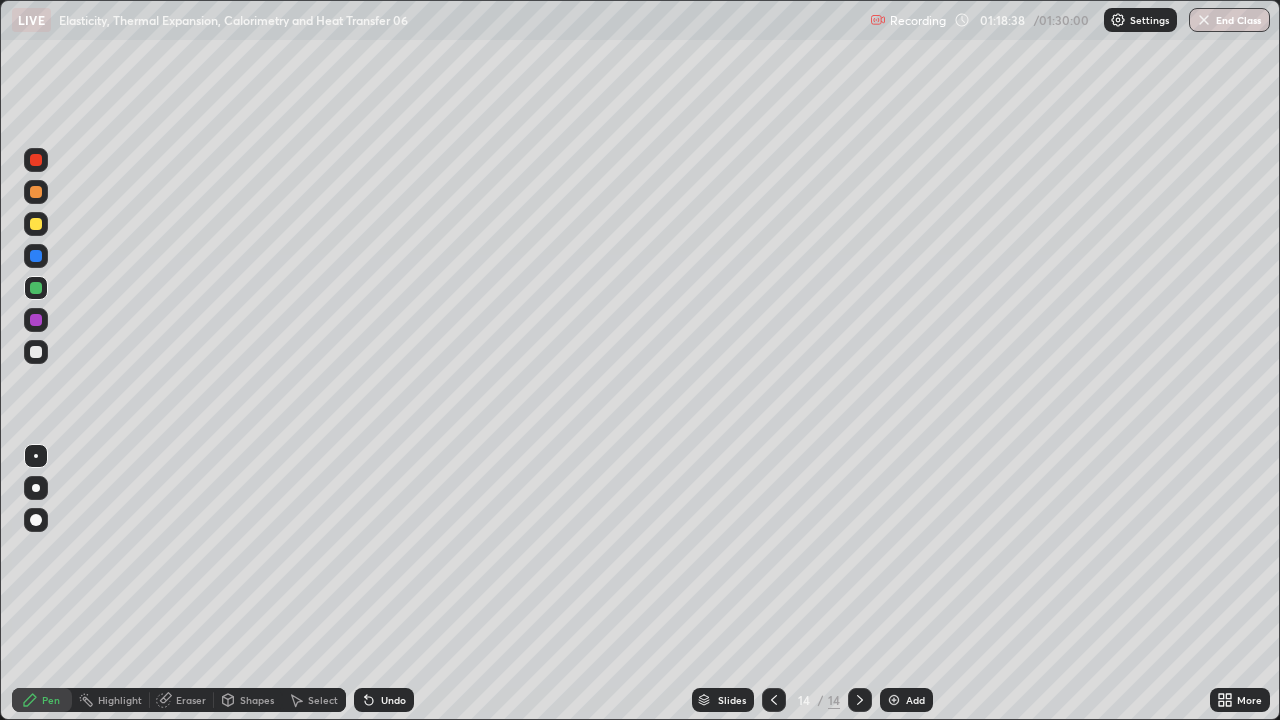 click at bounding box center (36, 224) 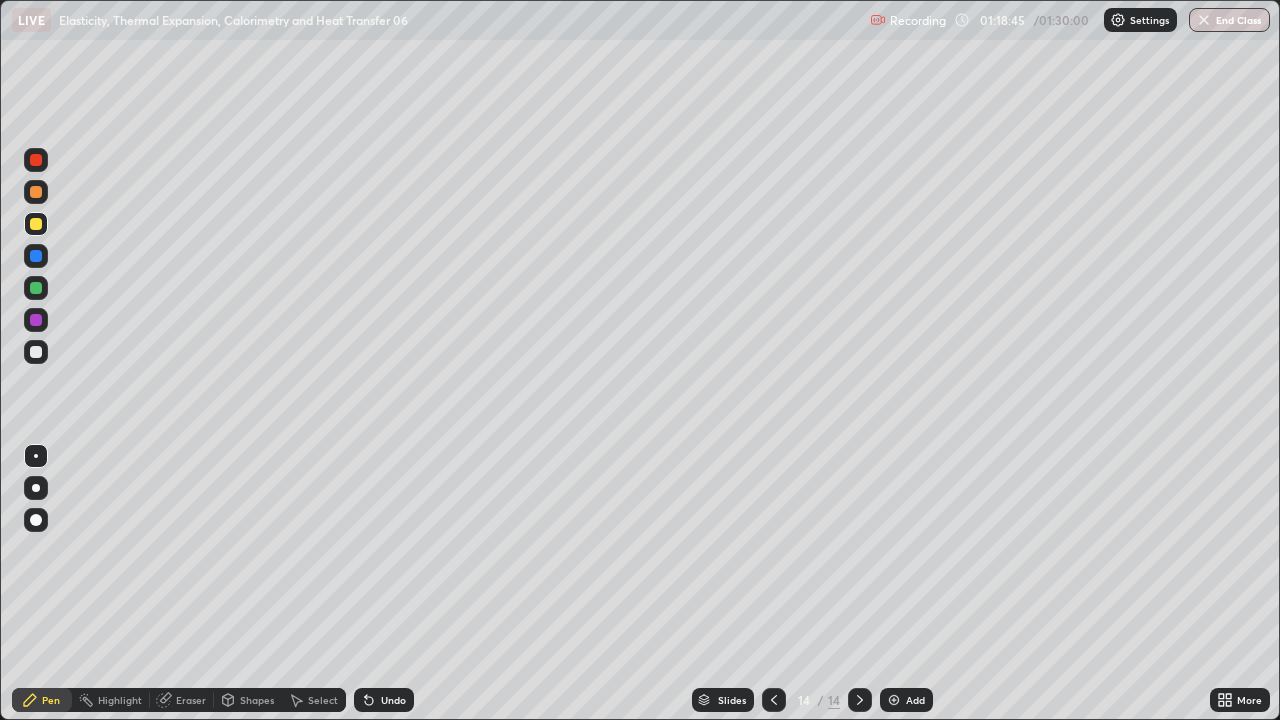 click on "Slides 14 / 14 Add" at bounding box center [812, 700] 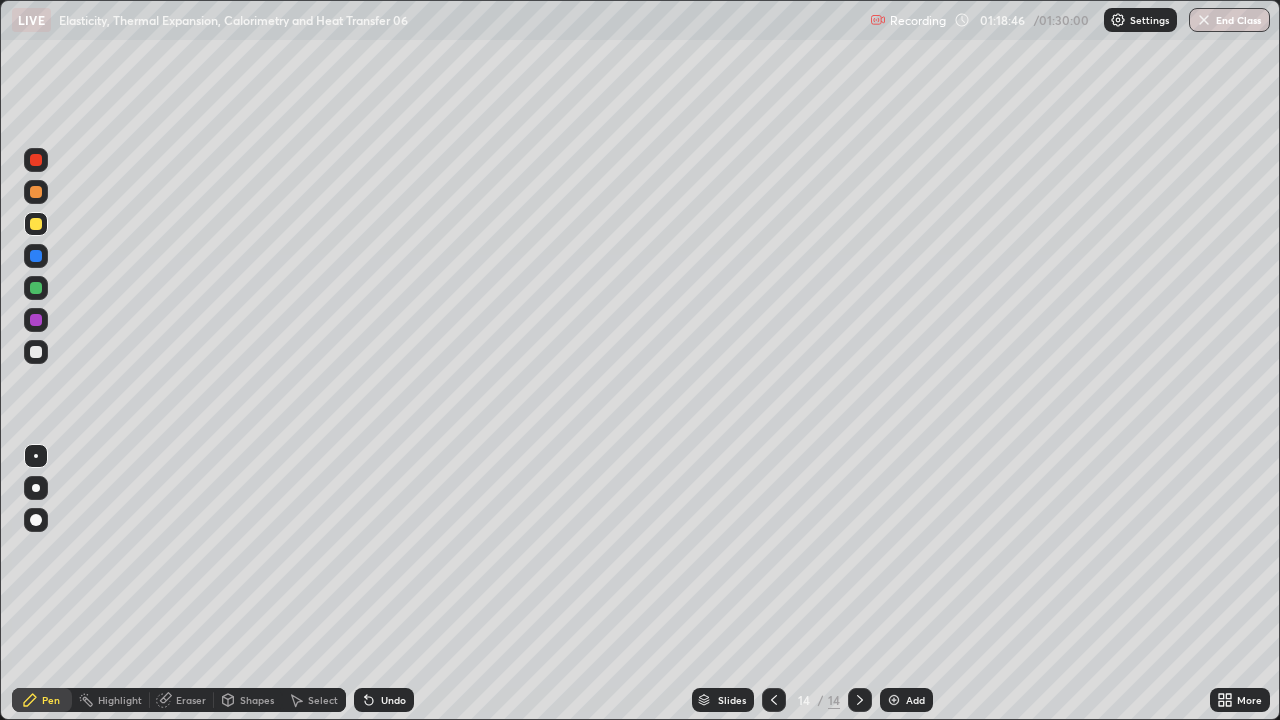 click on "Slides 14 / 14 Add" at bounding box center [812, 700] 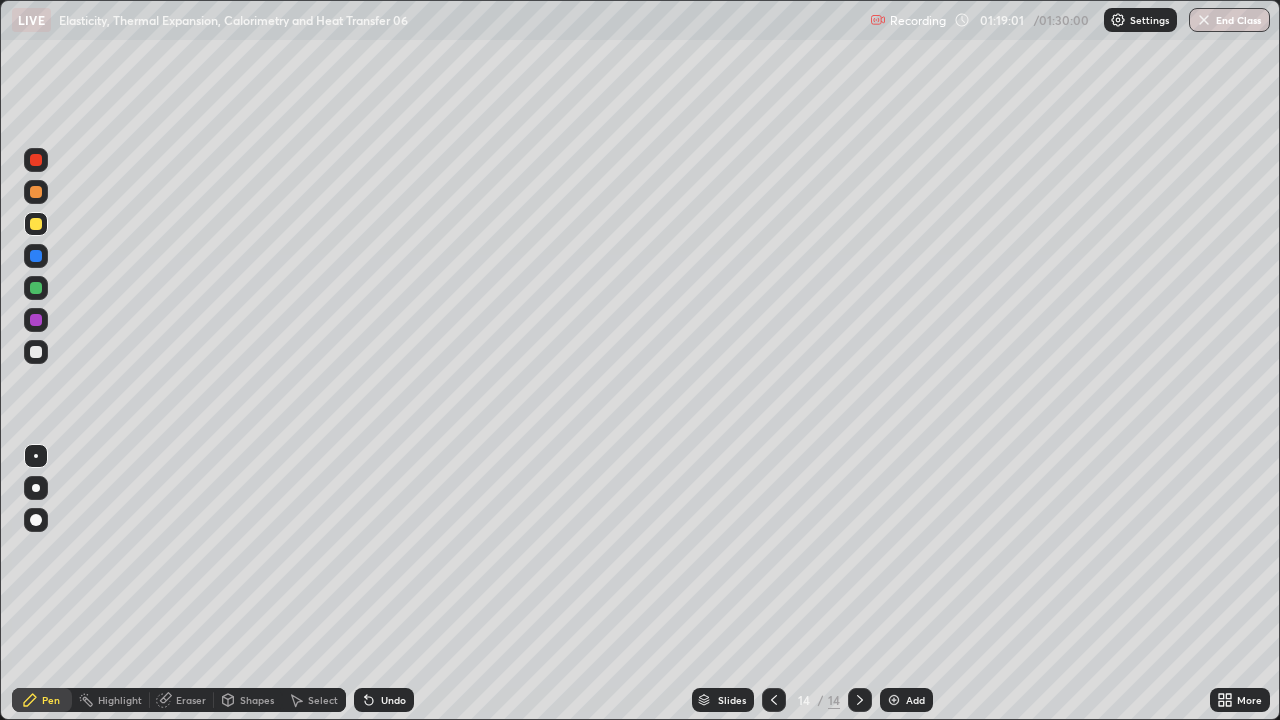 click on "Undo" at bounding box center [384, 700] 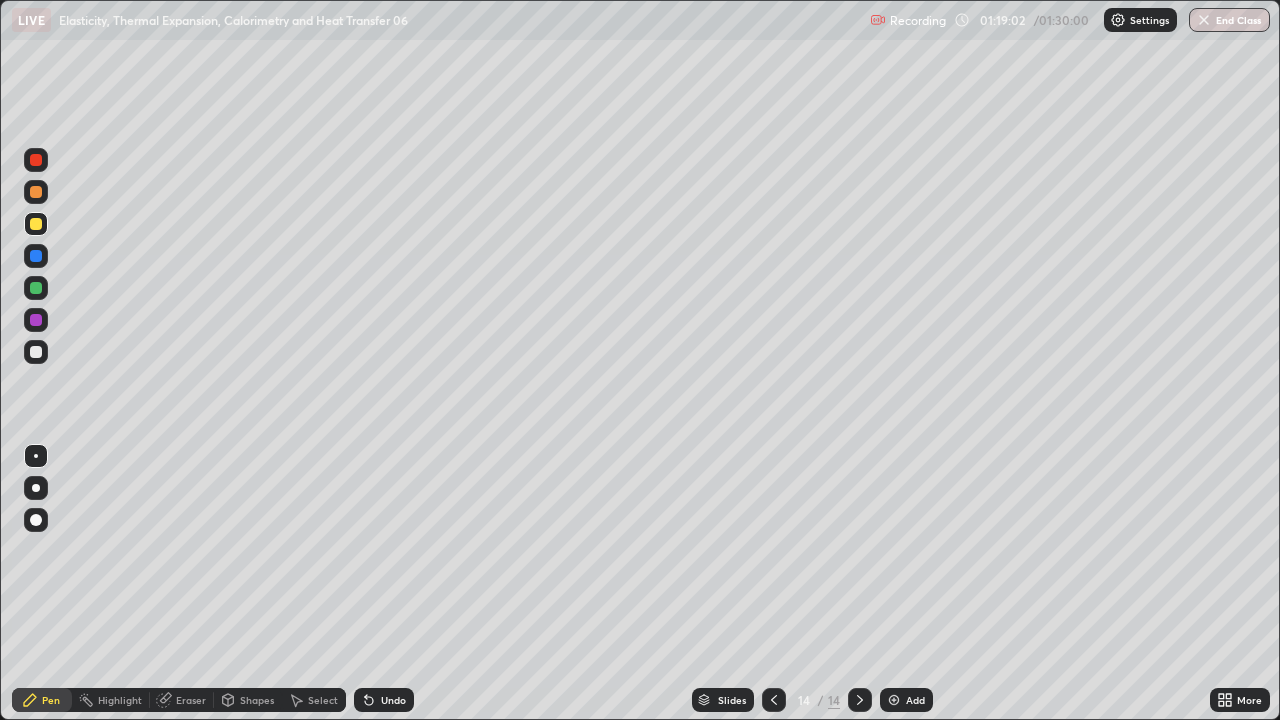 click on "Undo" at bounding box center [384, 700] 